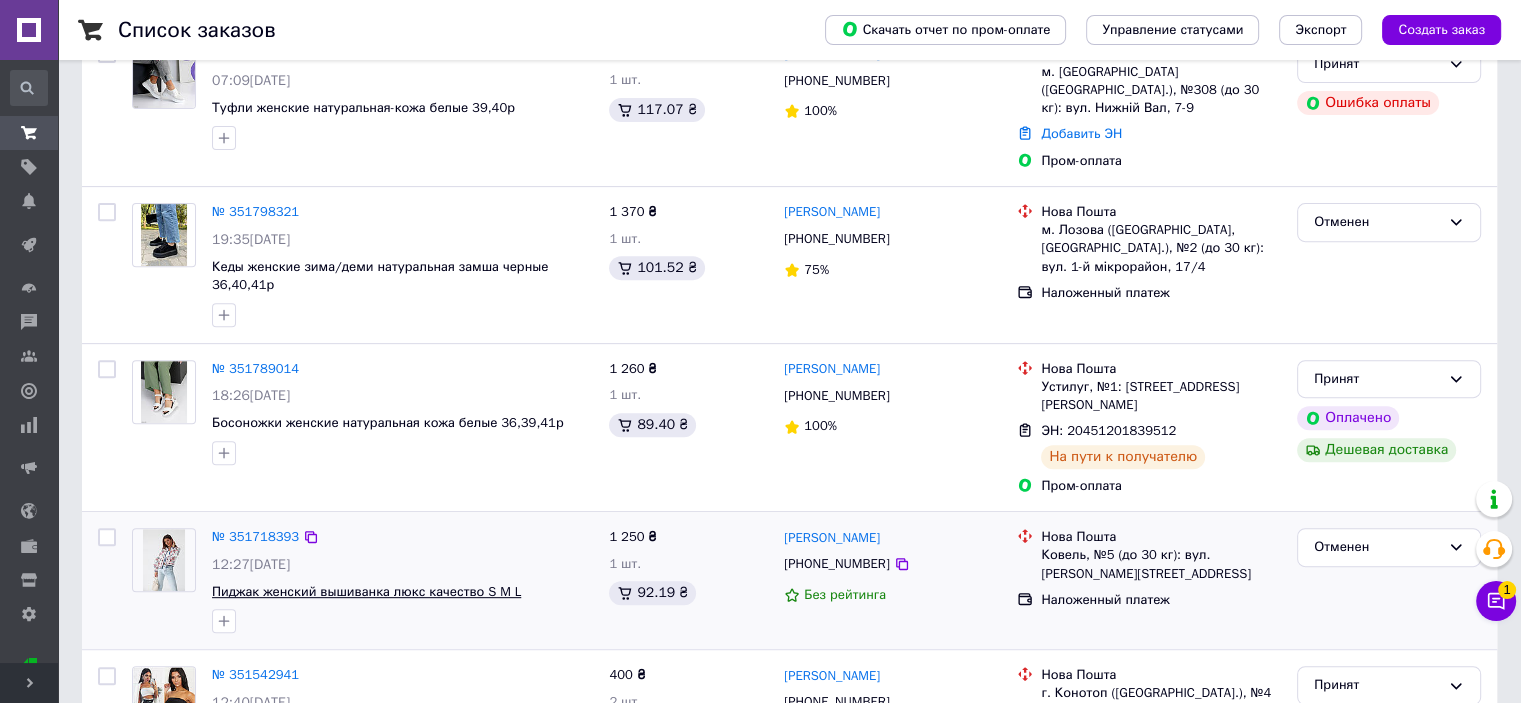 scroll, scrollTop: 900, scrollLeft: 0, axis: vertical 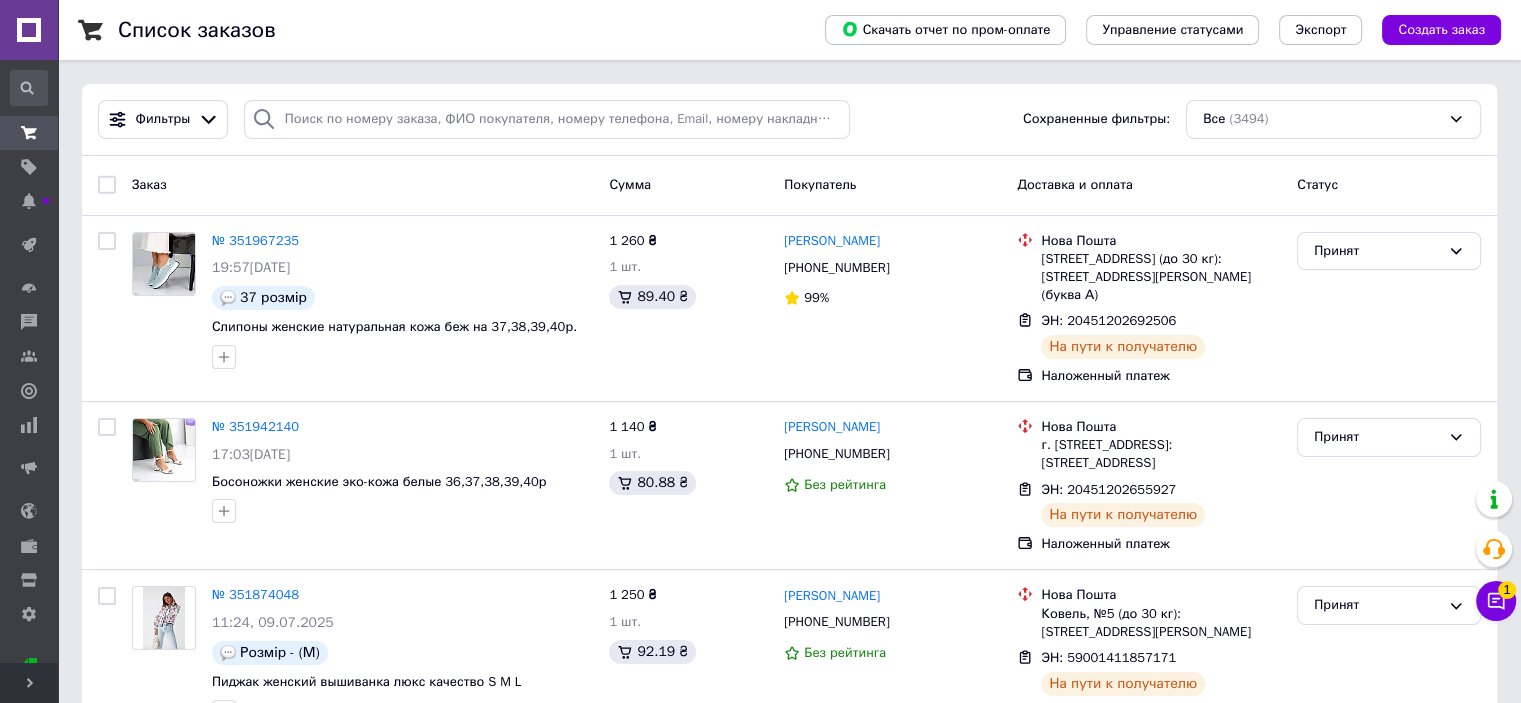 click 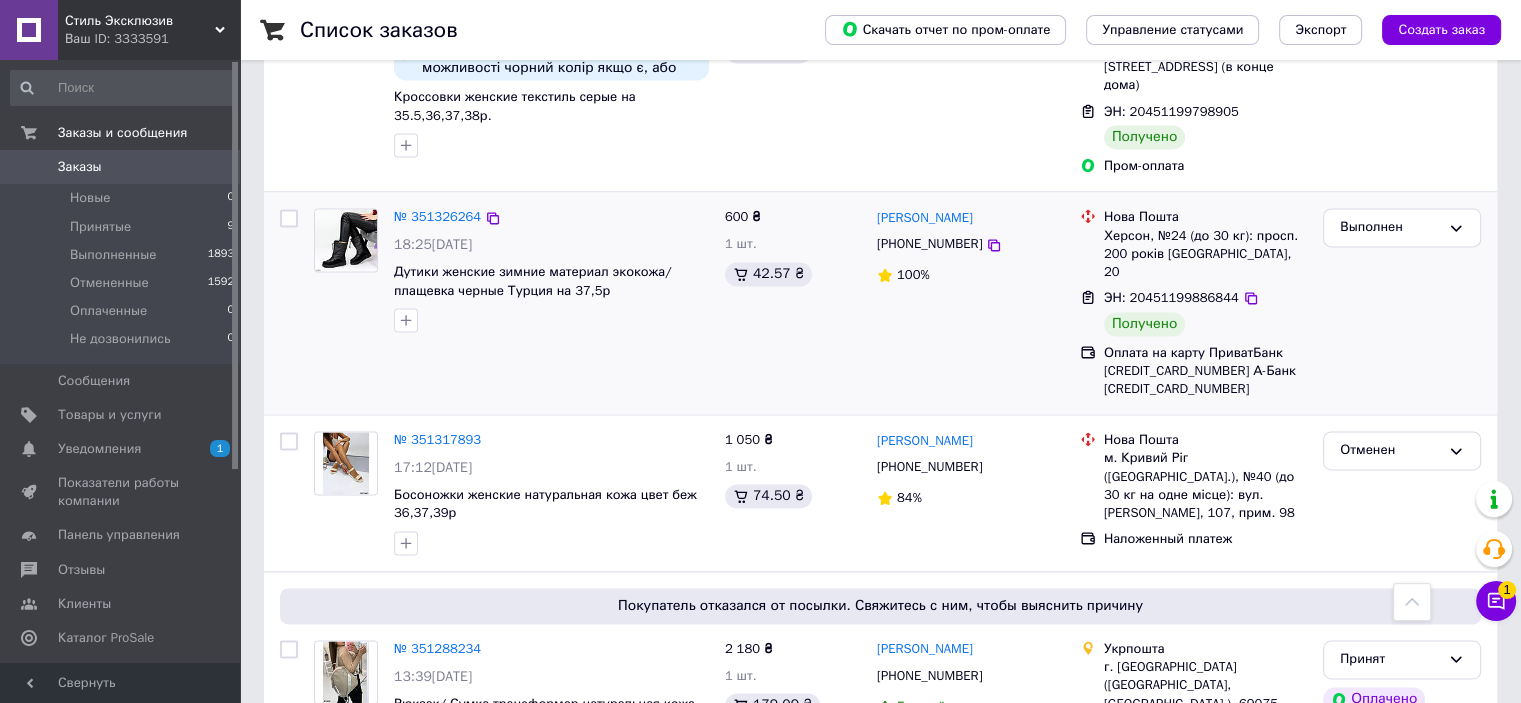 scroll, scrollTop: 2900, scrollLeft: 0, axis: vertical 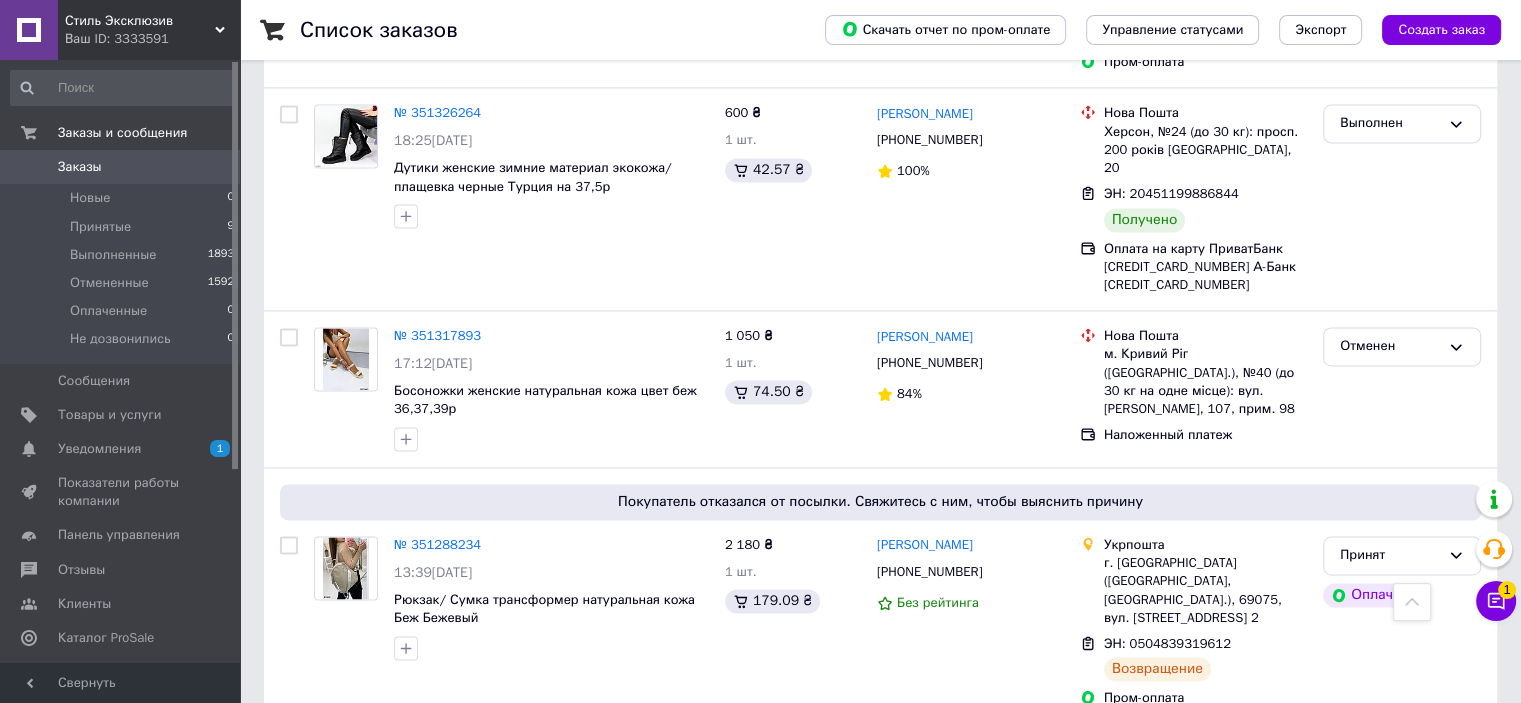 click on "Уведомления" at bounding box center (99, 449) 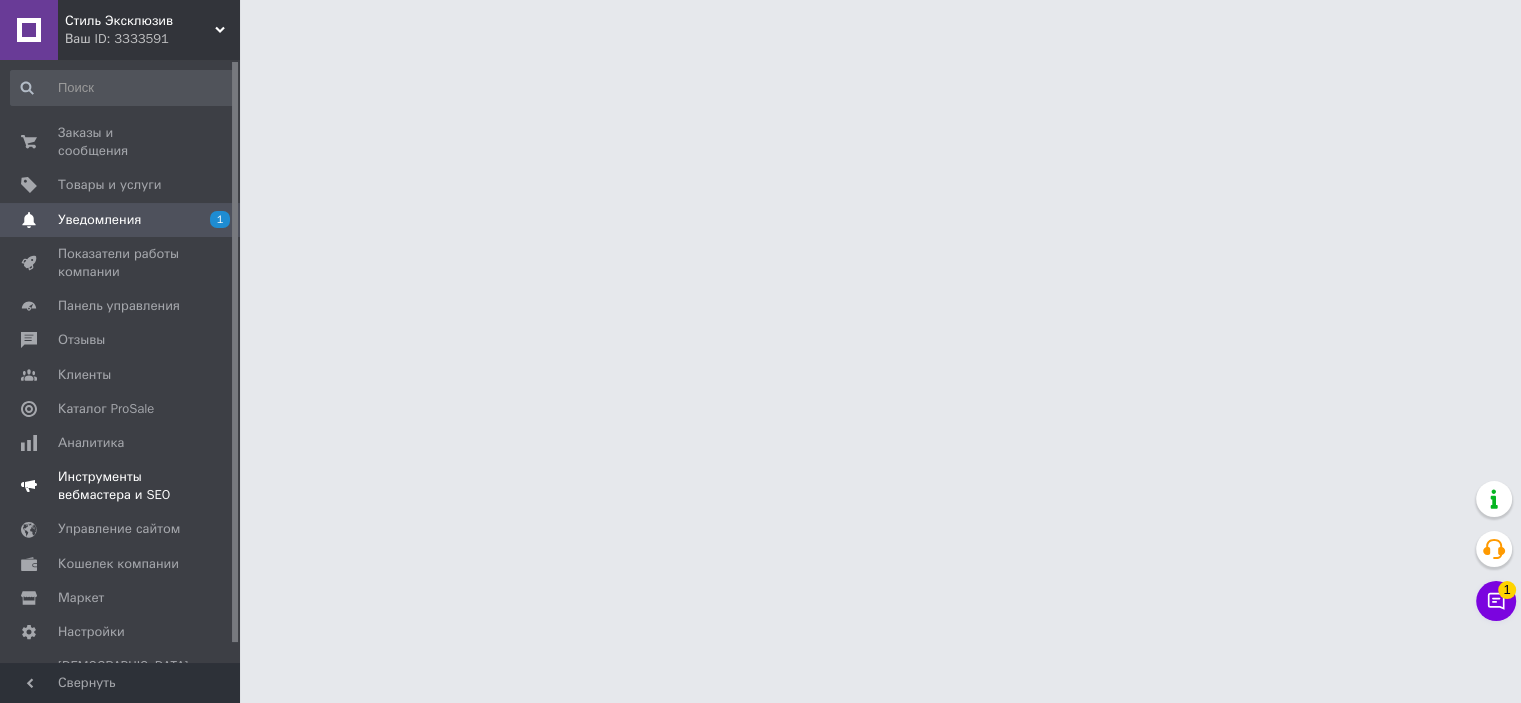 scroll, scrollTop: 0, scrollLeft: 0, axis: both 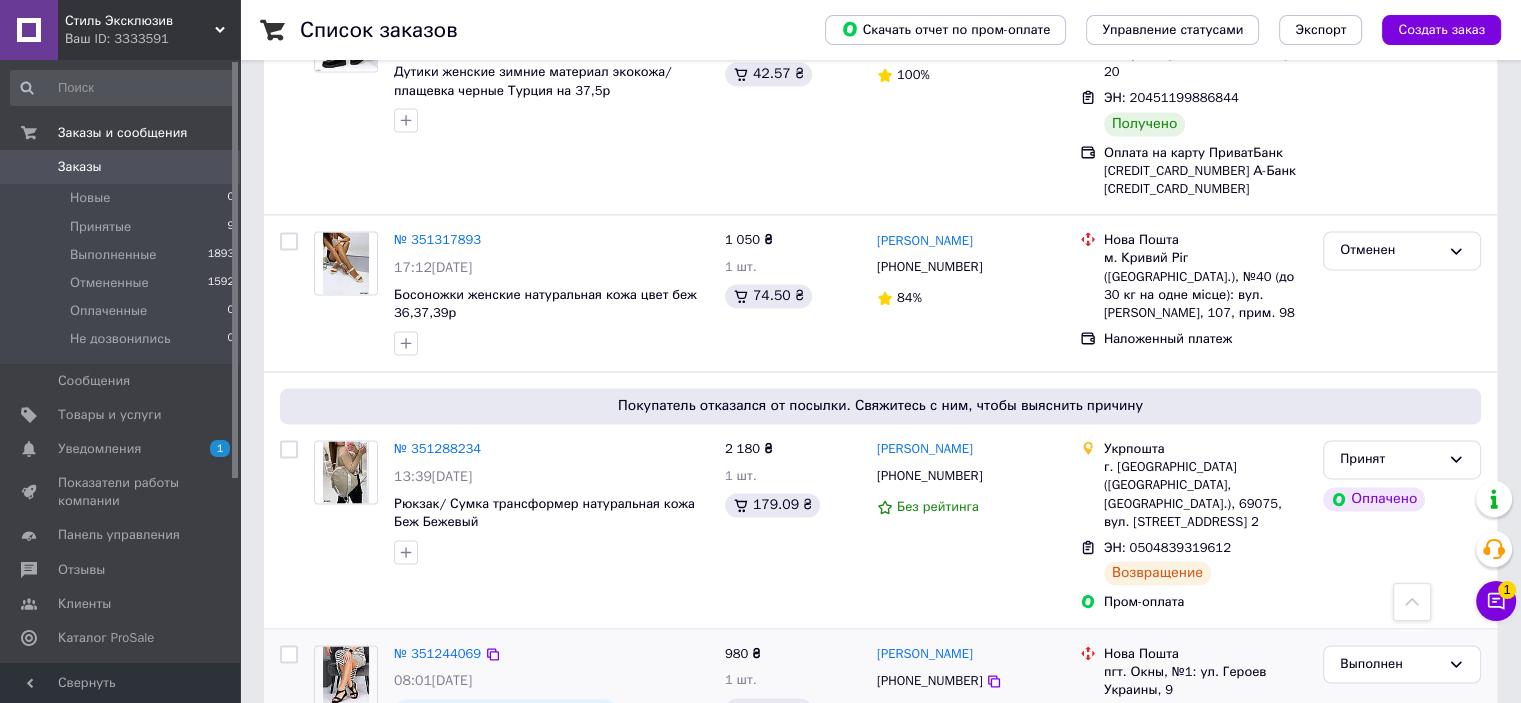 click on "980 ₴ 1 шт. 69.53 ₴" at bounding box center [793, 723] 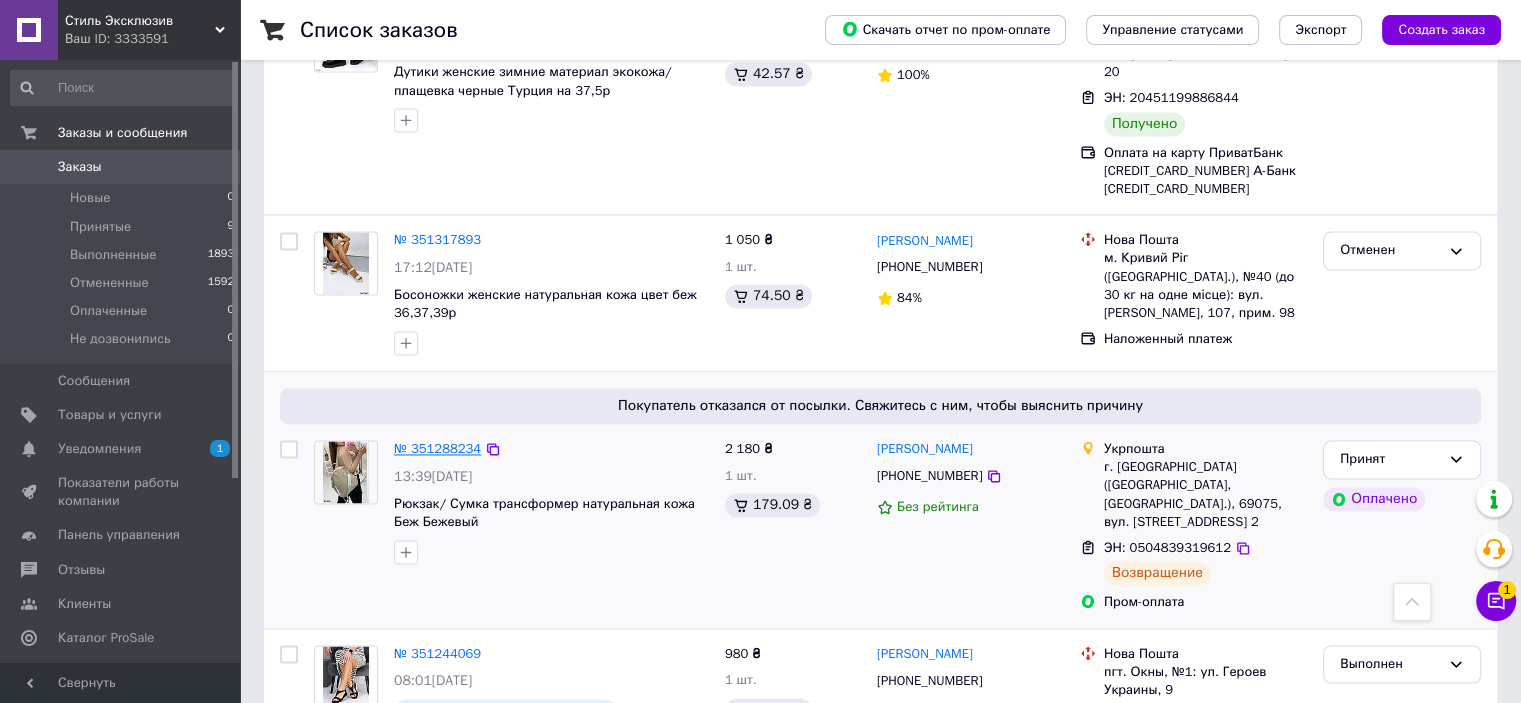 click on "№ 351288234" at bounding box center [437, 448] 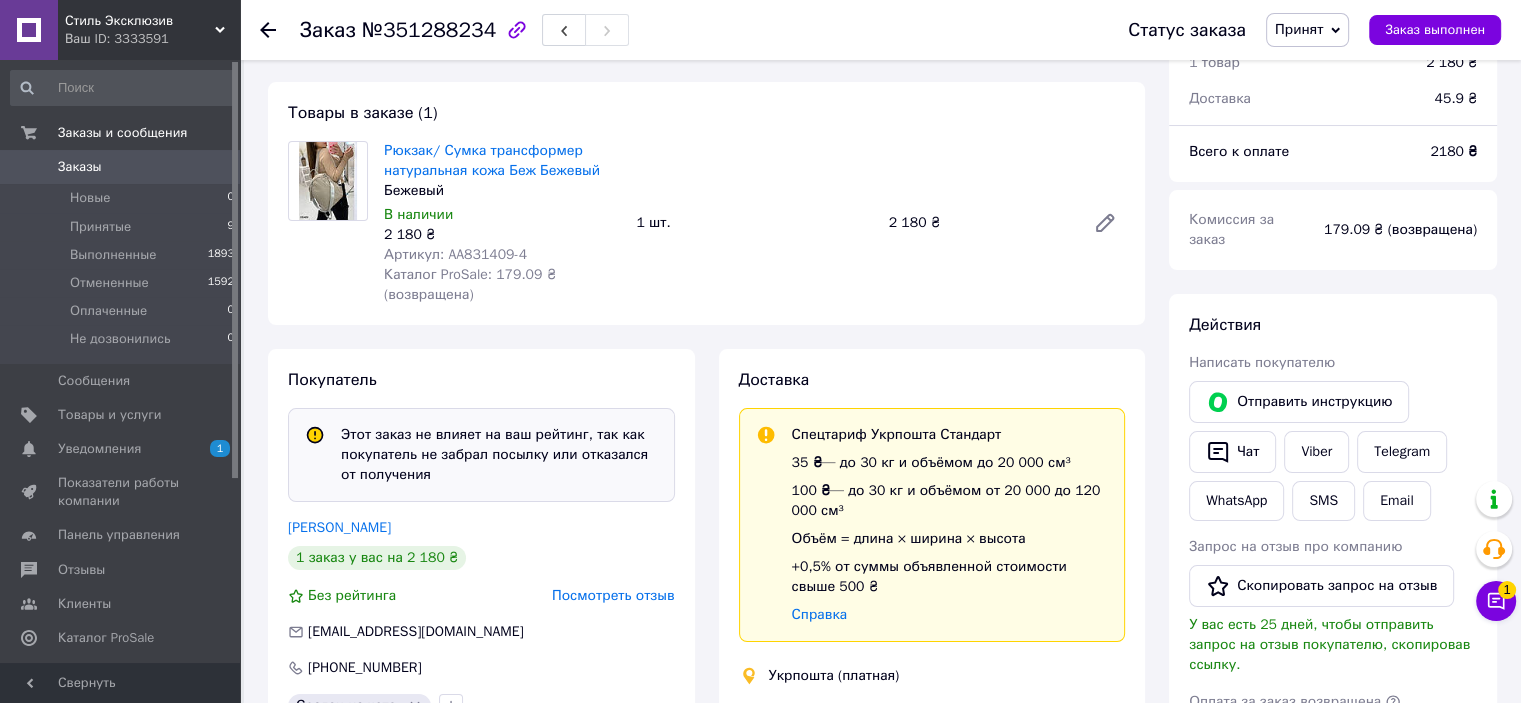 scroll, scrollTop: 248, scrollLeft: 0, axis: vertical 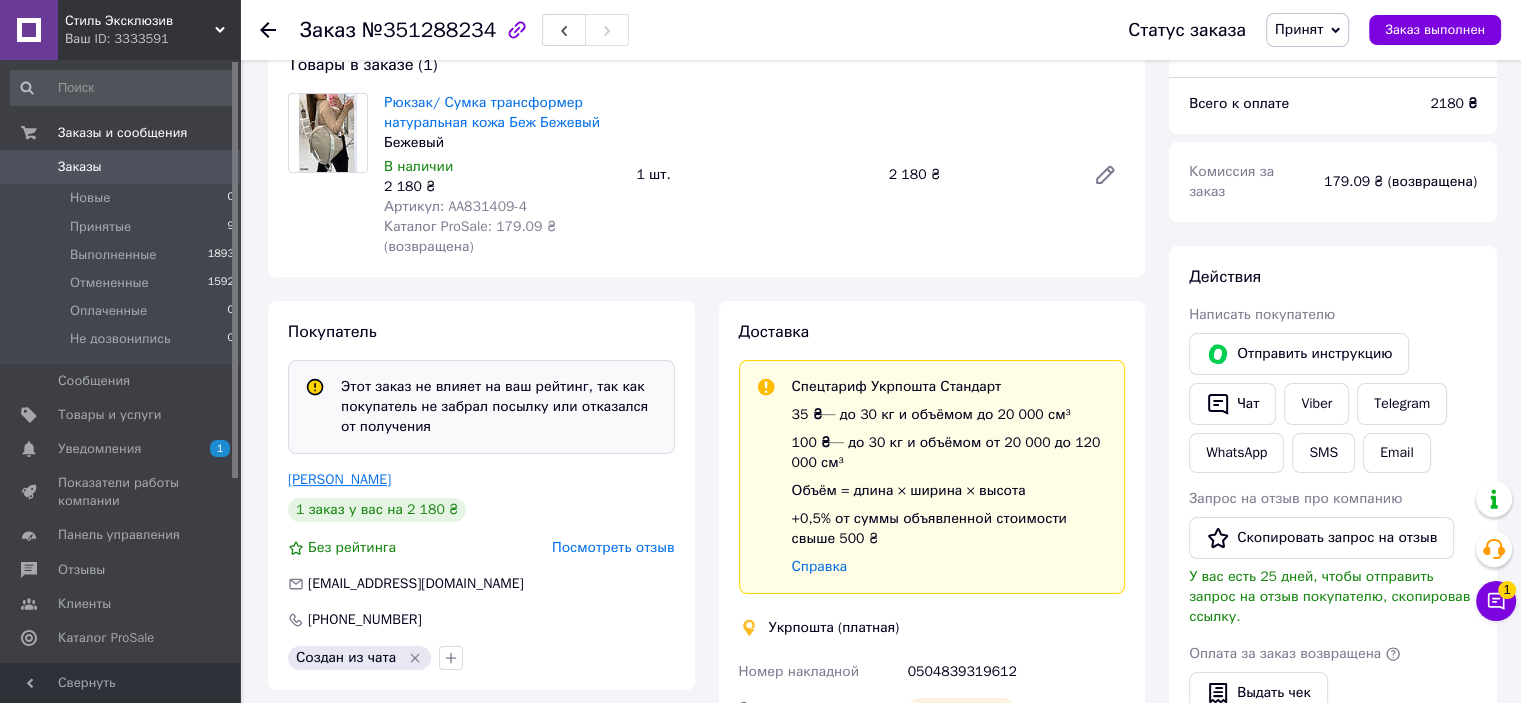 click on "[PERSON_NAME]" at bounding box center (339, 479) 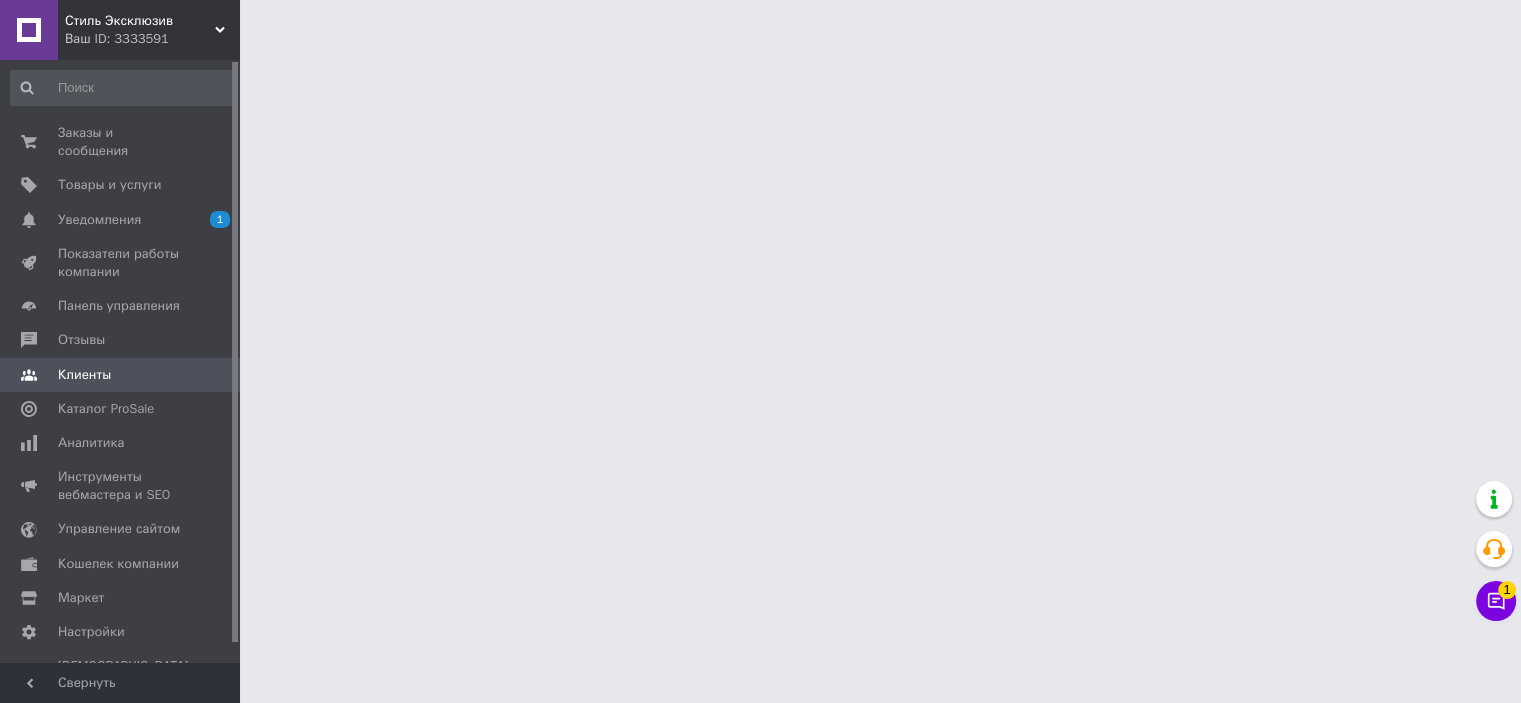 scroll, scrollTop: 0, scrollLeft: 0, axis: both 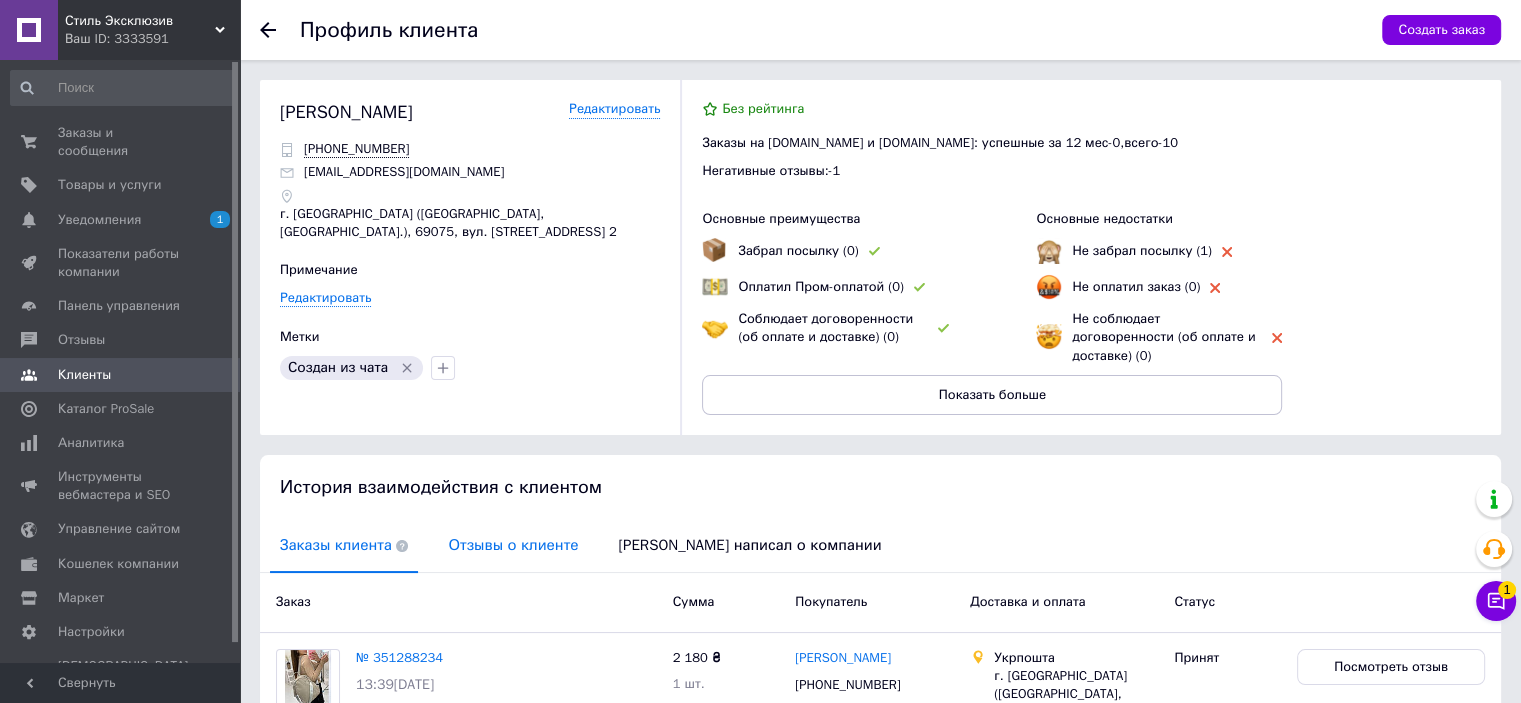 click on "Отзывы о клиенте" at bounding box center (513, 545) 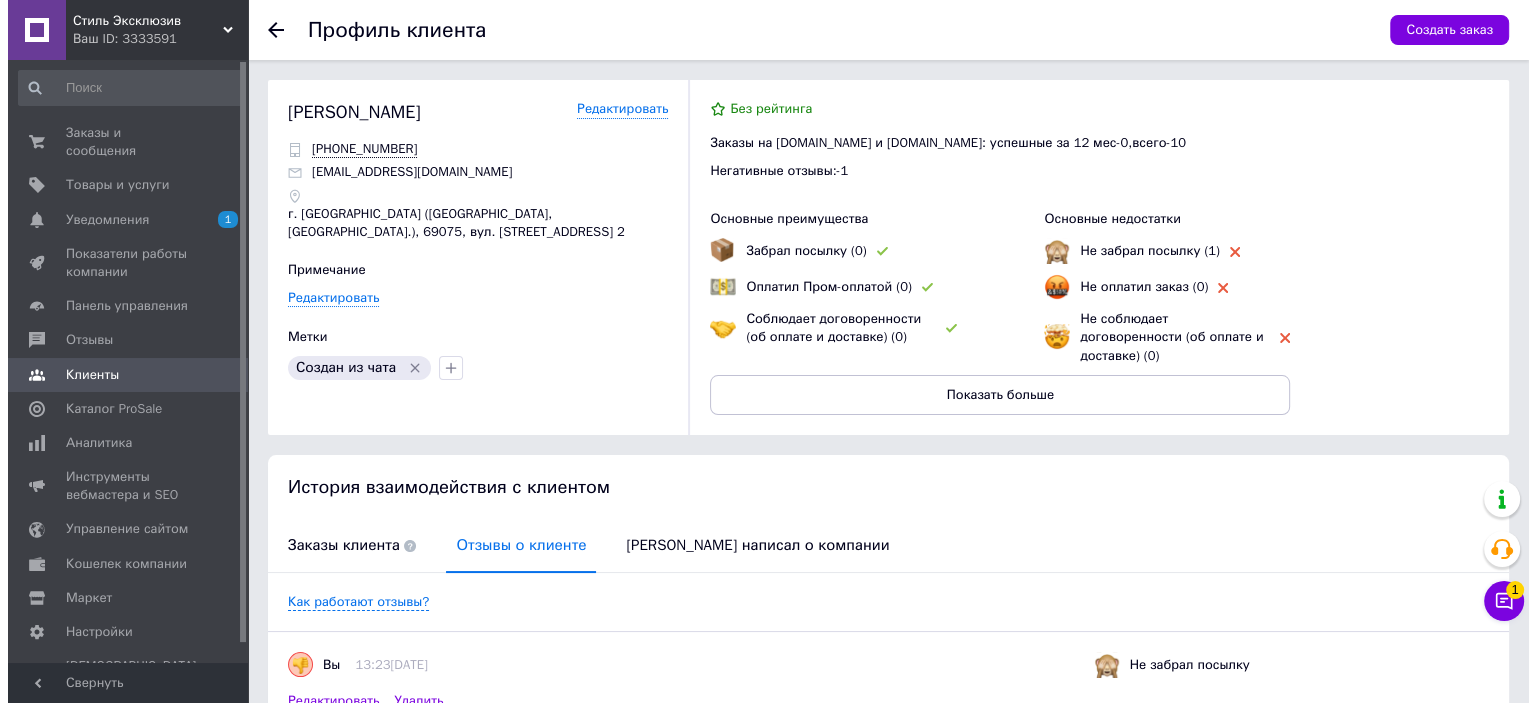 scroll, scrollTop: 91, scrollLeft: 0, axis: vertical 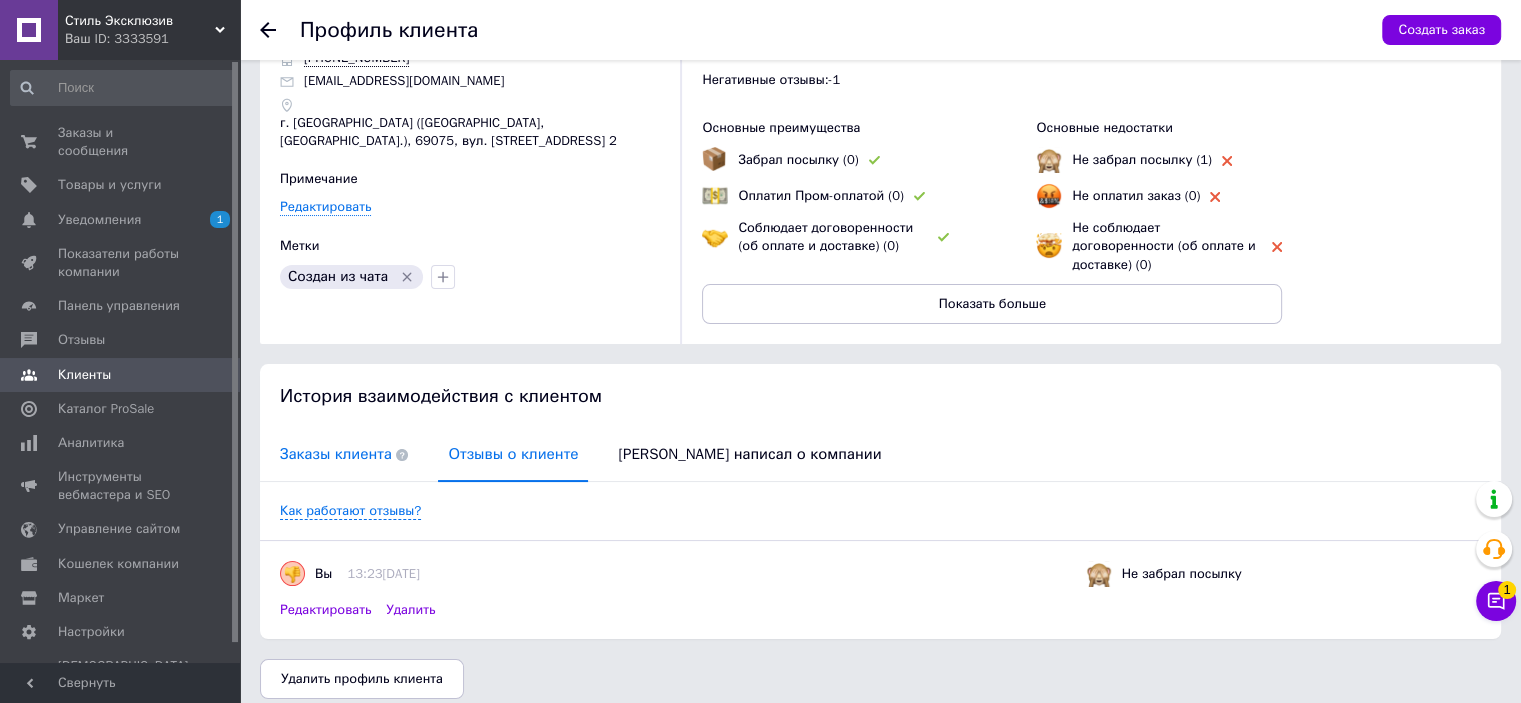 click on "Заказы клиента" at bounding box center (344, 454) 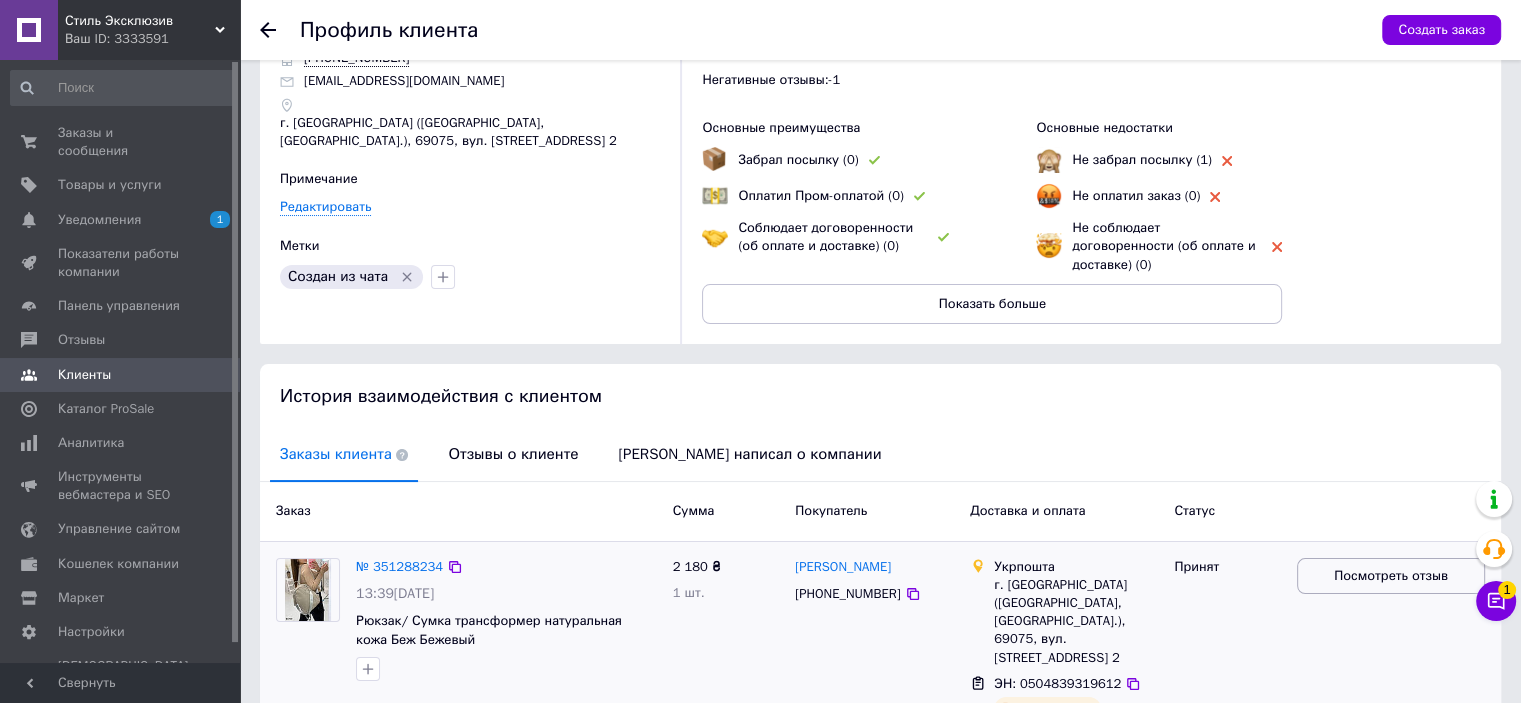 click on "Посмотреть отзыв" at bounding box center (1391, 576) 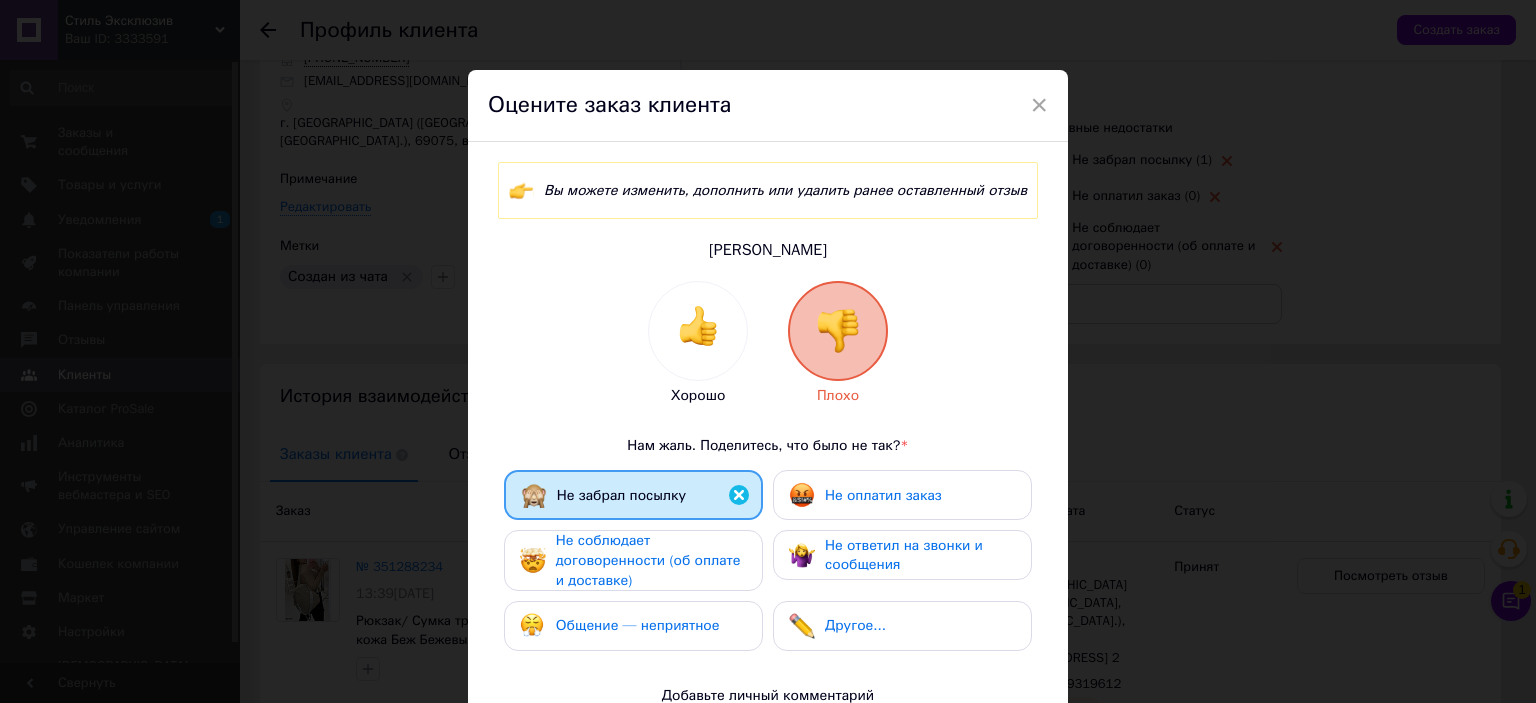 click on "Не оплатил заказ" at bounding box center [883, 495] 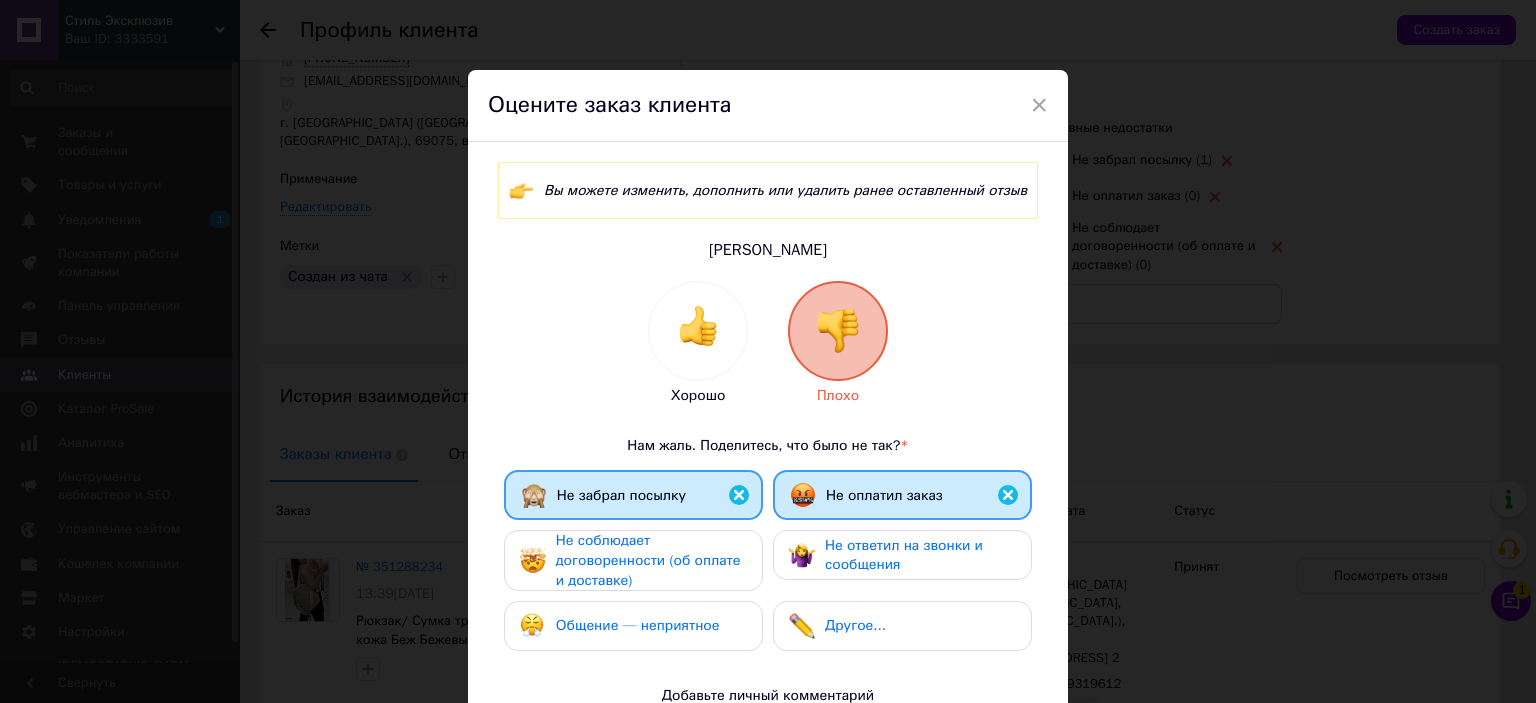 click on "Общение — неприятное" at bounding box center [638, 625] 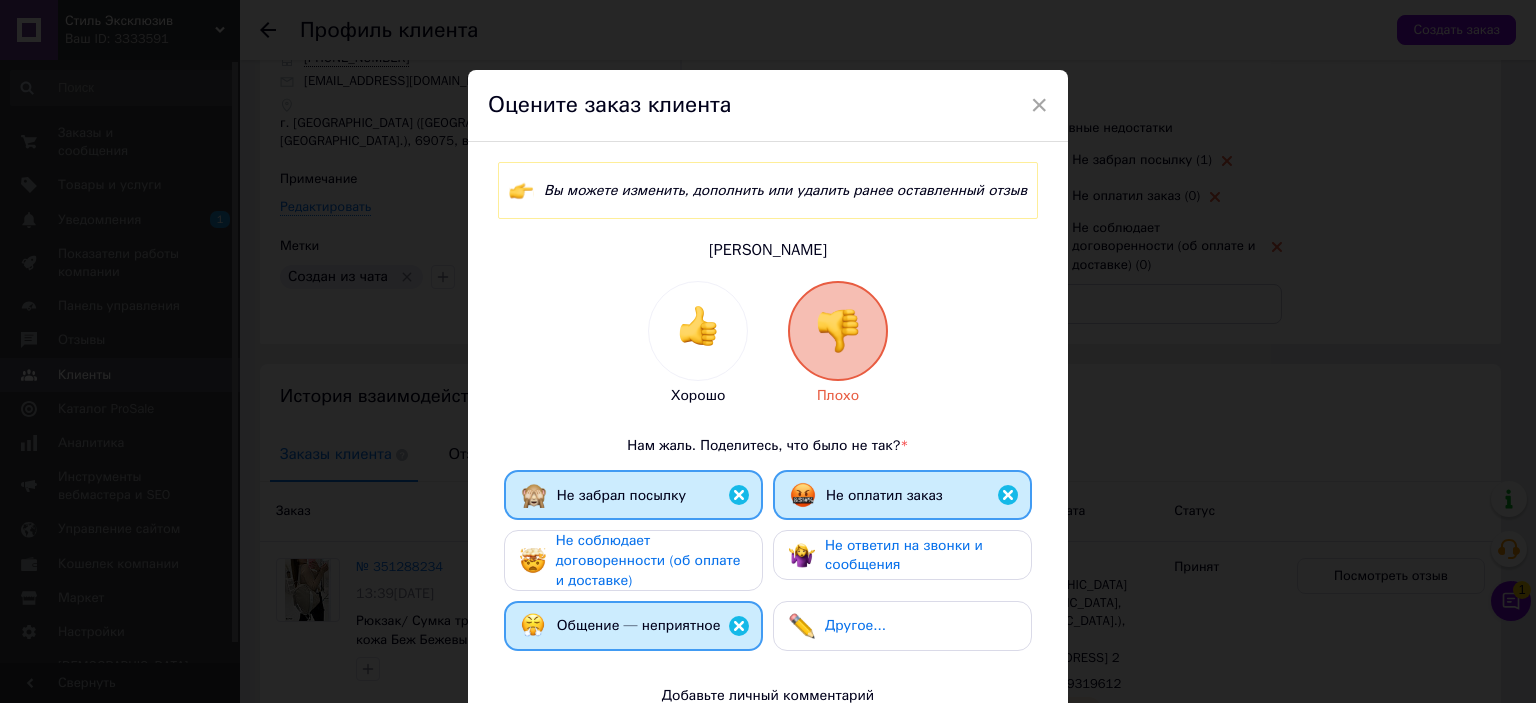 click on "Другое..." at bounding box center (902, 626) 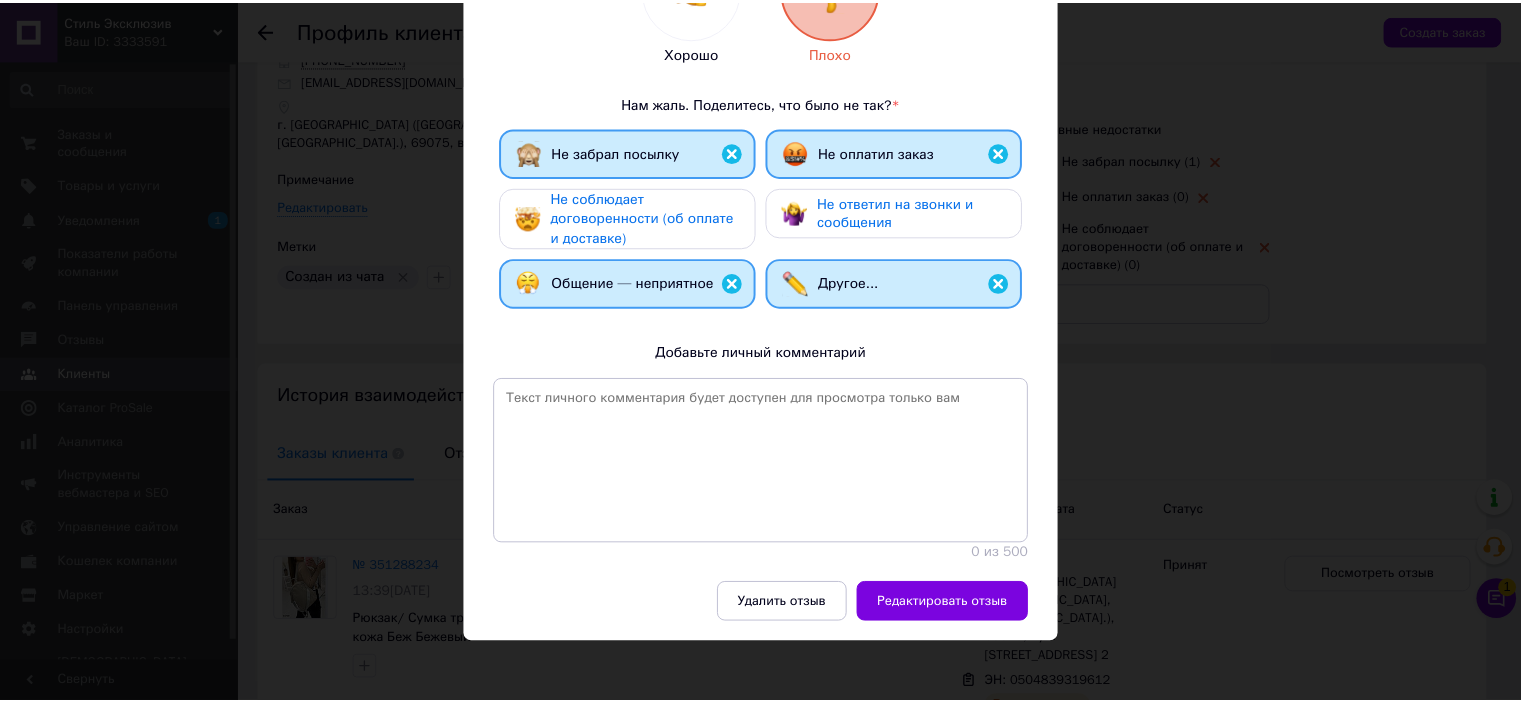 scroll, scrollTop: 348, scrollLeft: 0, axis: vertical 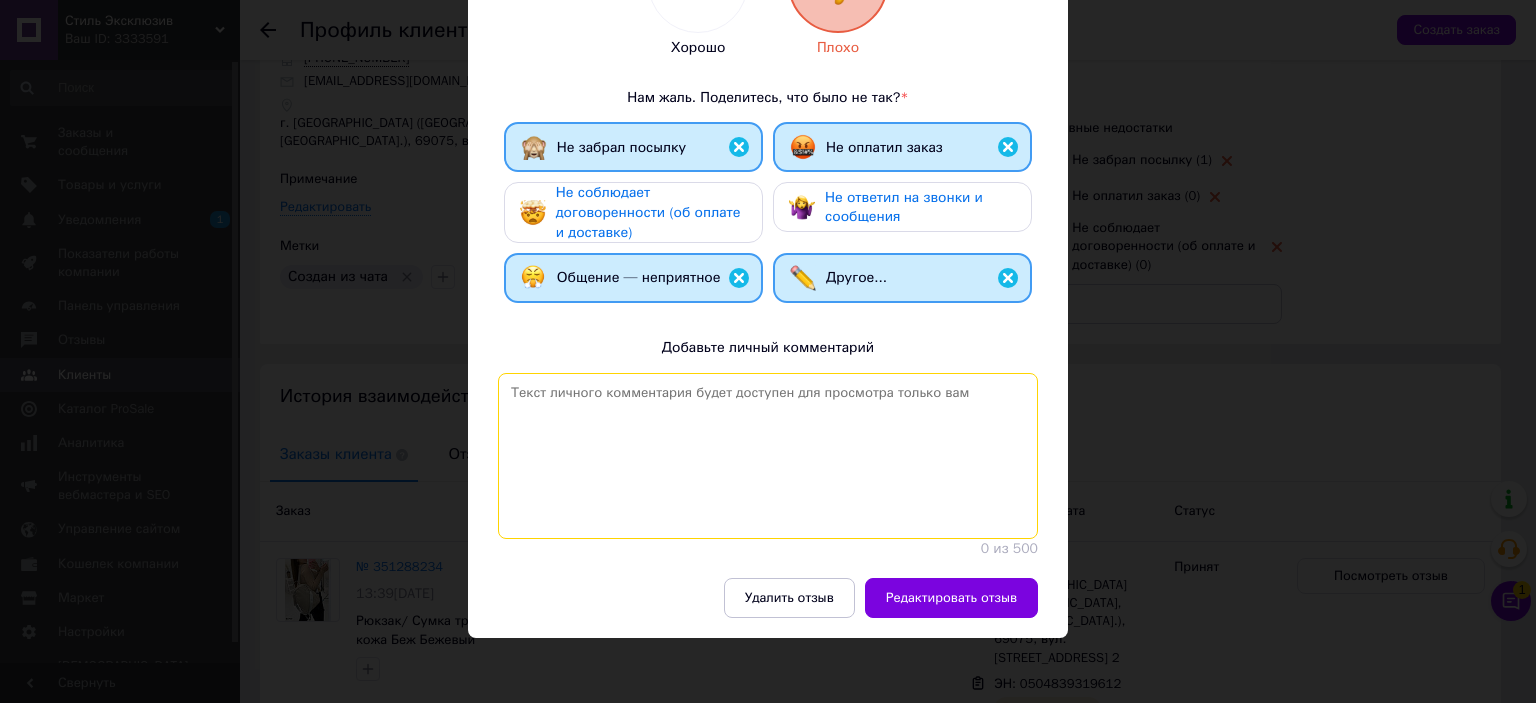 click at bounding box center (768, 456) 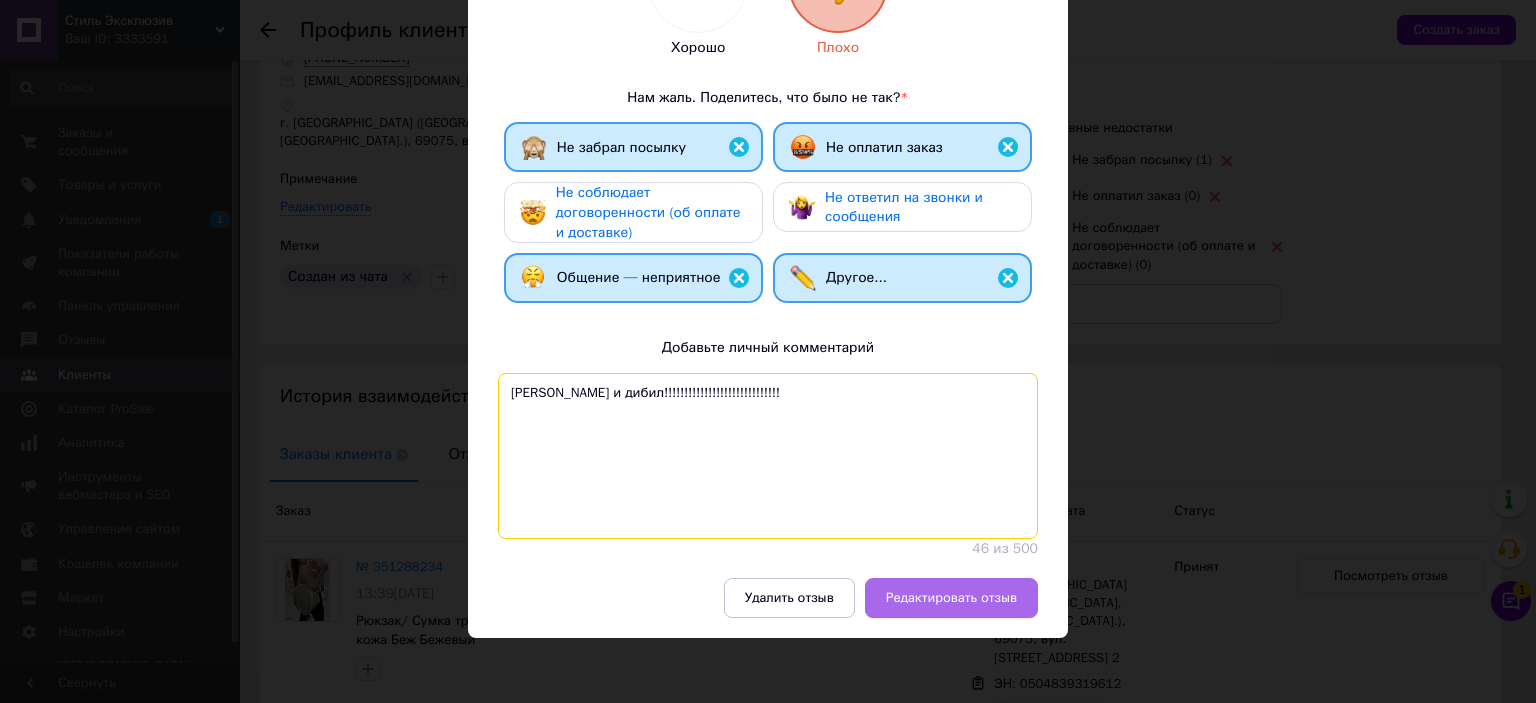 type on "[PERSON_NAME] и дибил!!!!!!!!!!!!!!!!!!!!!!!!!!!!!" 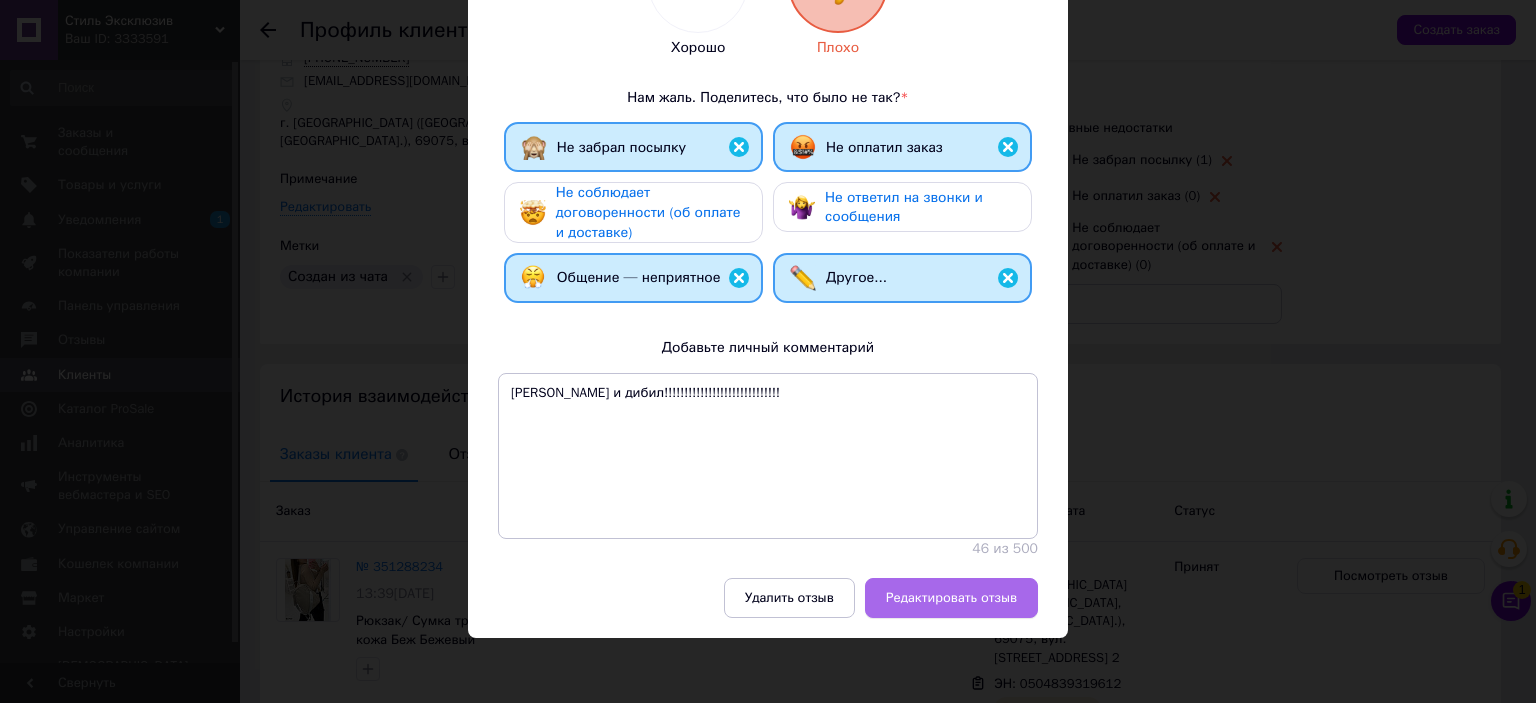 click on "Редактировать отзыв" at bounding box center (951, 598) 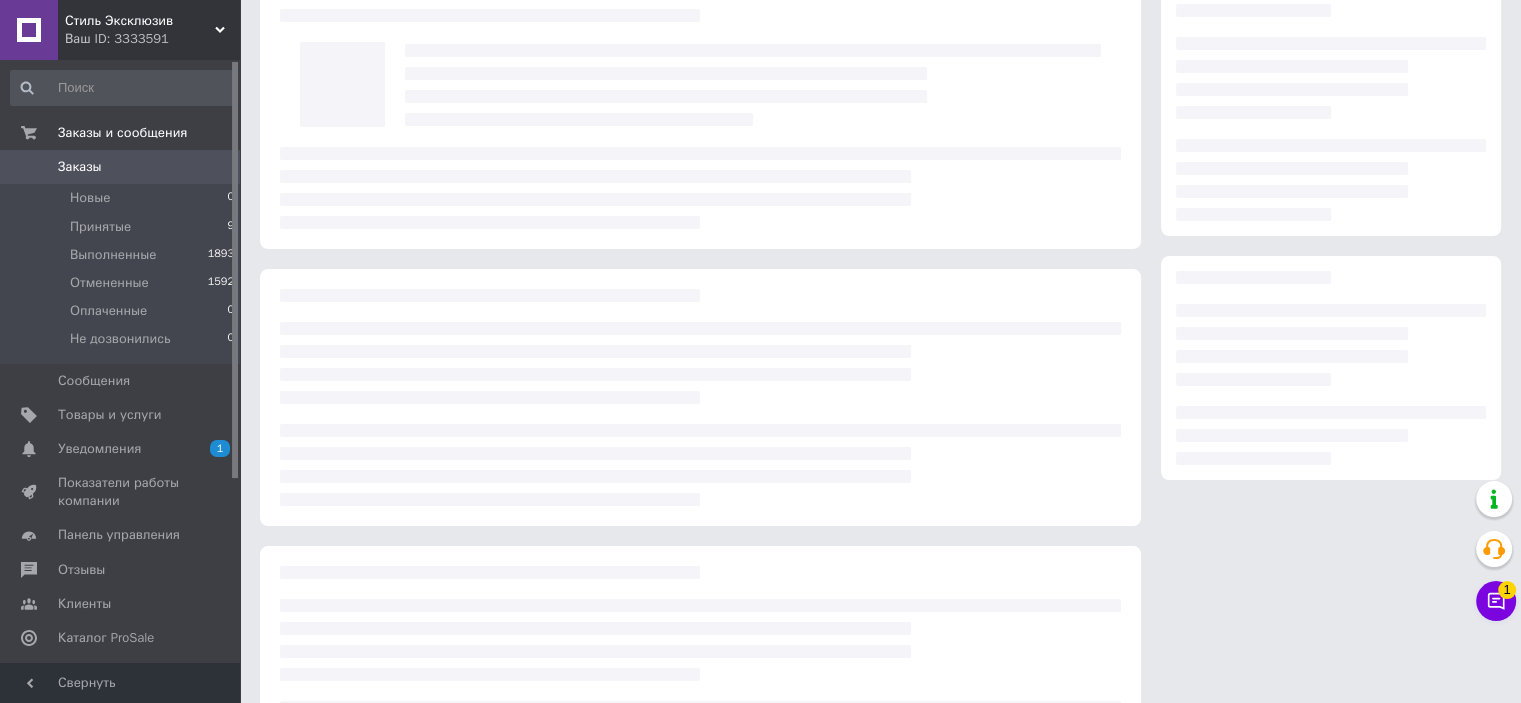 scroll, scrollTop: 211, scrollLeft: 0, axis: vertical 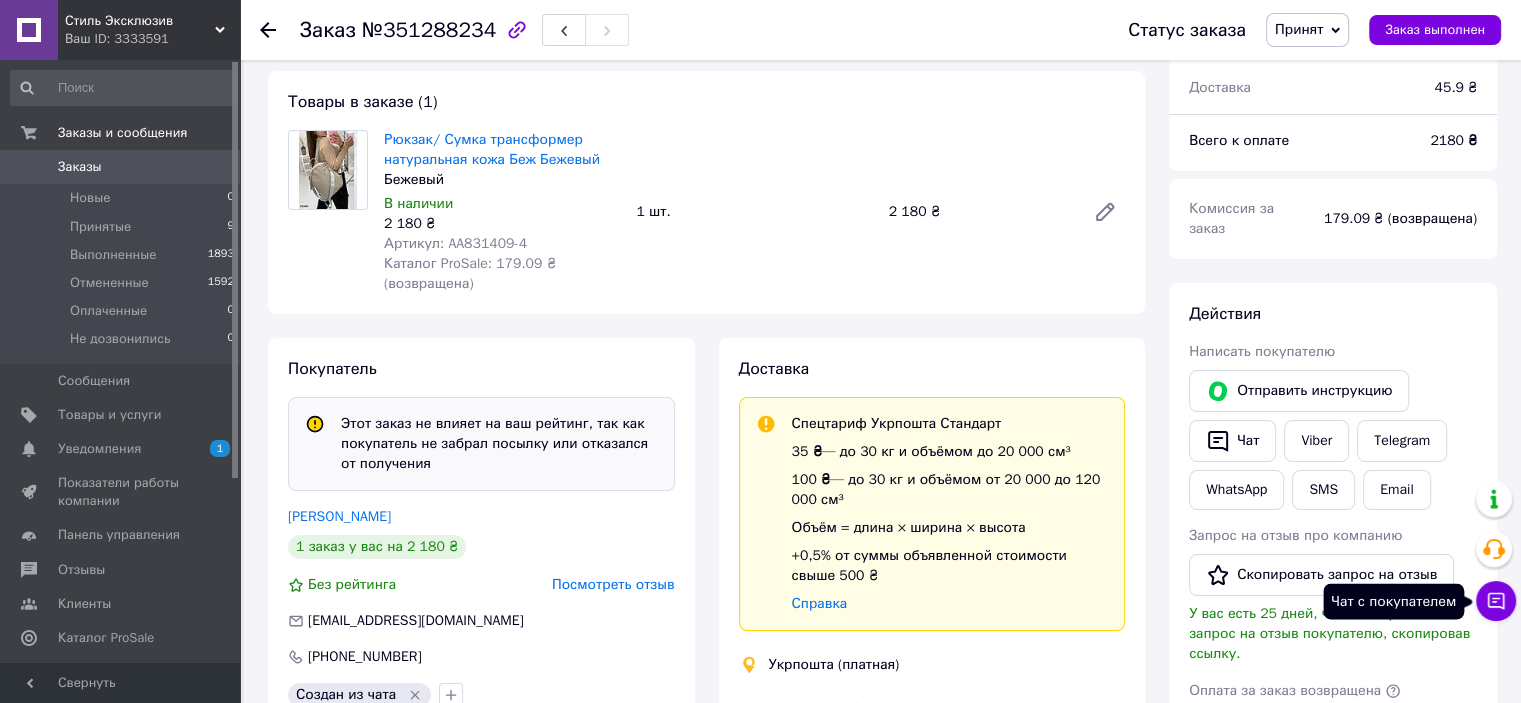 click 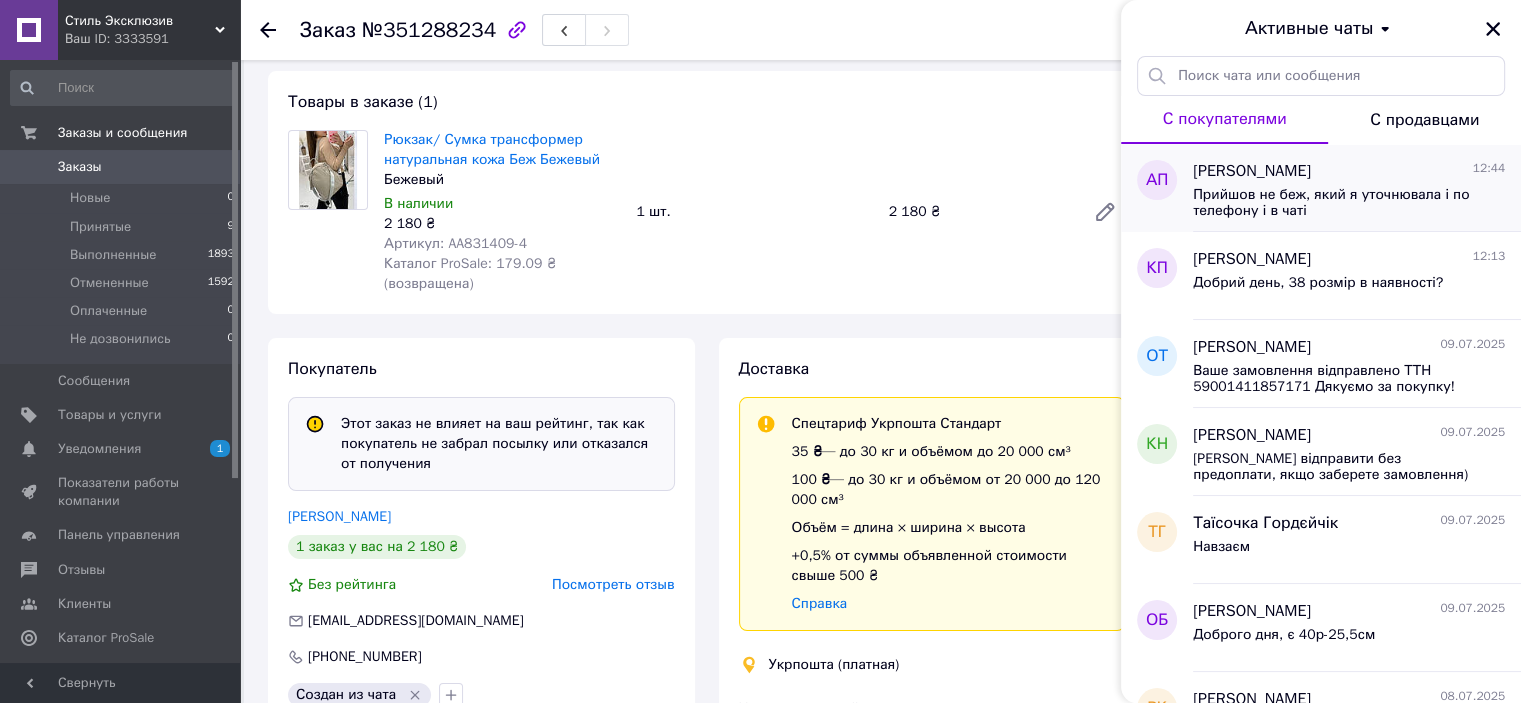 click on "Прийшов не беж, який я уточнювала і по телефону і в чаті" at bounding box center [1335, 203] 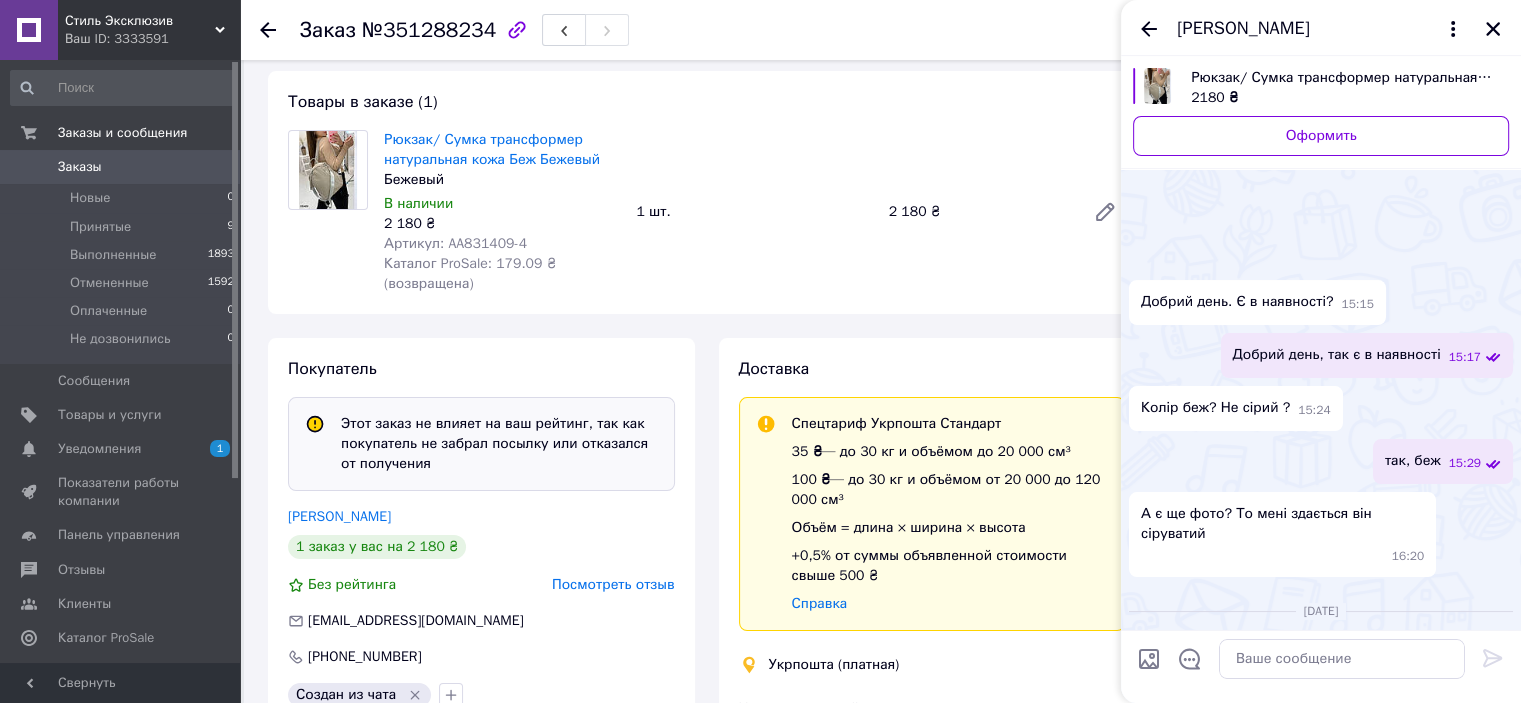 scroll, scrollTop: 1400, scrollLeft: 0, axis: vertical 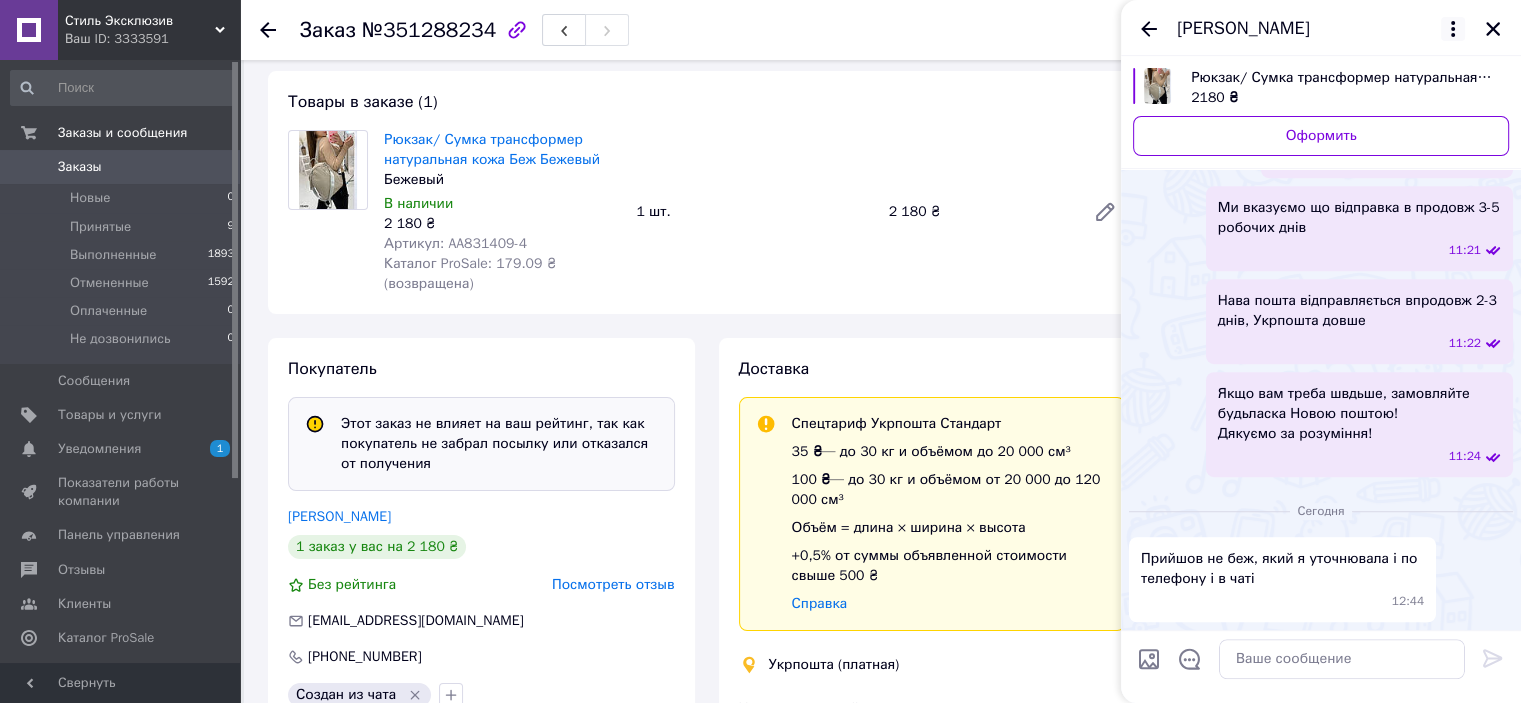 click 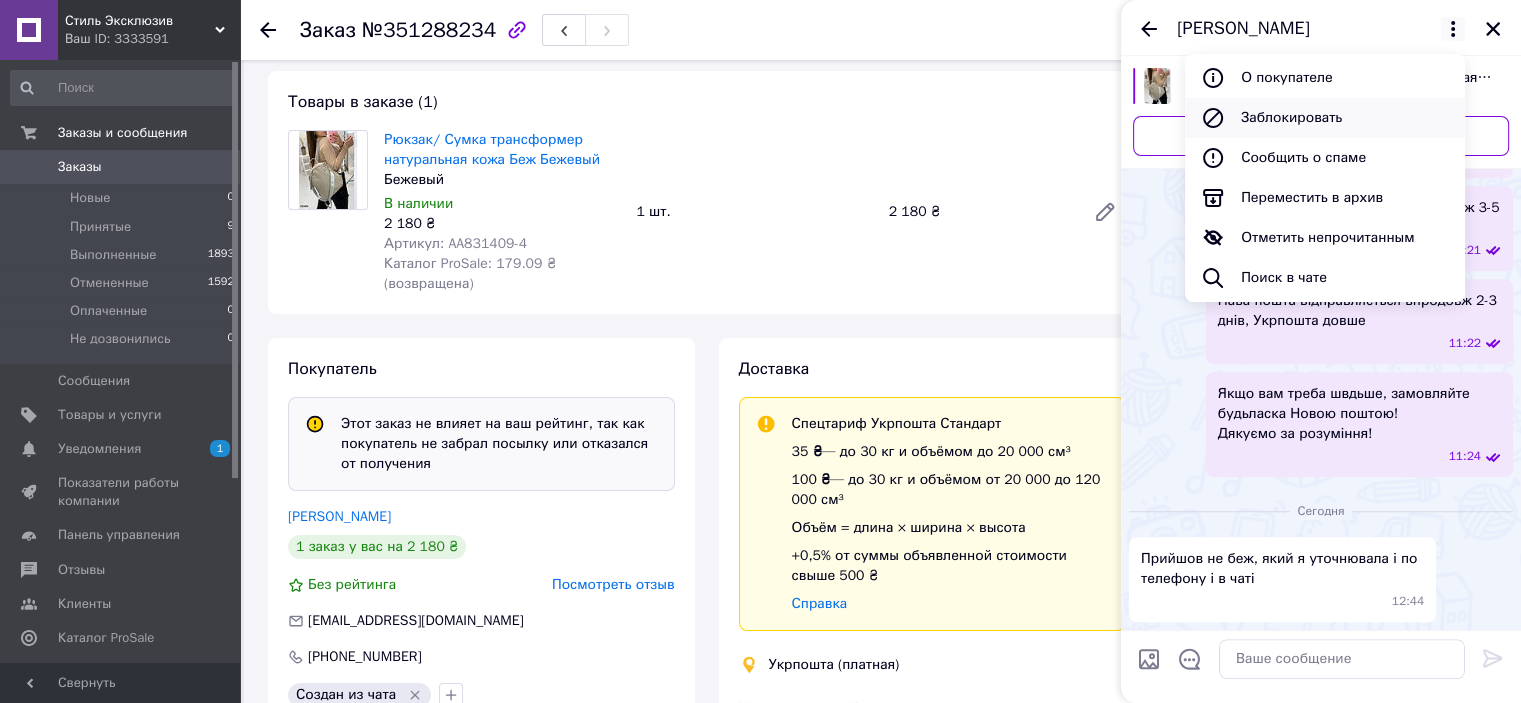 click on "Заблокировать" at bounding box center (1325, 118) 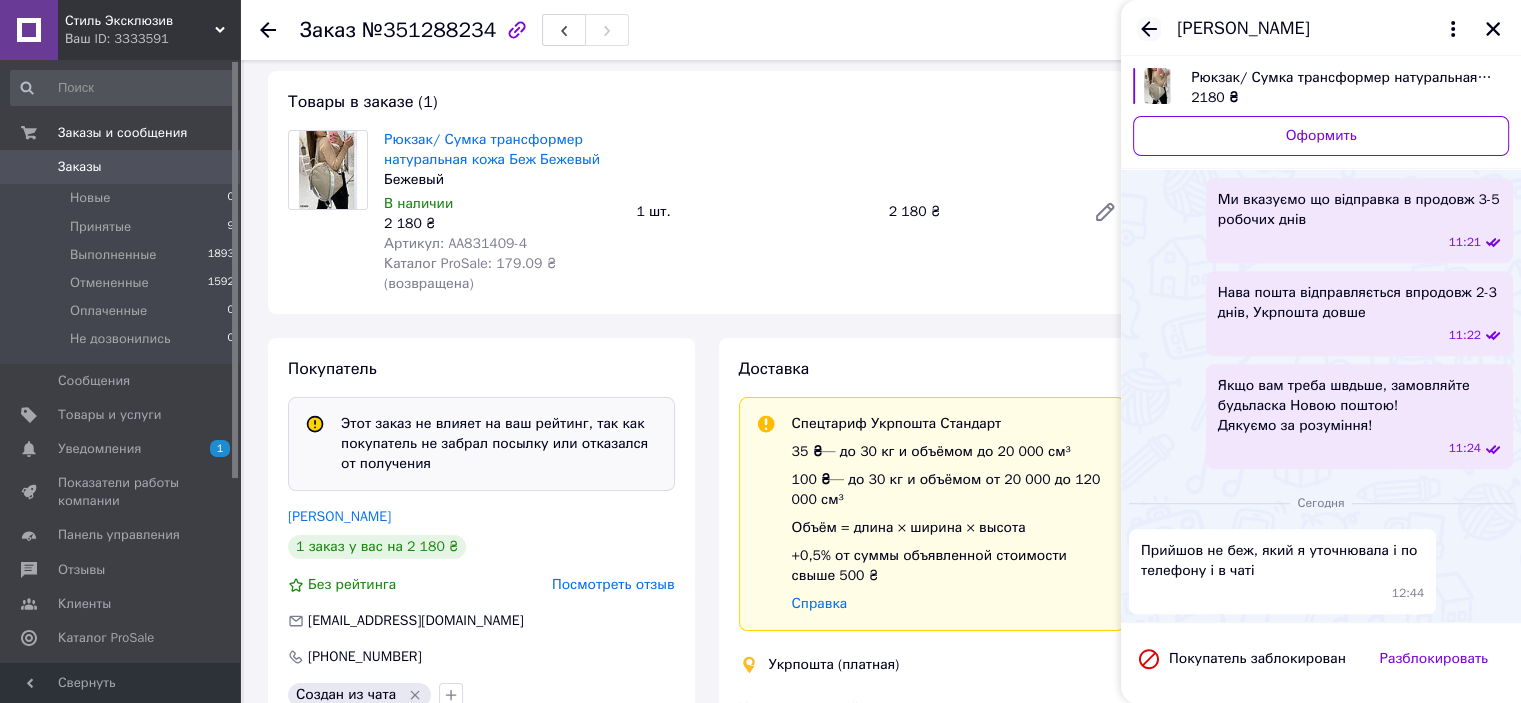 click 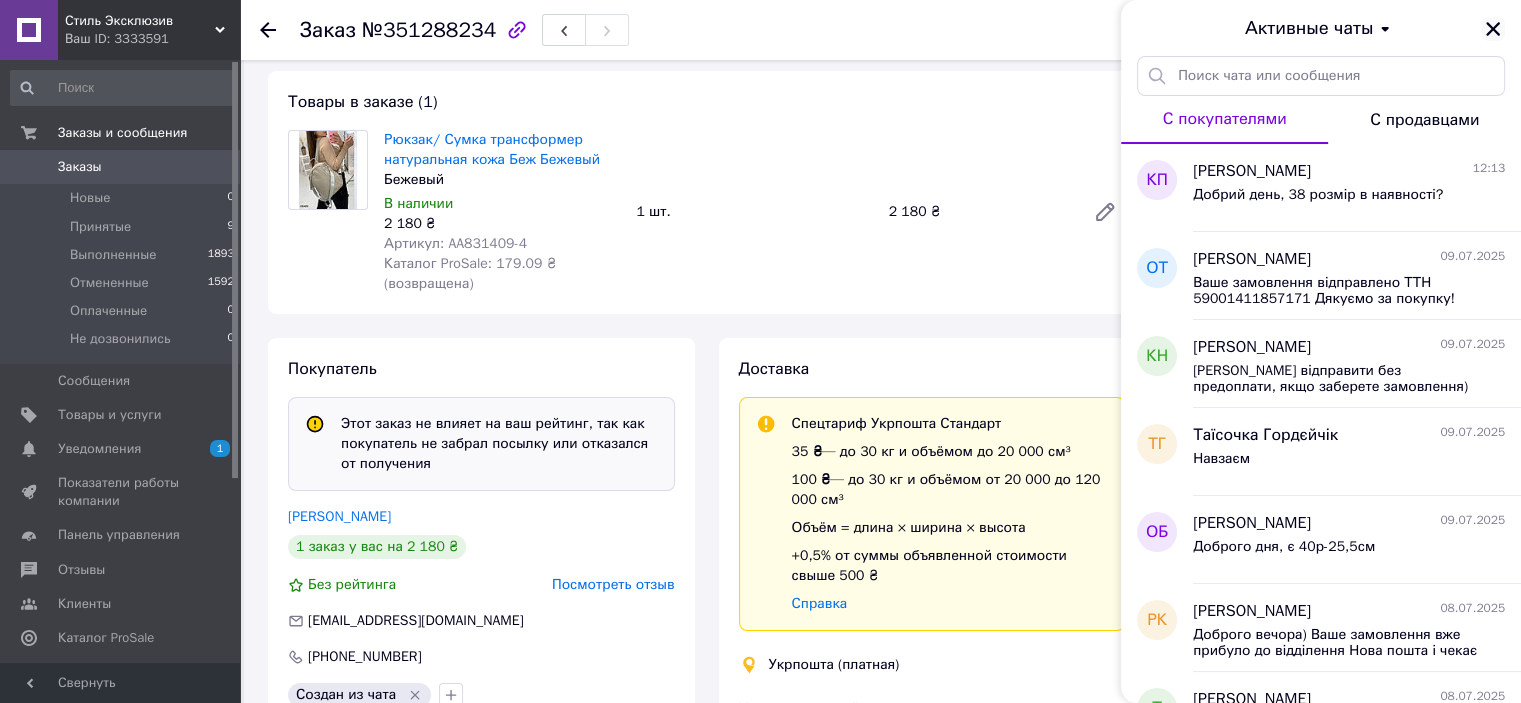 click 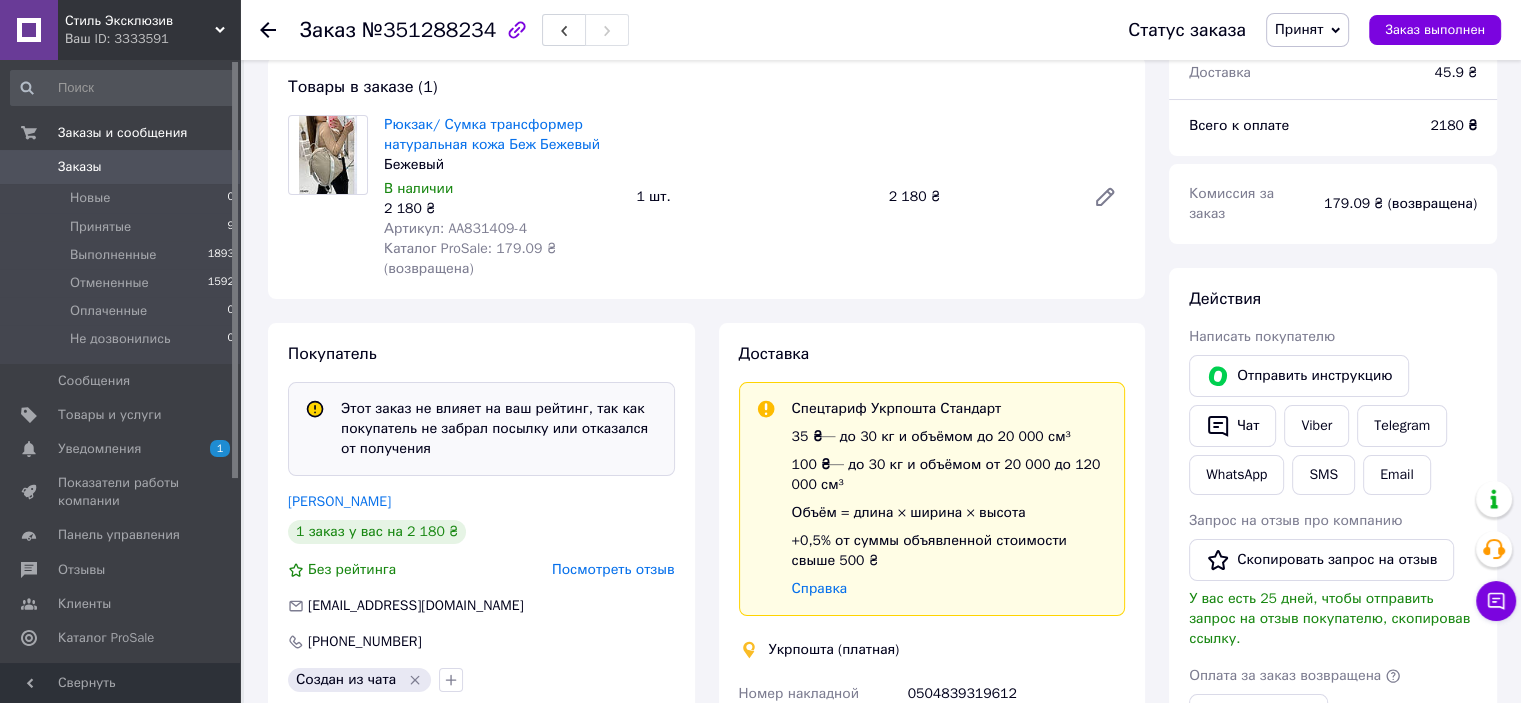 scroll, scrollTop: 311, scrollLeft: 0, axis: vertical 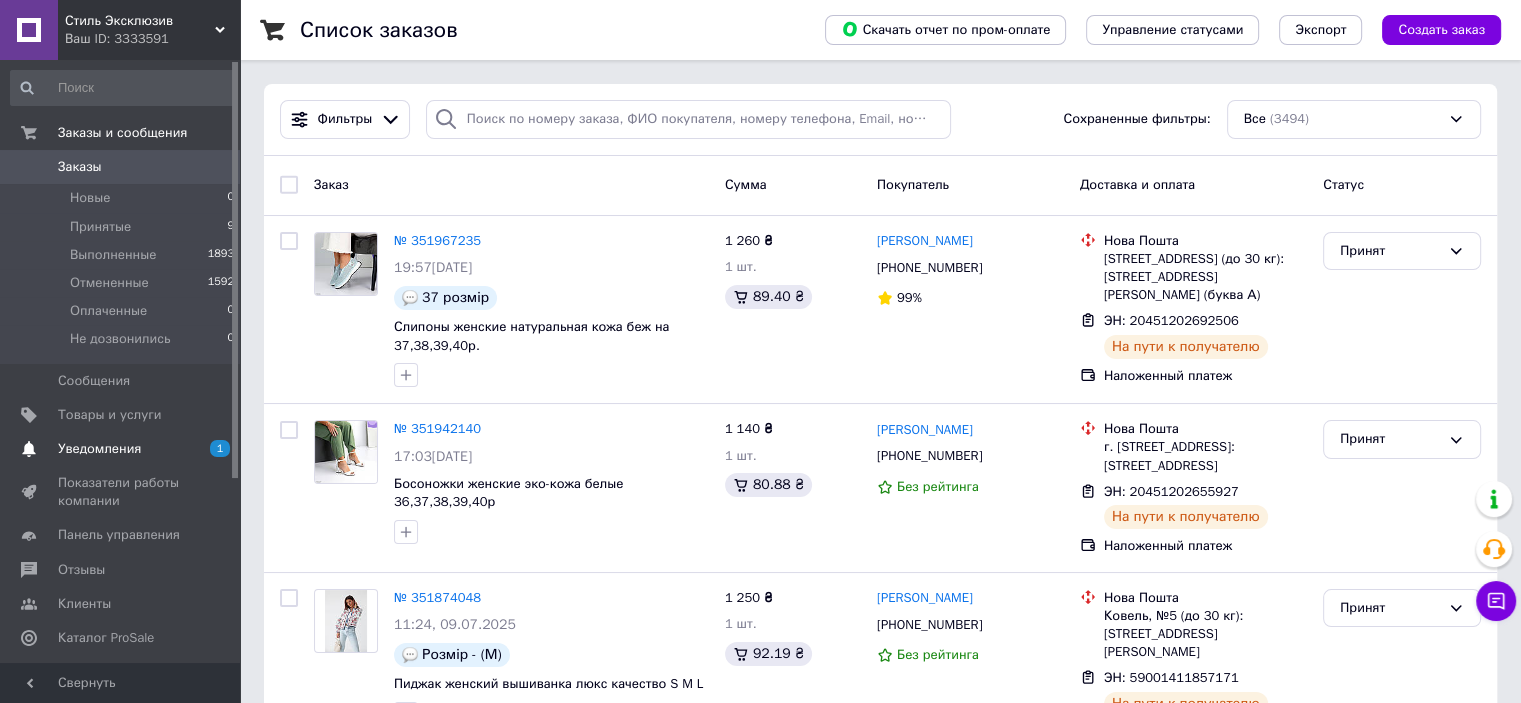 click on "Уведомления" at bounding box center (99, 449) 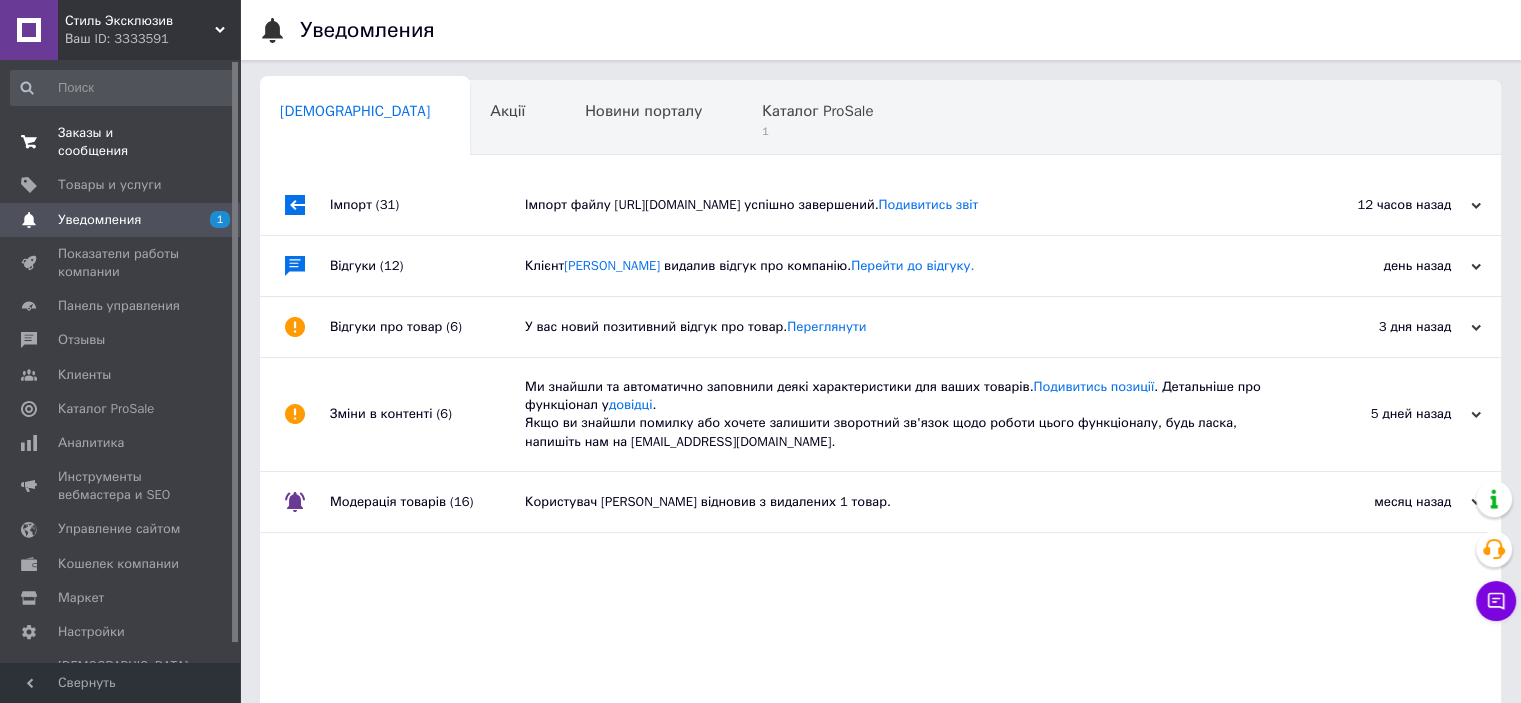 click on "Заказы и сообщения" at bounding box center (121, 142) 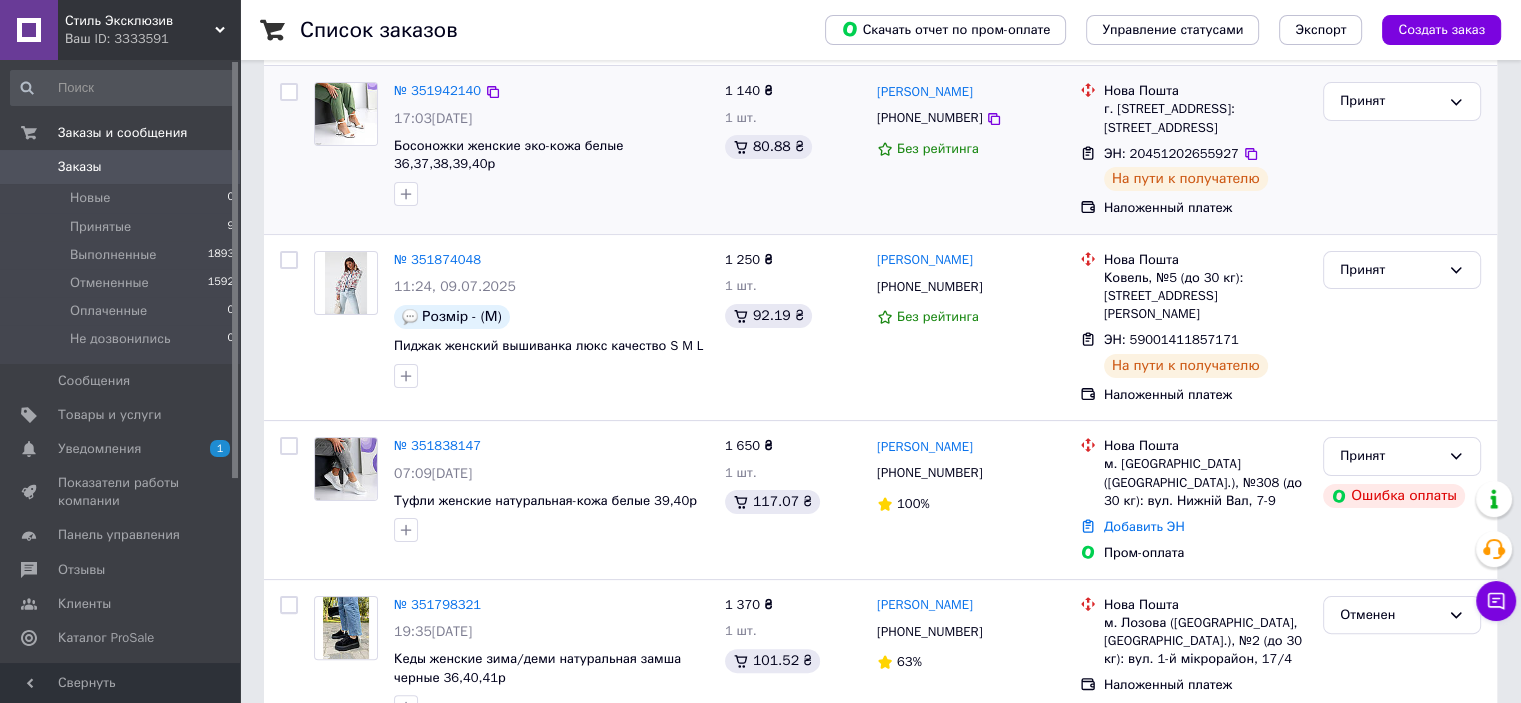 scroll, scrollTop: 400, scrollLeft: 0, axis: vertical 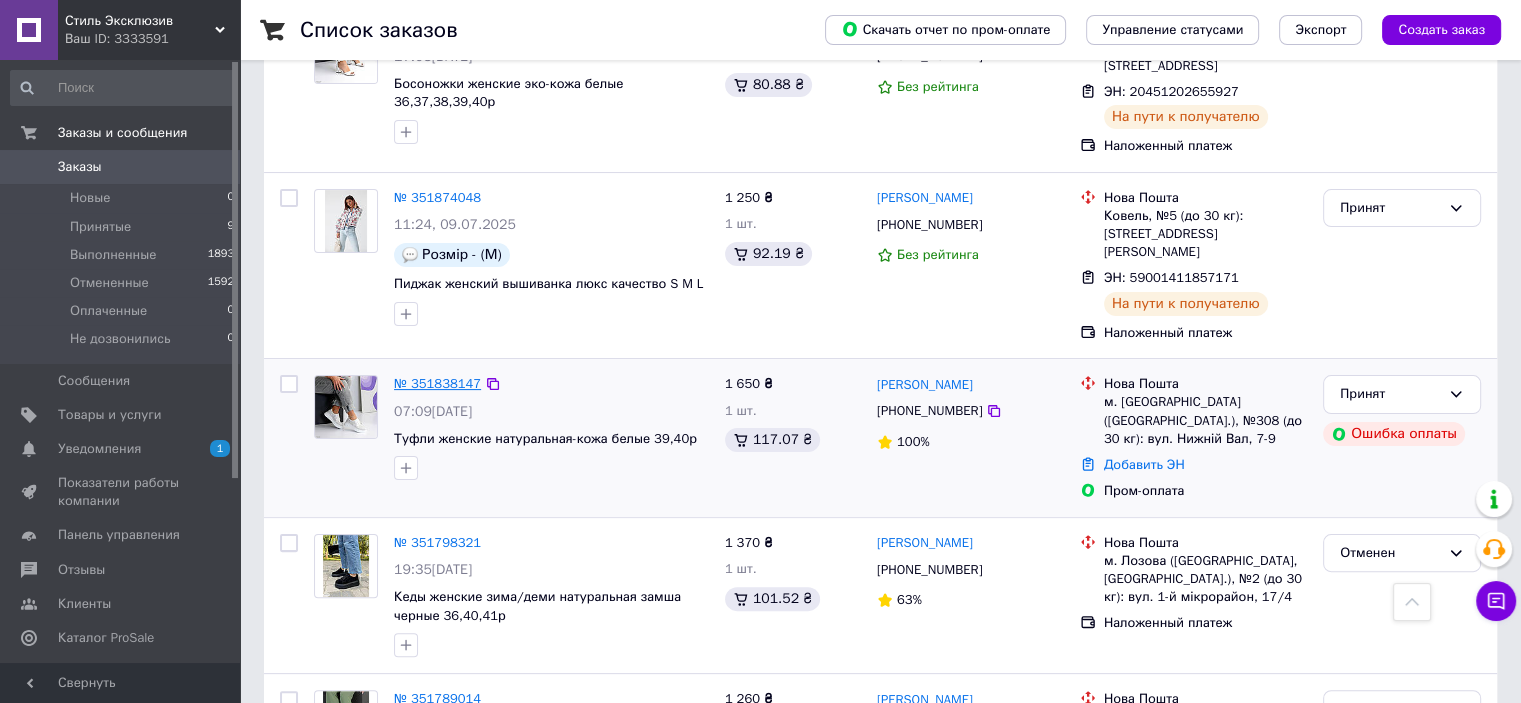 click on "№ 351838147" at bounding box center [437, 383] 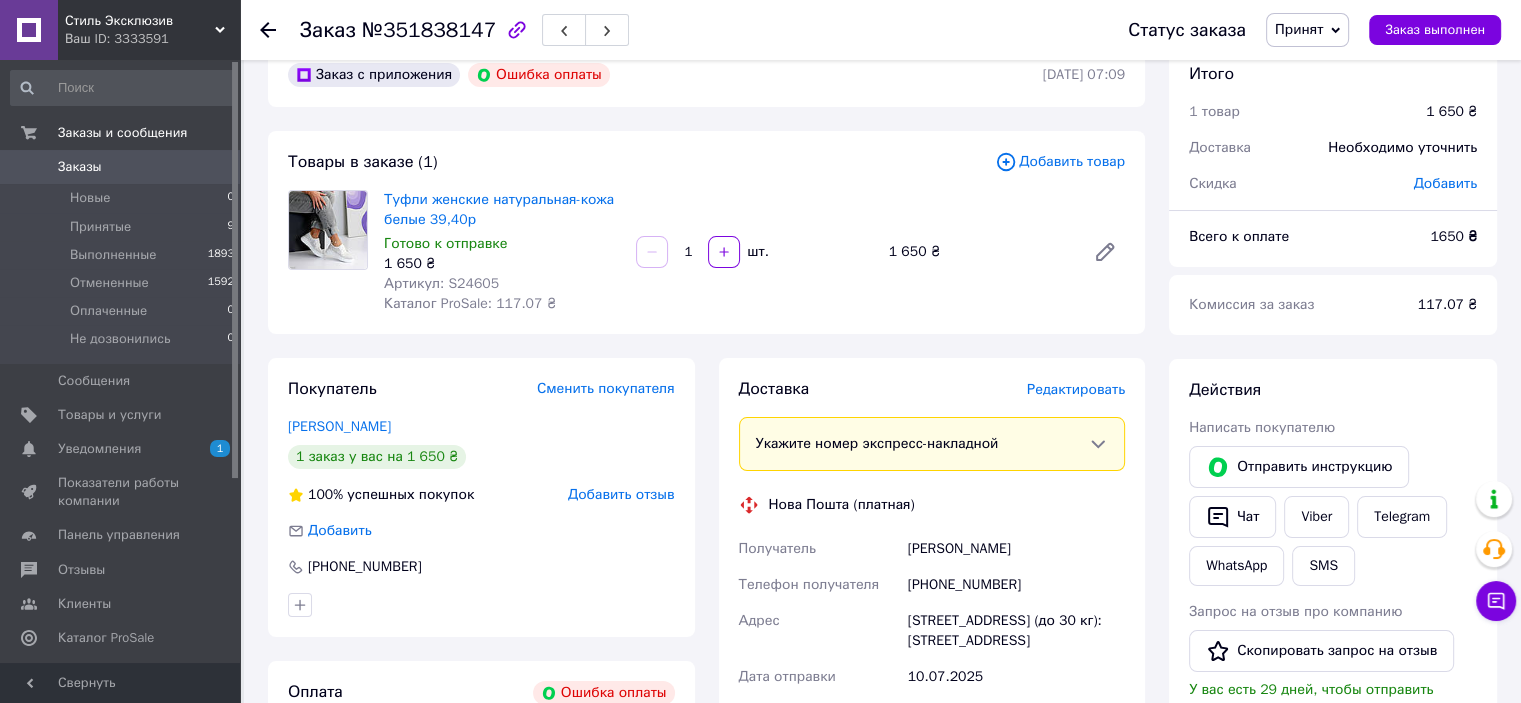 scroll, scrollTop: 0, scrollLeft: 0, axis: both 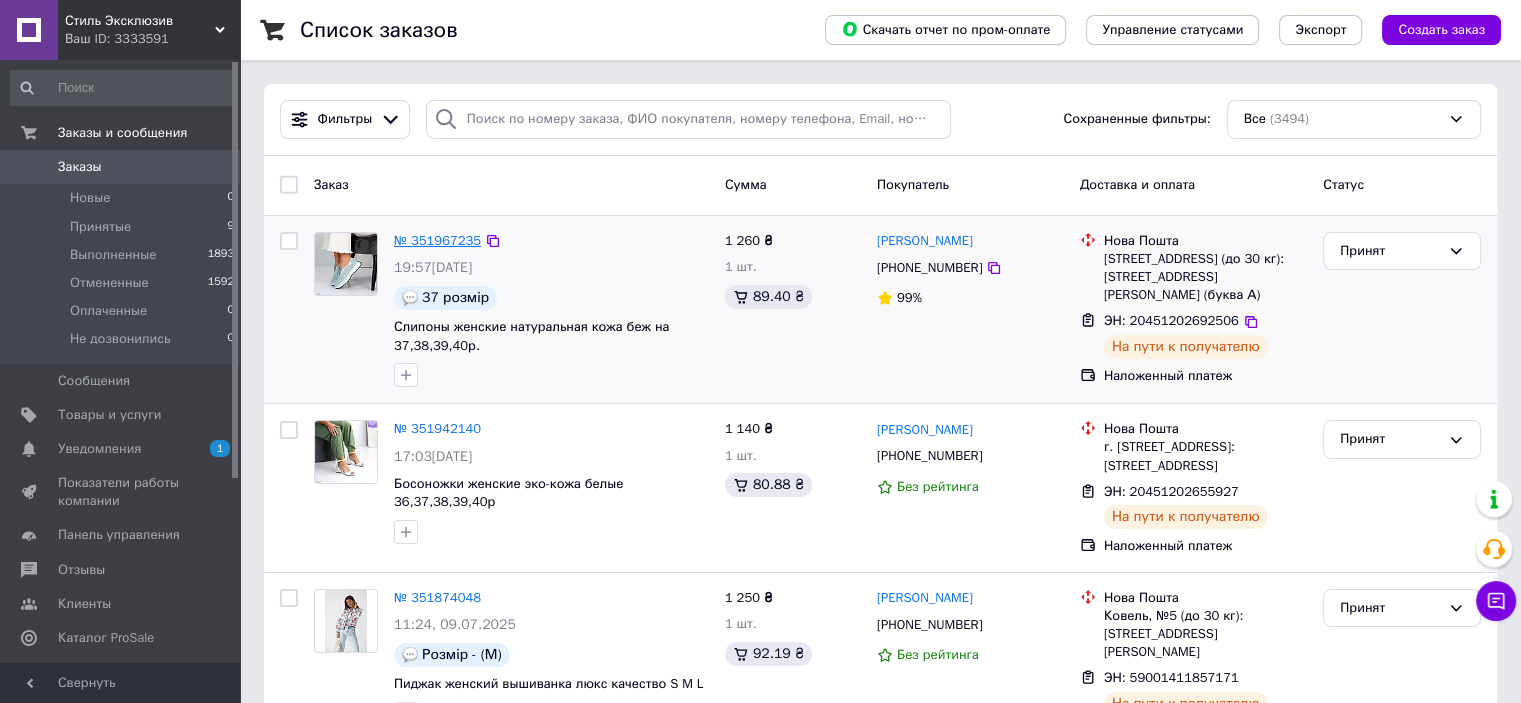 click on "№ 351967235" at bounding box center (437, 240) 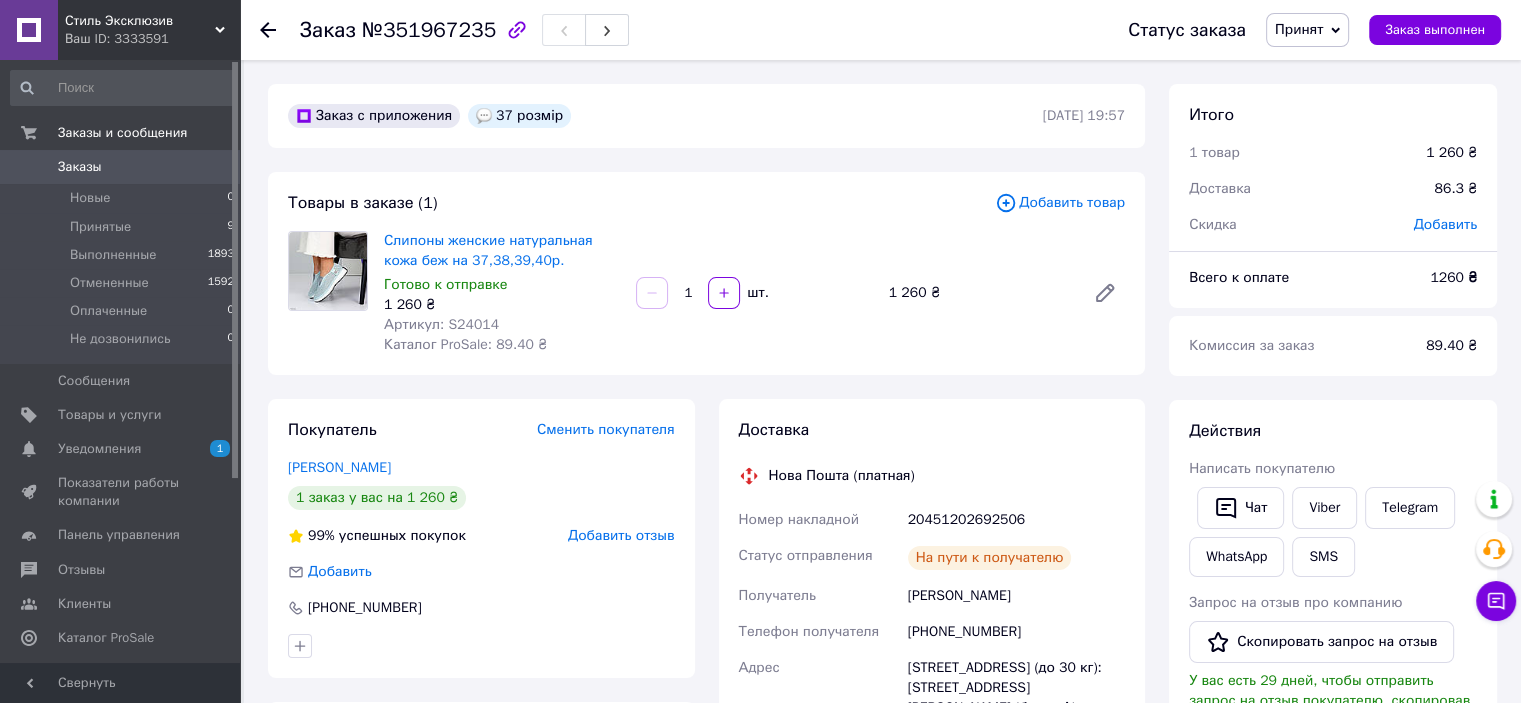 click on "Товары в заказе (1) Добавить товар Слипоны женские натуральная кожа беж на 37,38,39,40р. Готово к отправке 1 260 ₴ Артикул: S24014 Каталог ProSale: 89.40 ₴  1   шт. 1 260 ₴" at bounding box center [706, 273] 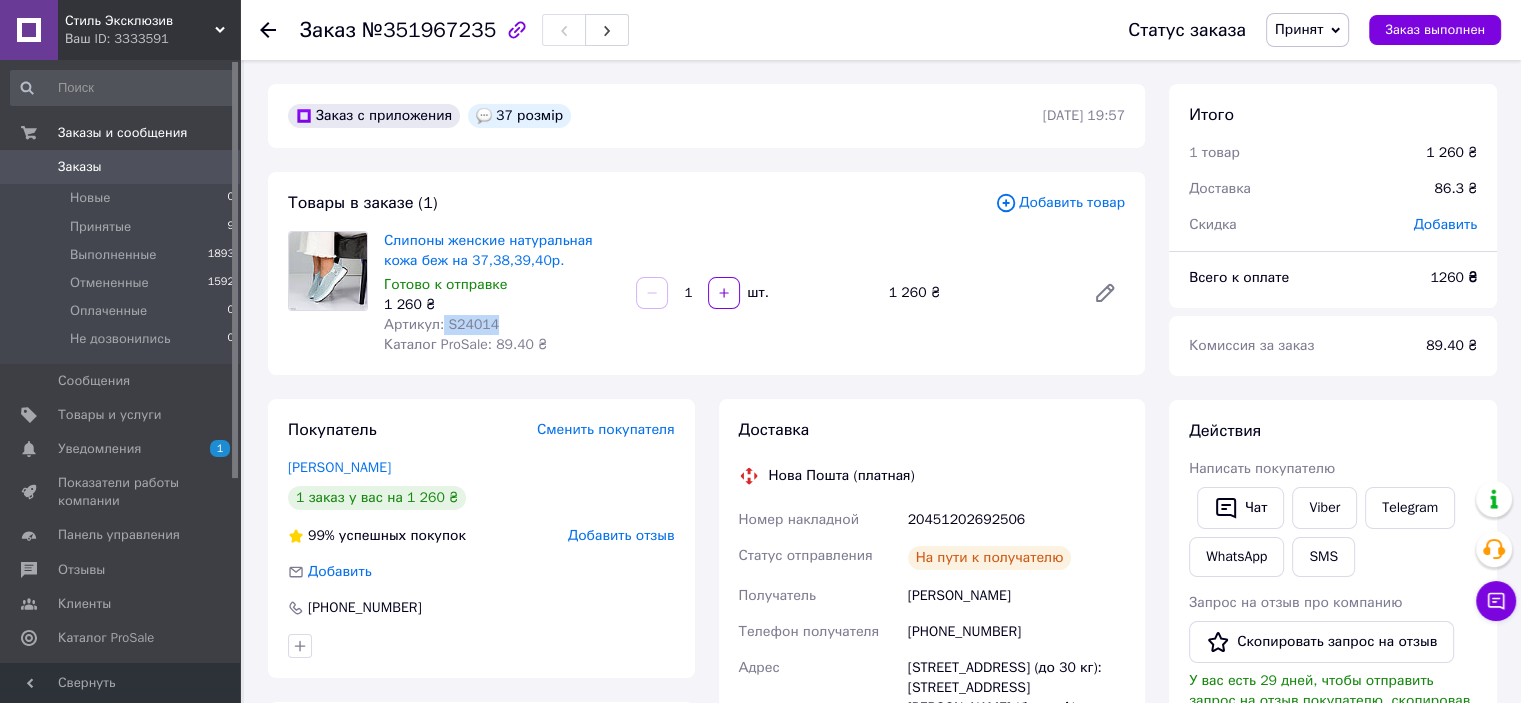 drag, startPoint x: 440, startPoint y: 325, endPoint x: 525, endPoint y: 315, distance: 85.58621 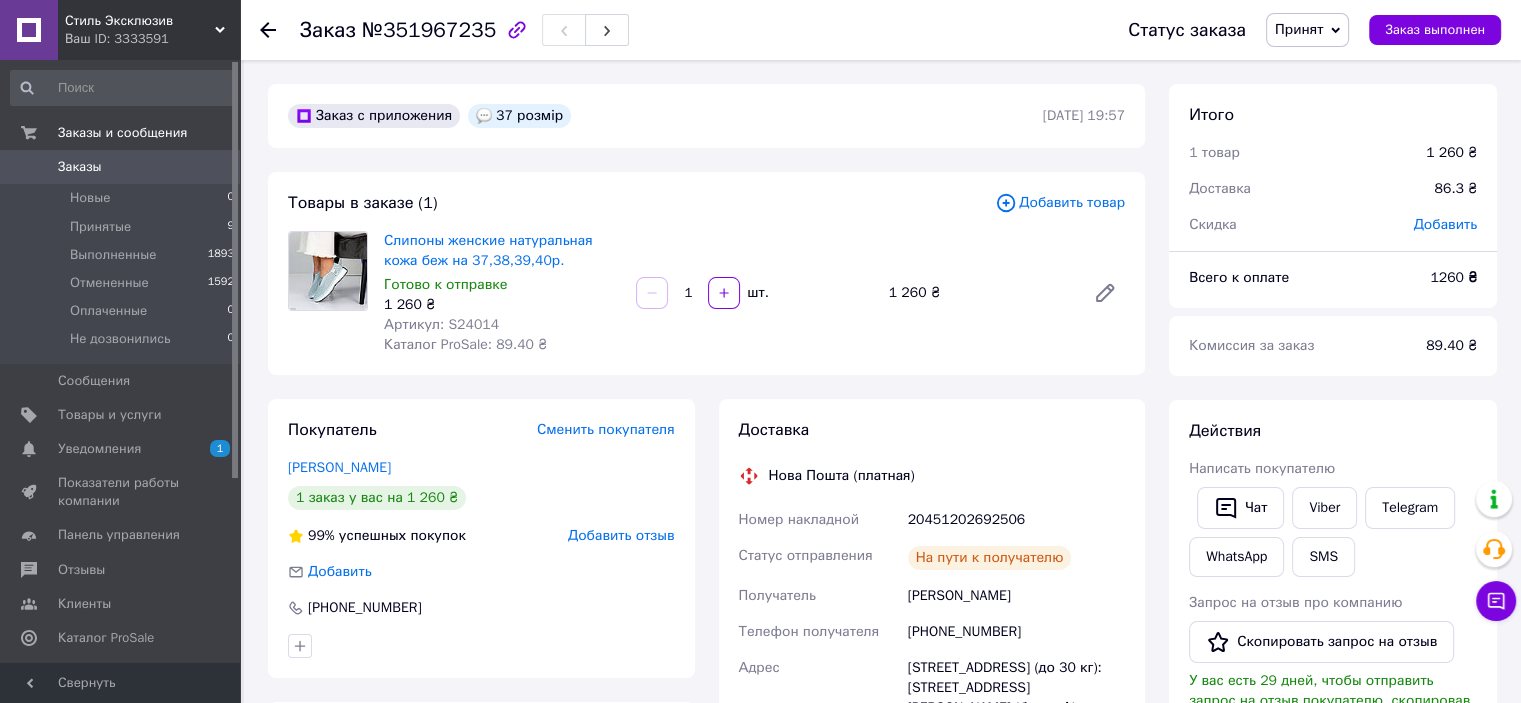 click on "1   шт." at bounding box center [754, 293] 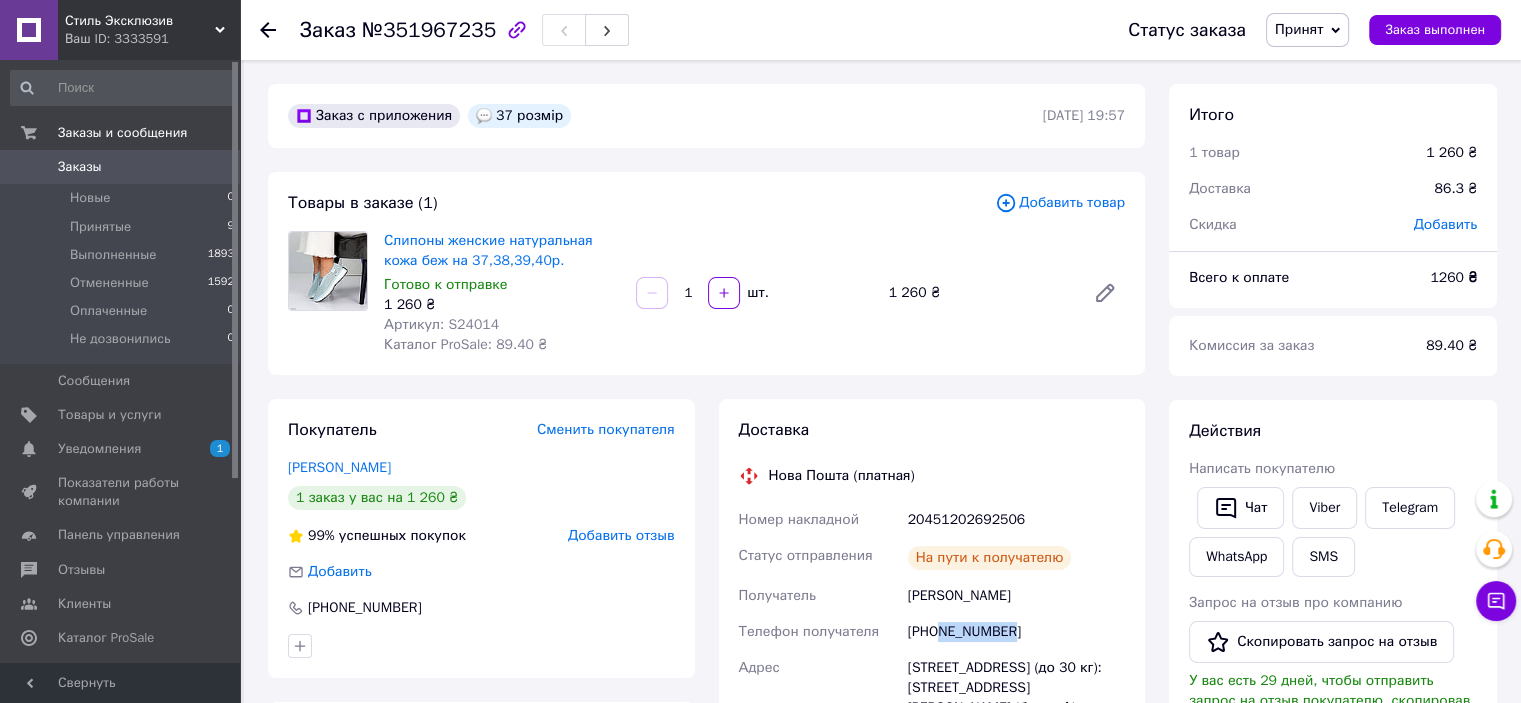 drag, startPoint x: 1007, startPoint y: 629, endPoint x: 940, endPoint y: 646, distance: 69.12308 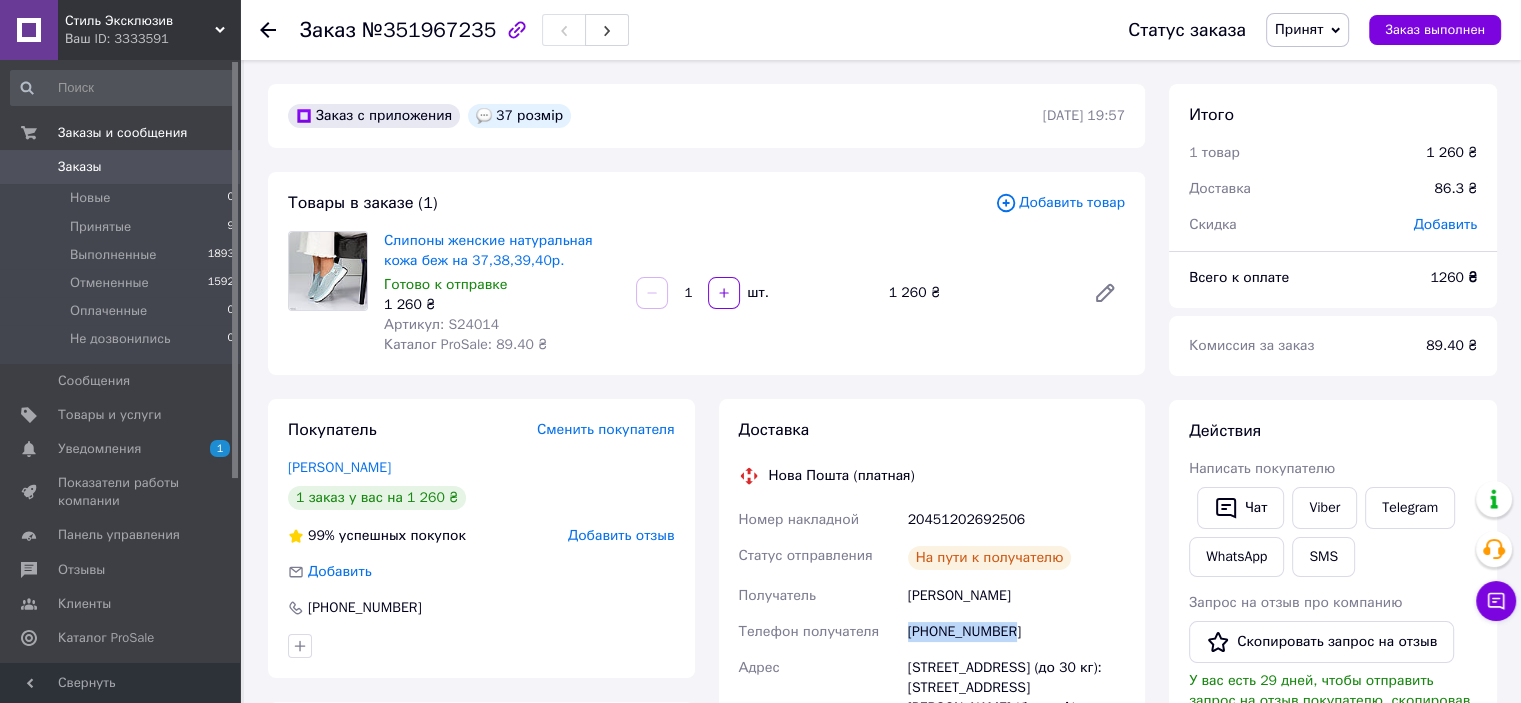 drag, startPoint x: 1016, startPoint y: 628, endPoint x: 898, endPoint y: 634, distance: 118.15244 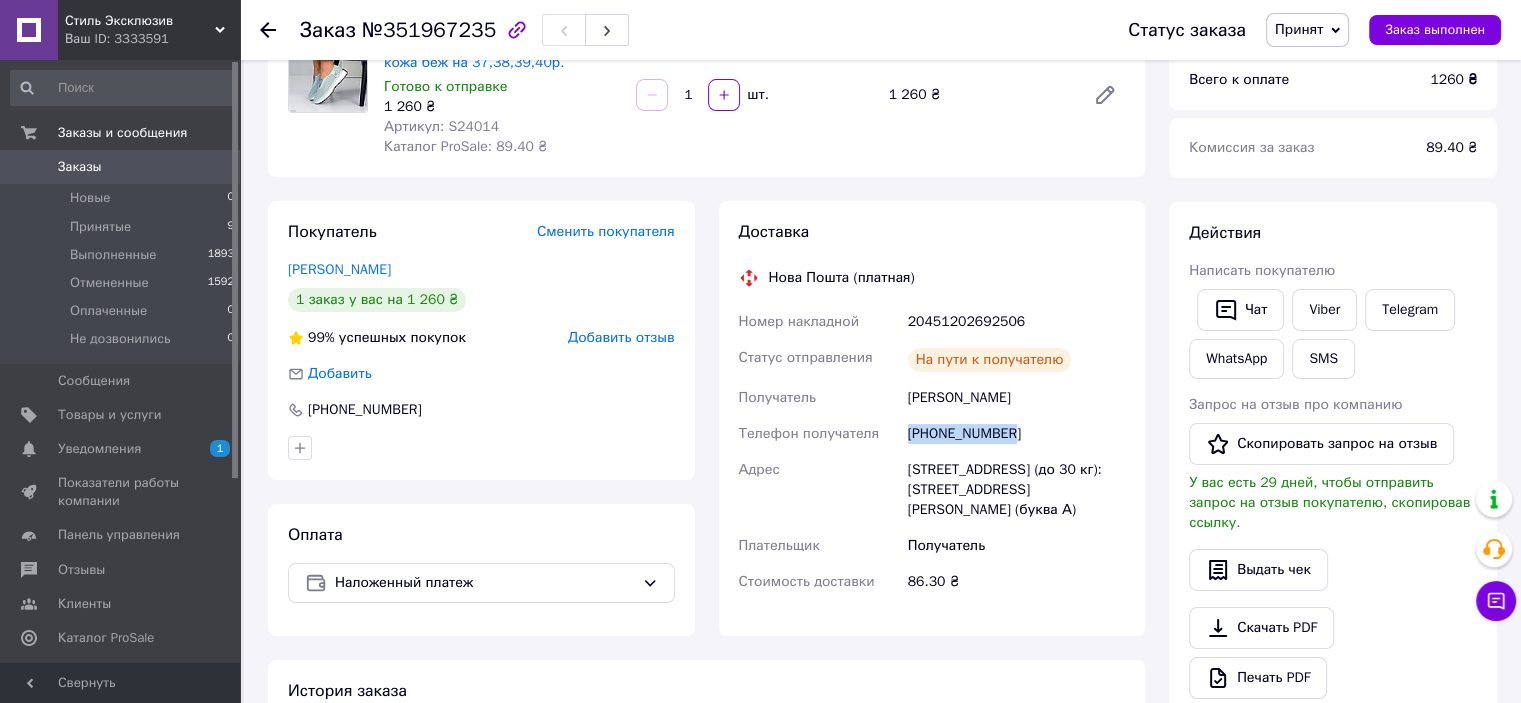 scroll, scrollTop: 200, scrollLeft: 0, axis: vertical 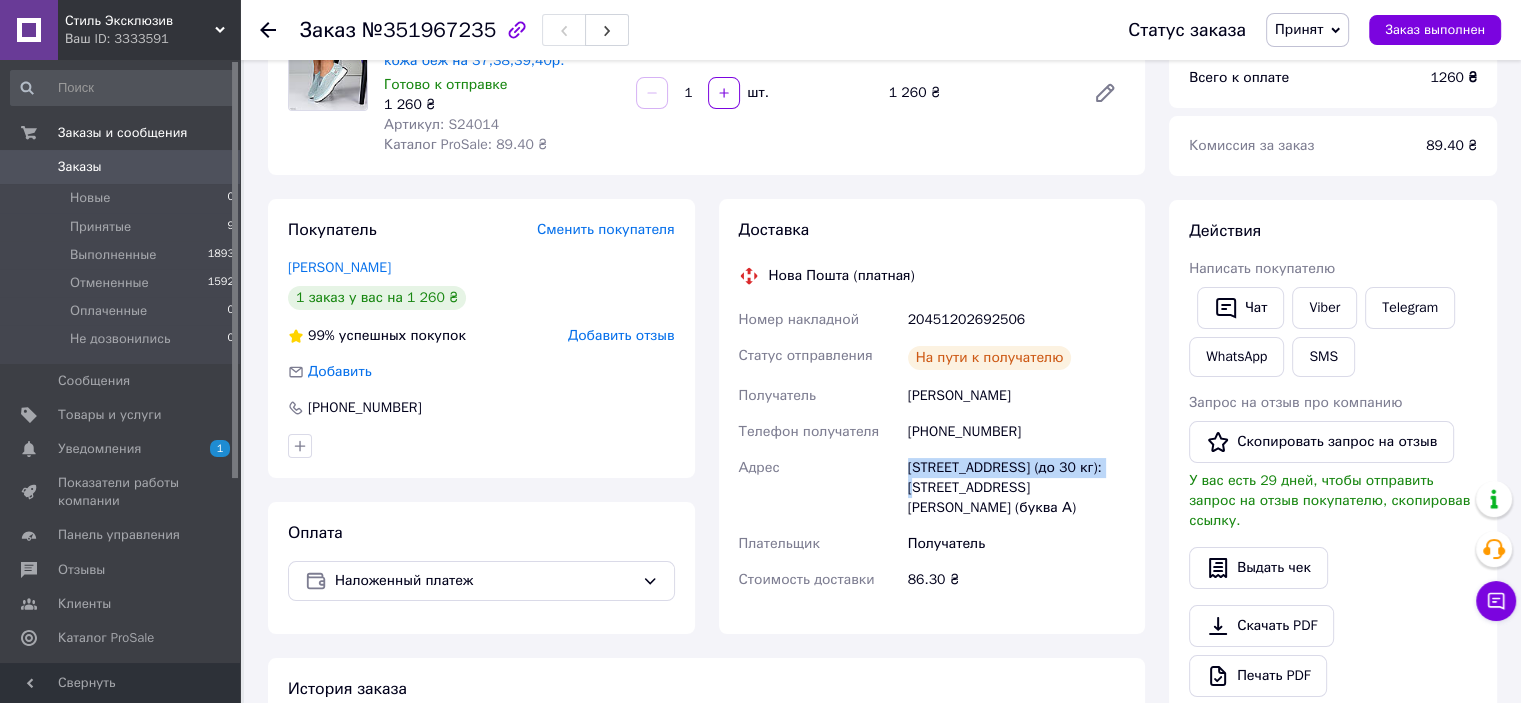 drag, startPoint x: 893, startPoint y: 463, endPoint x: 1103, endPoint y: 465, distance: 210.00952 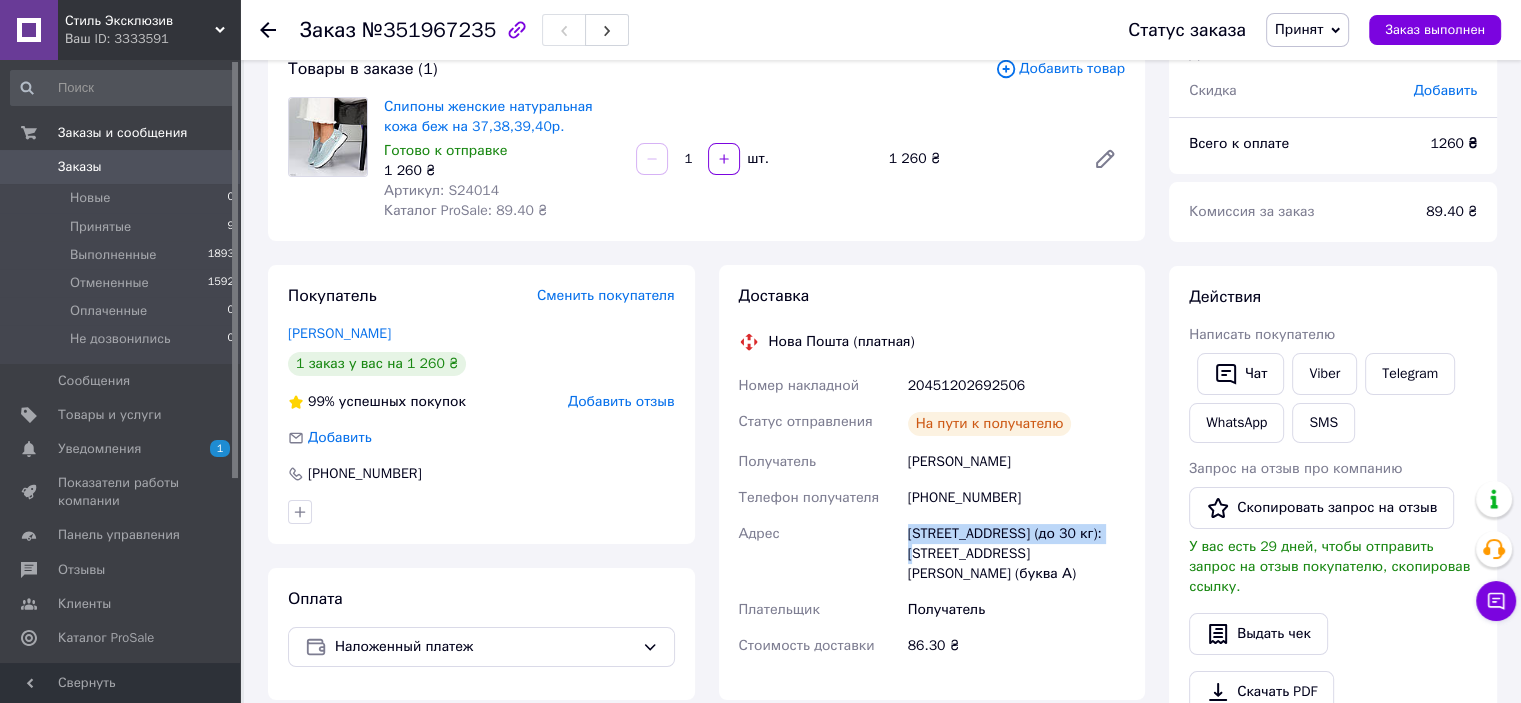 scroll, scrollTop: 100, scrollLeft: 0, axis: vertical 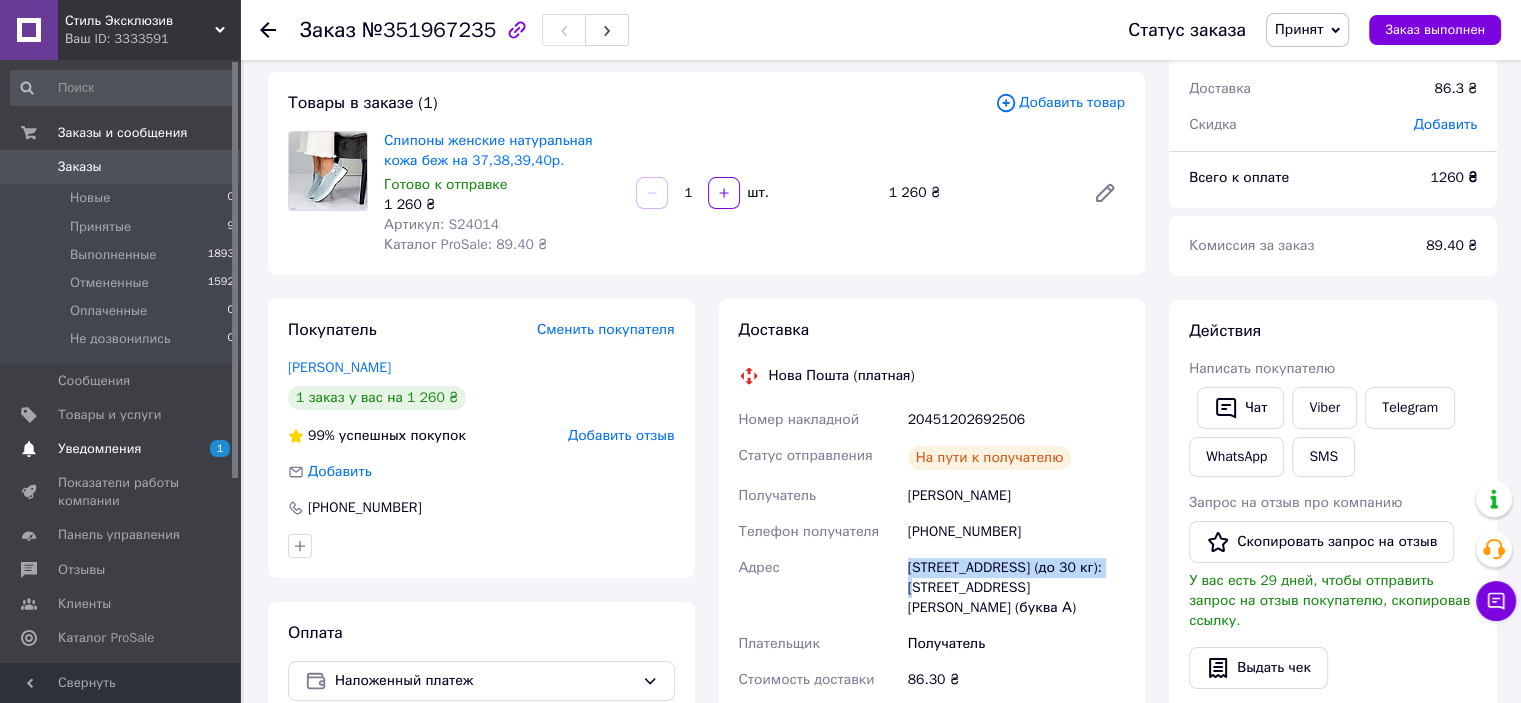 click on "Уведомления" at bounding box center [99, 449] 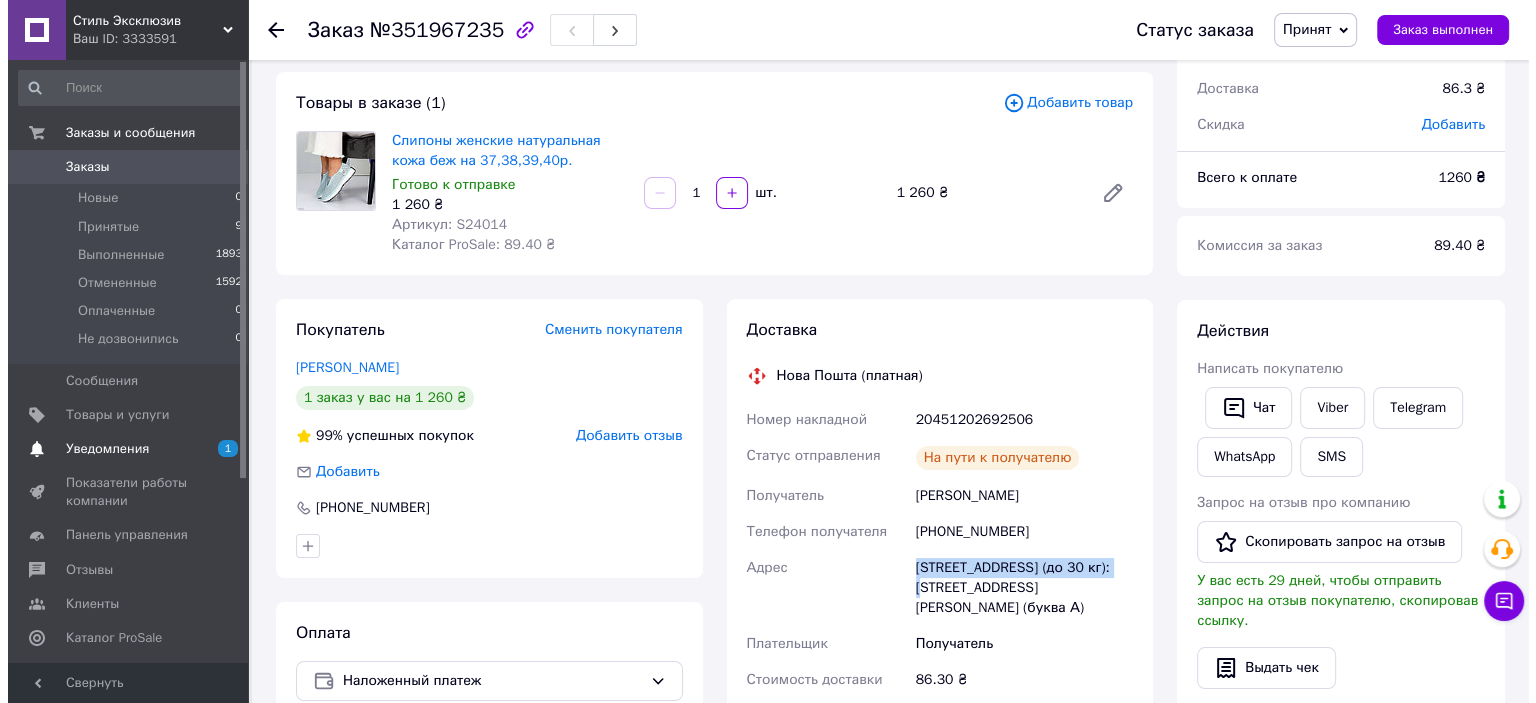 scroll, scrollTop: 0, scrollLeft: 0, axis: both 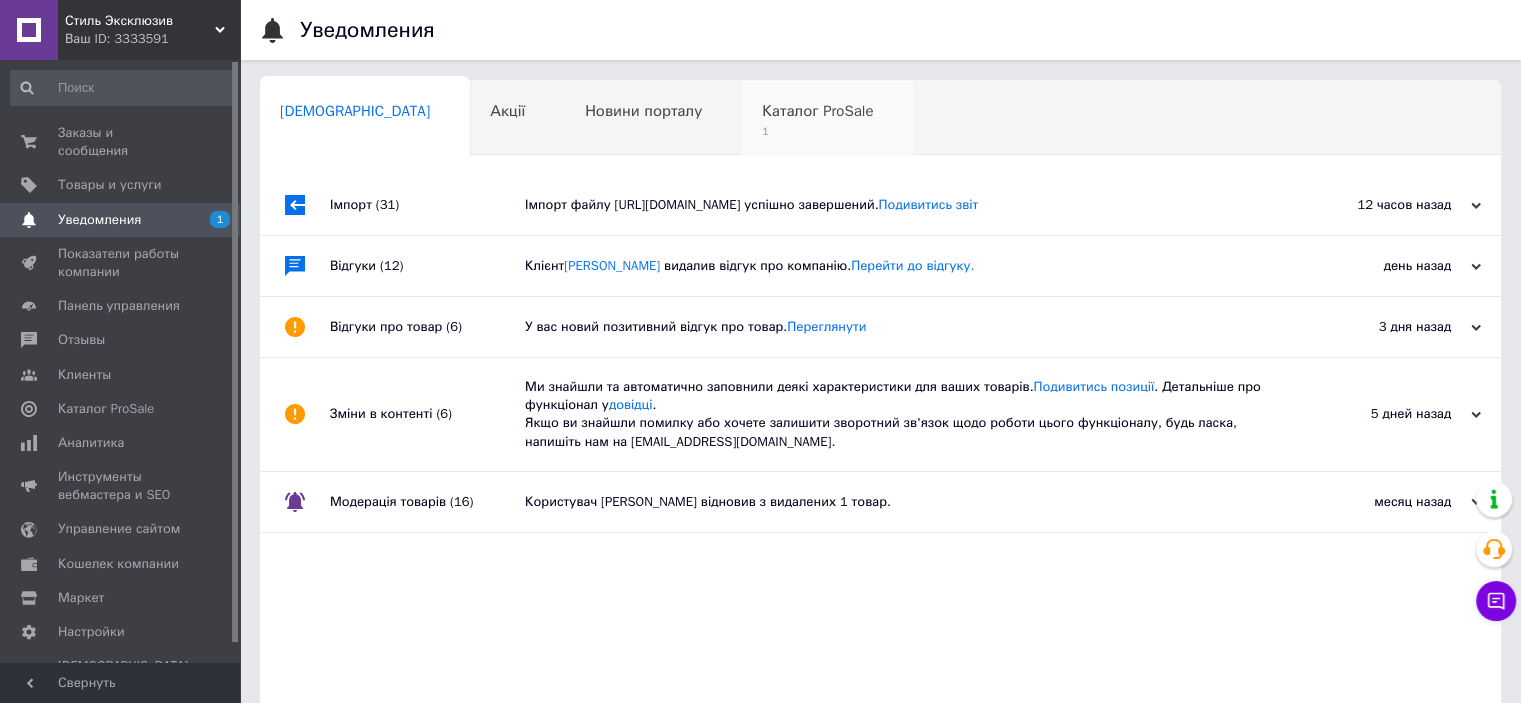 click on "Каталог ProSale 1" at bounding box center [827, 119] 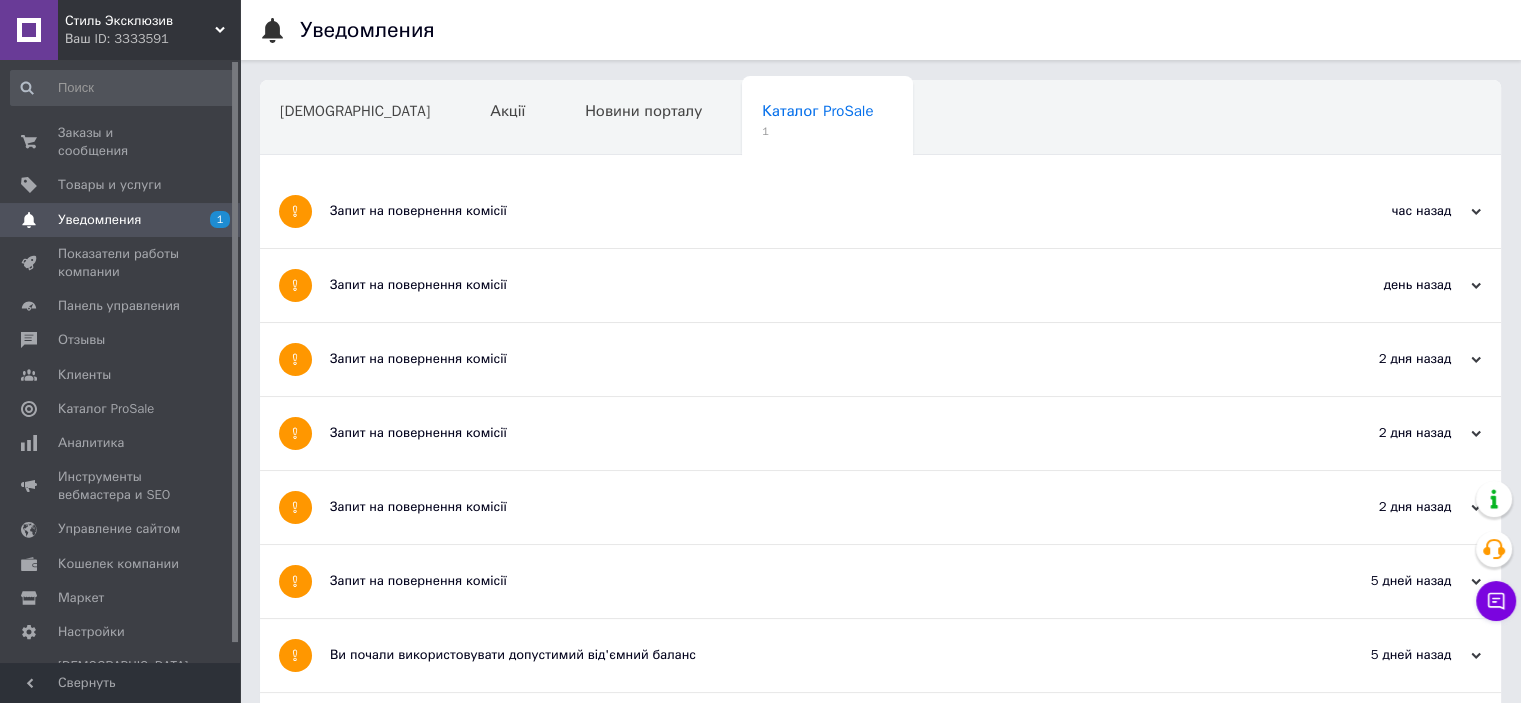 click on "Запит на повернення комісії" at bounding box center [805, 211] 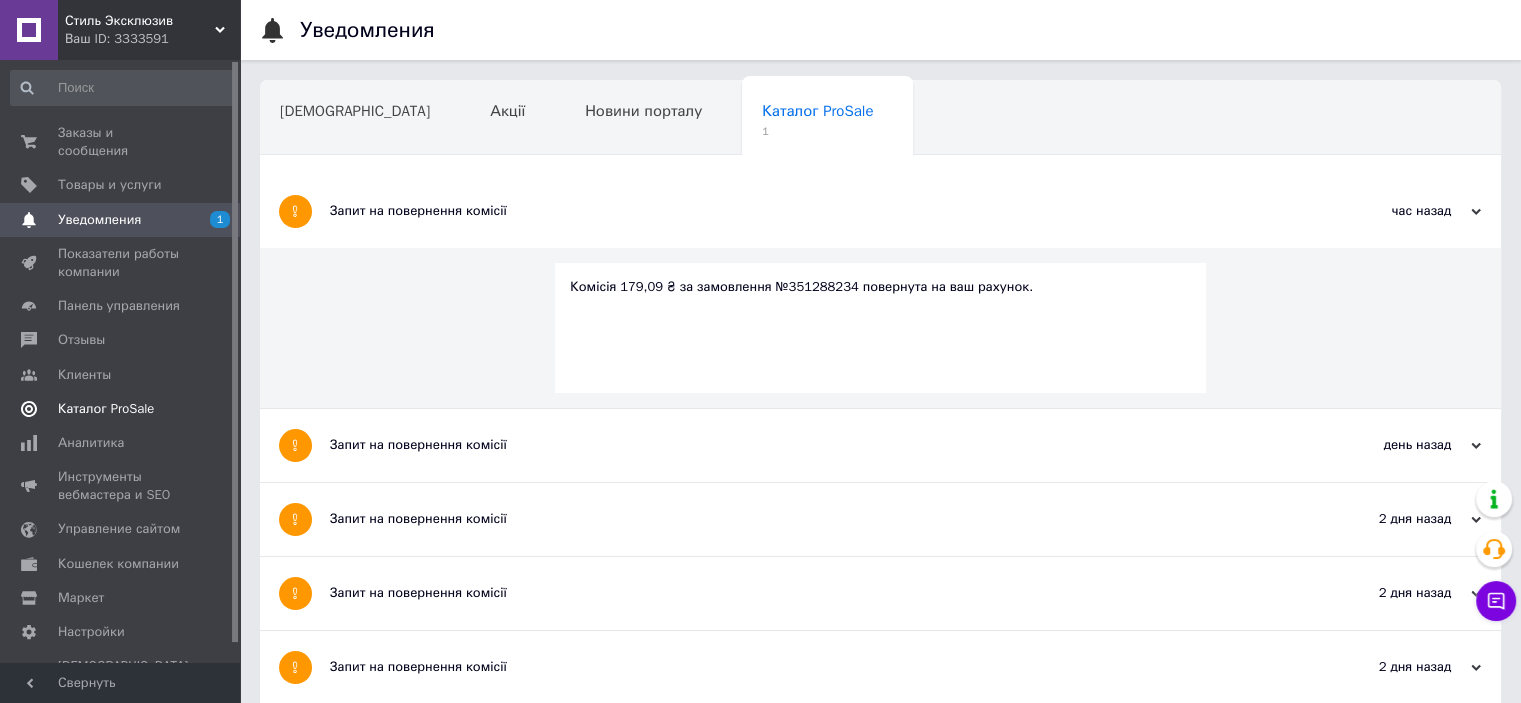 click on "Каталог ProSale" at bounding box center (106, 409) 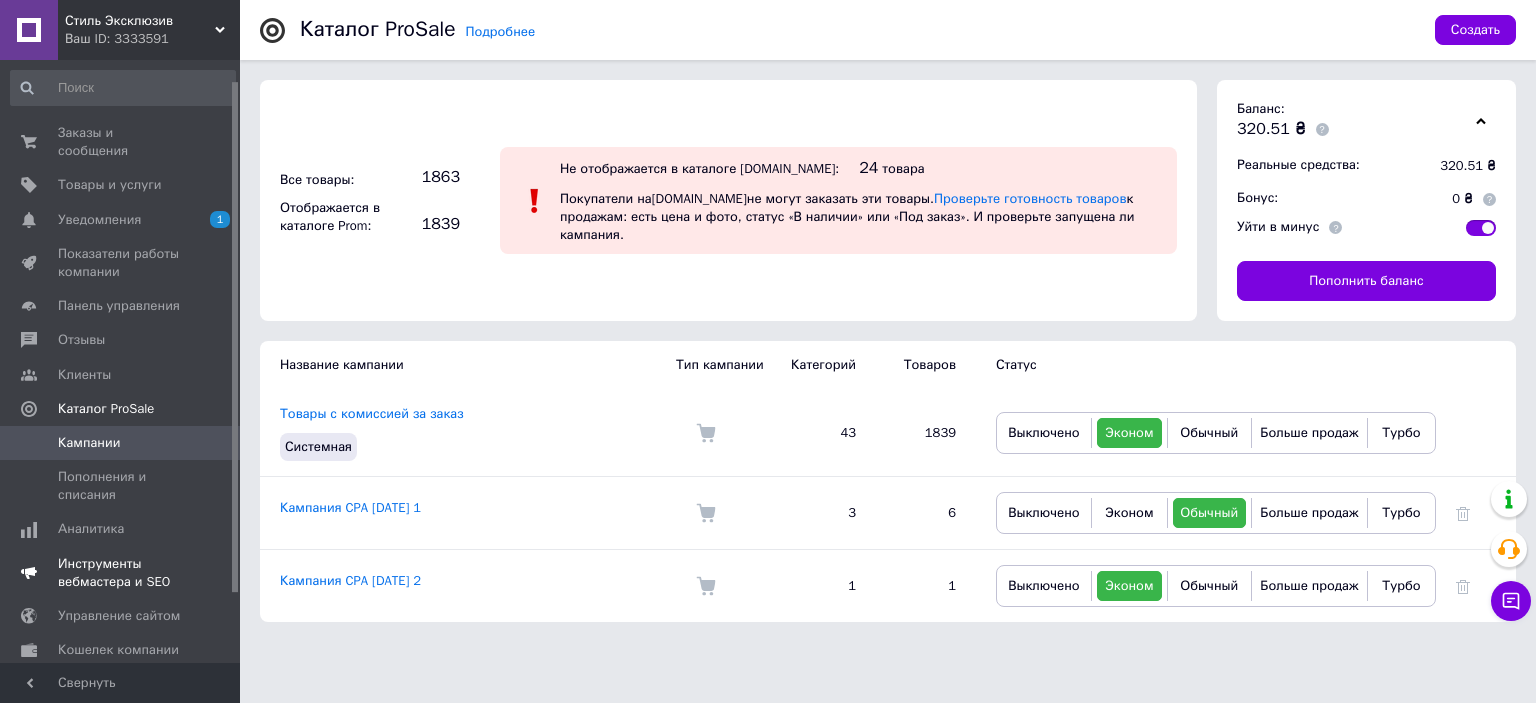 scroll, scrollTop: 106, scrollLeft: 0, axis: vertical 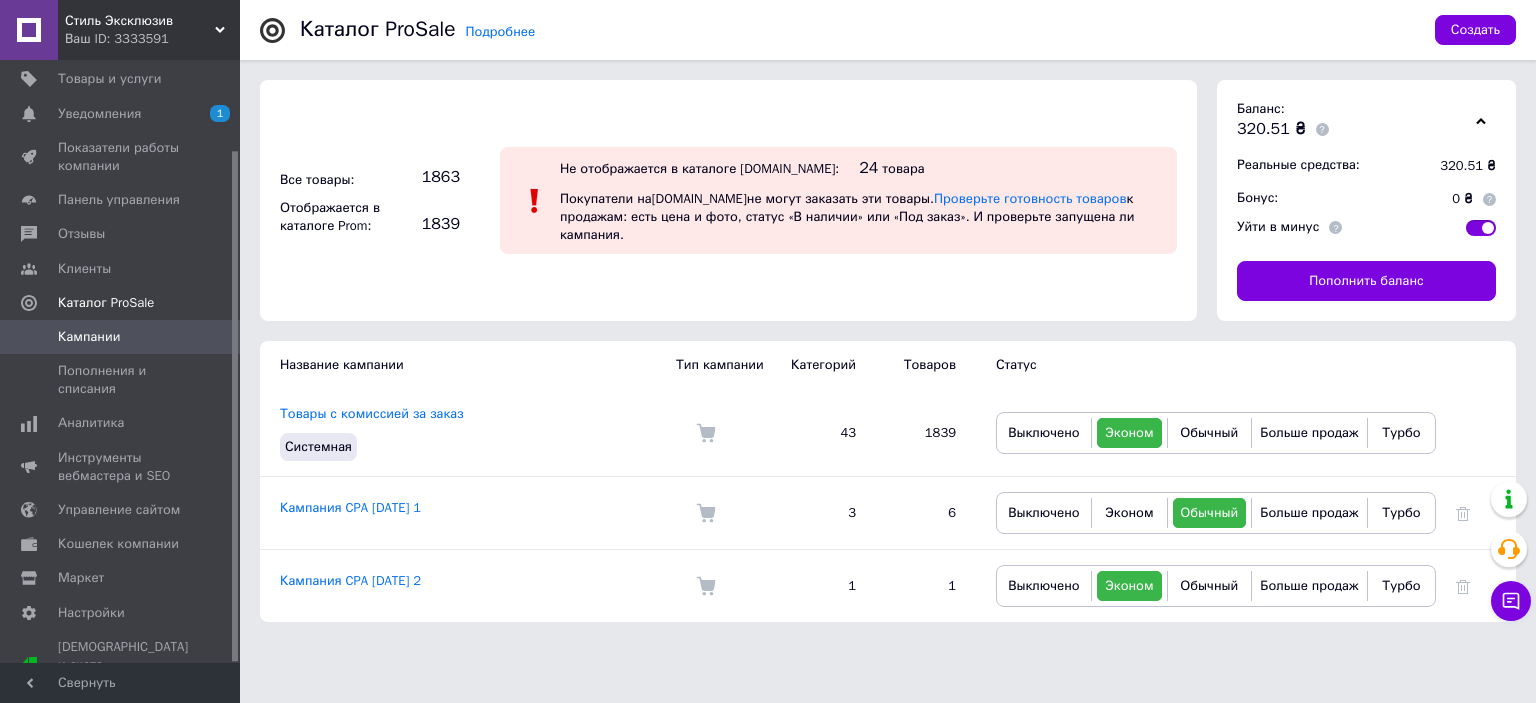 click on "Все товары: 1863 Отображается в каталоге Prom: 1839 Не отображается в каталоге [DOMAIN_NAME]: 24   товара Покупатели на  [DOMAIN_NAME]  не могут заказать эти товары.
Проверьте готовность товаров  к продажам:
есть цена и фото, статус «В наличии» или «Под заказ».
И проверьте запущена ли кампания." at bounding box center (728, 200) 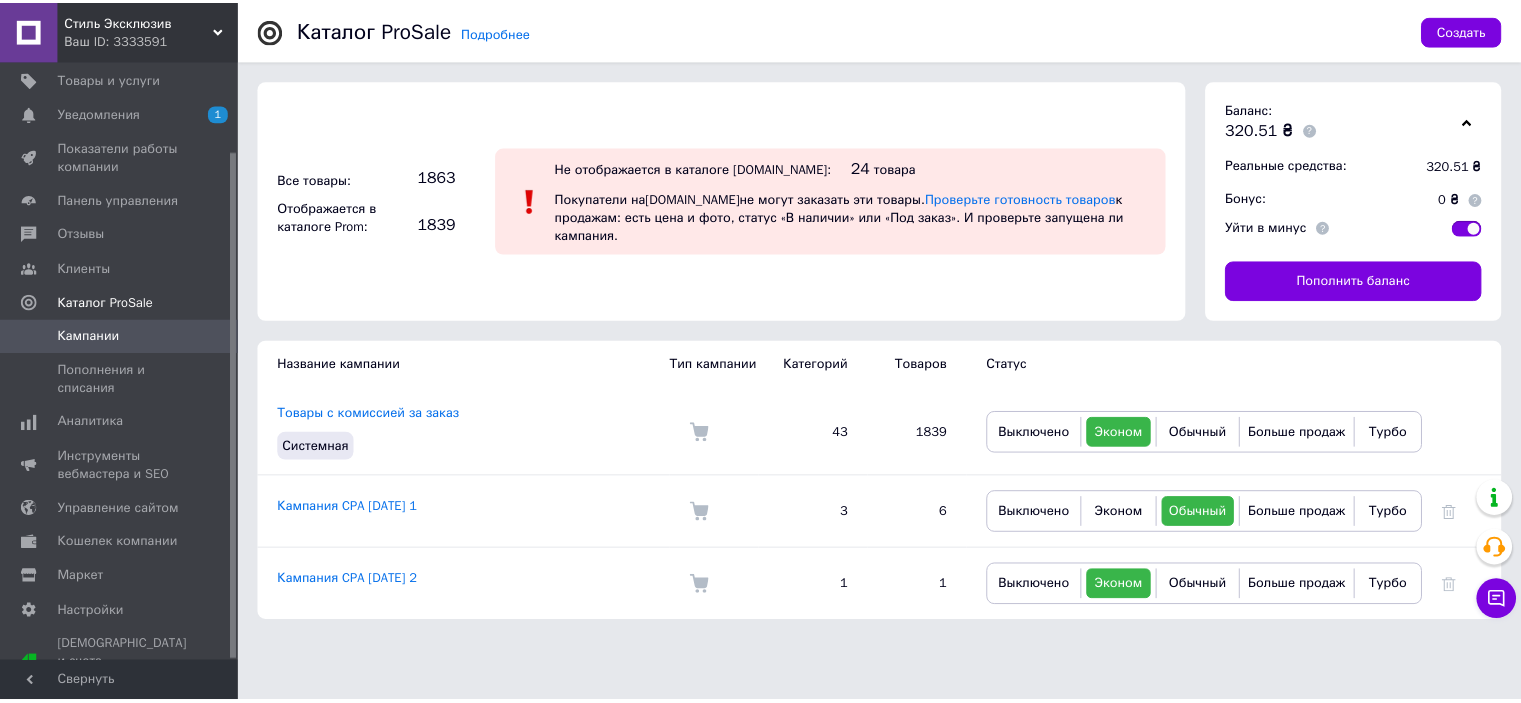 scroll, scrollTop: 20, scrollLeft: 0, axis: vertical 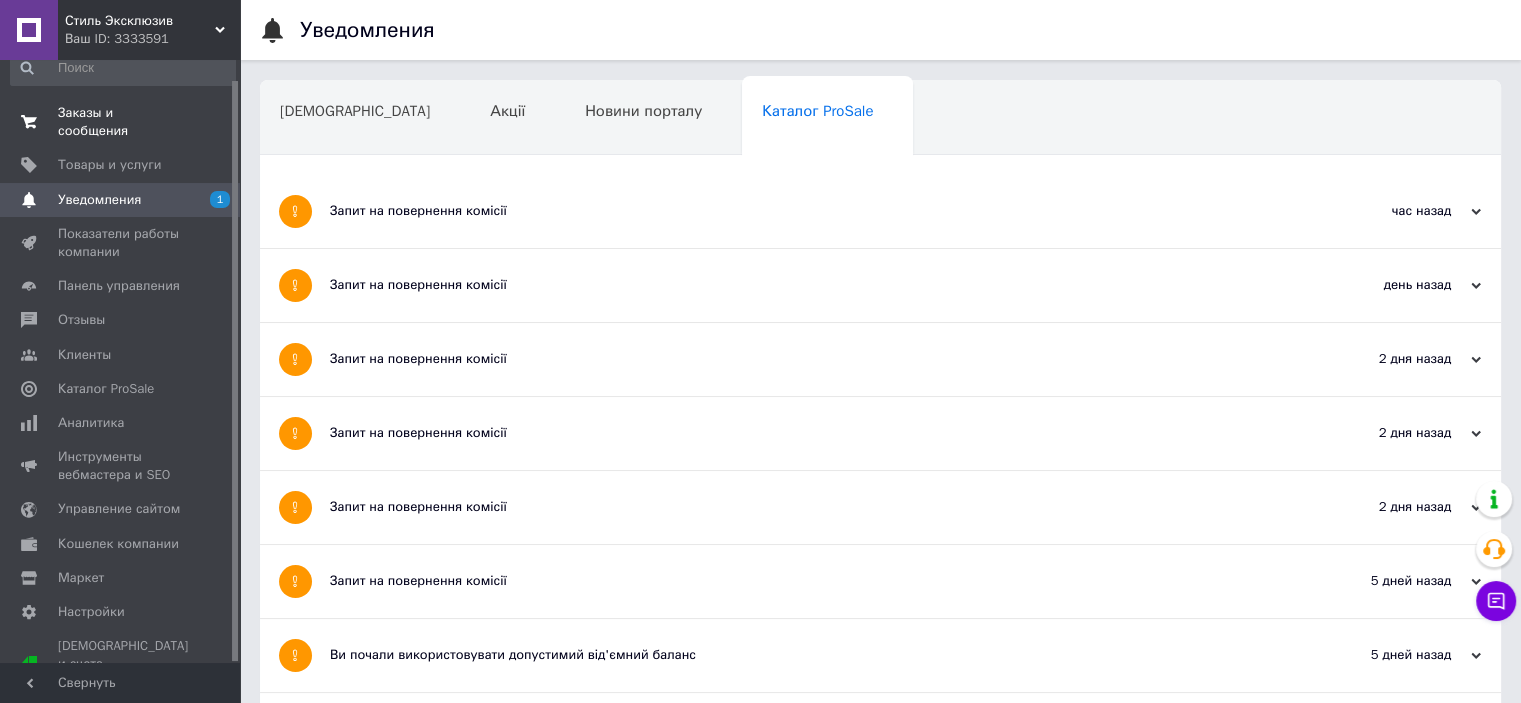 click on "Заказы и сообщения" at bounding box center [121, 122] 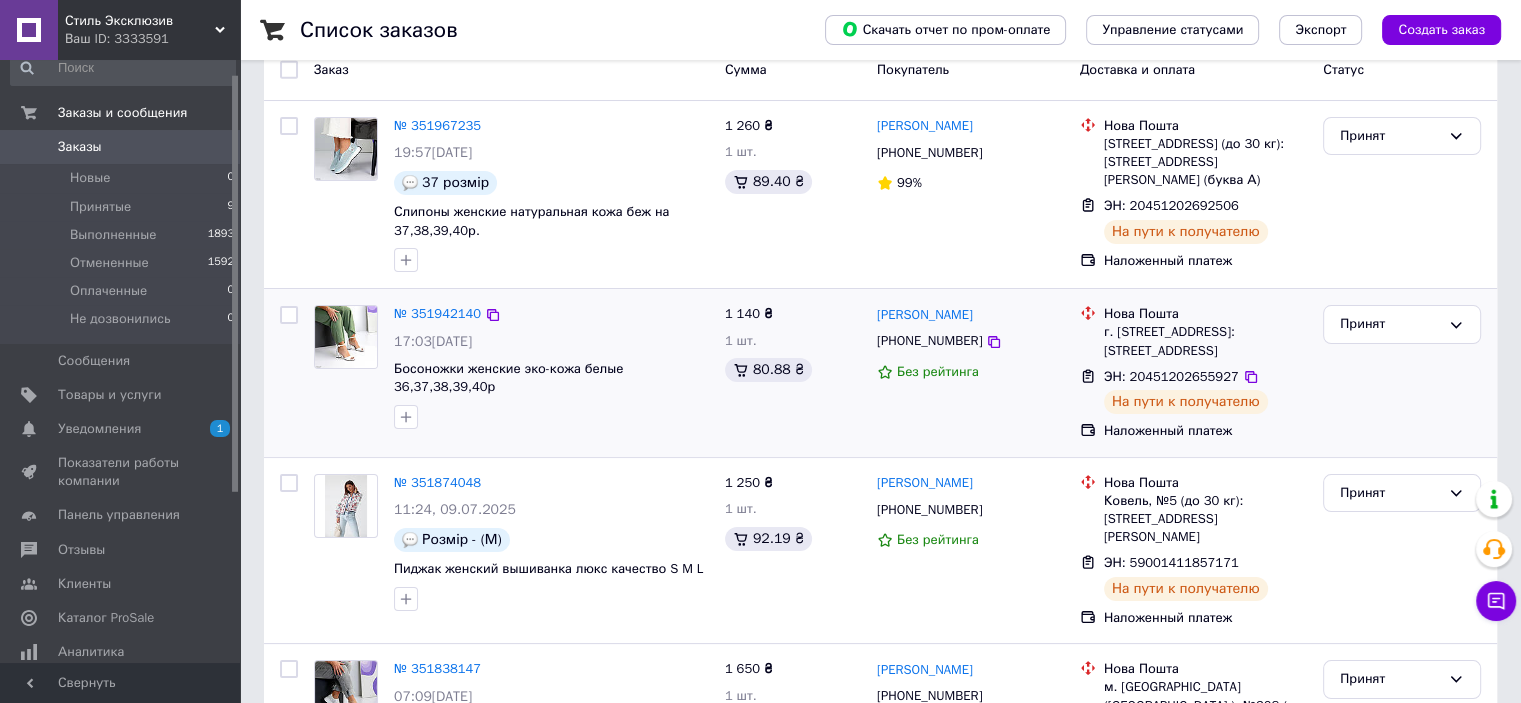 scroll, scrollTop: 400, scrollLeft: 0, axis: vertical 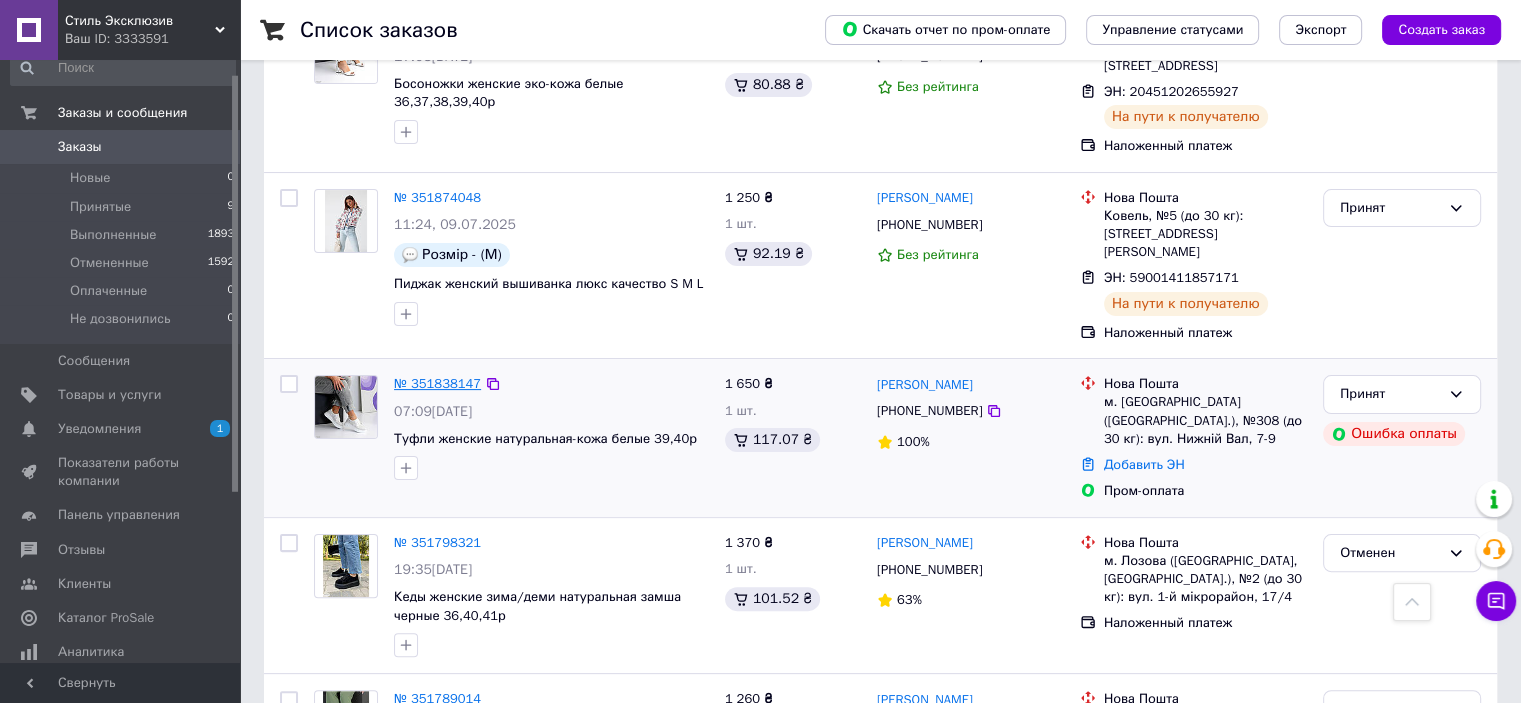click on "№ 351838147" at bounding box center (437, 383) 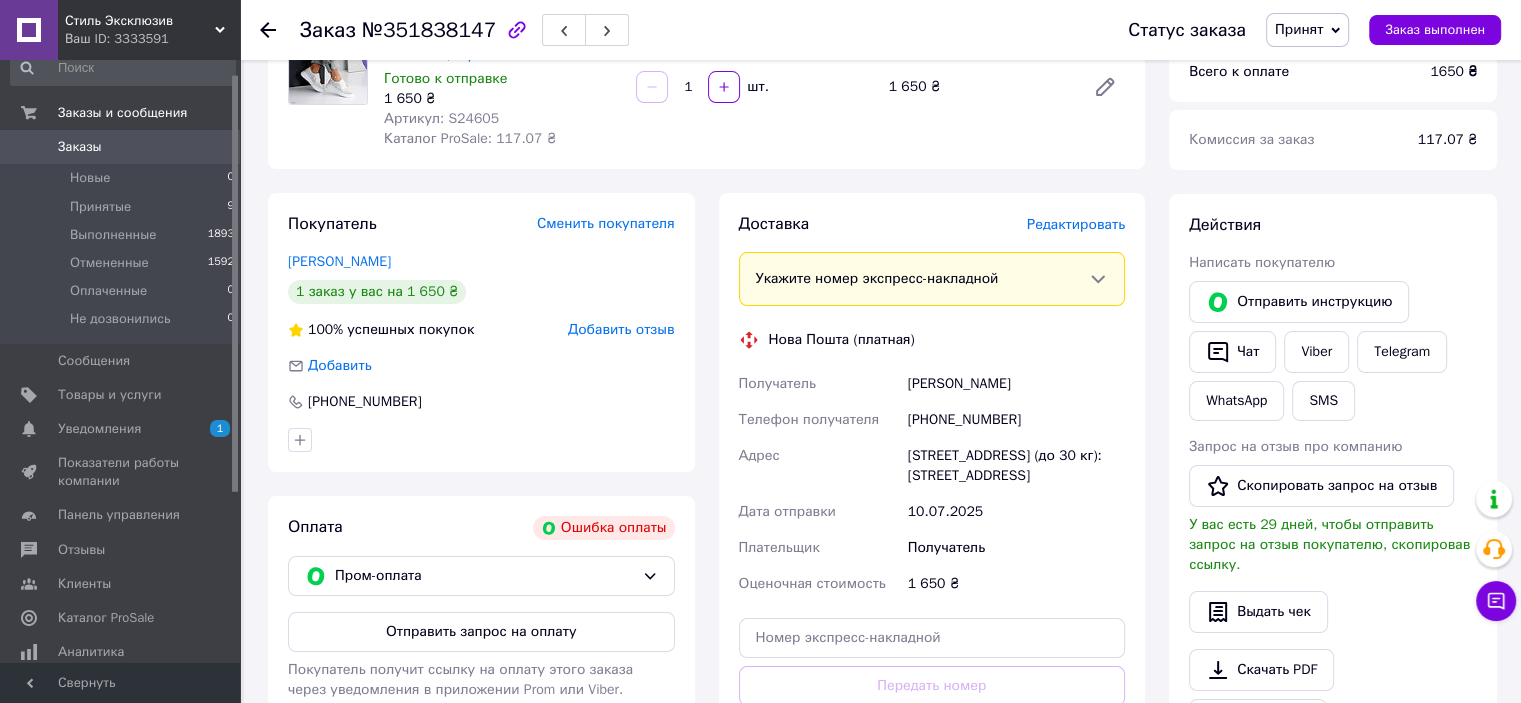 scroll, scrollTop: 200, scrollLeft: 0, axis: vertical 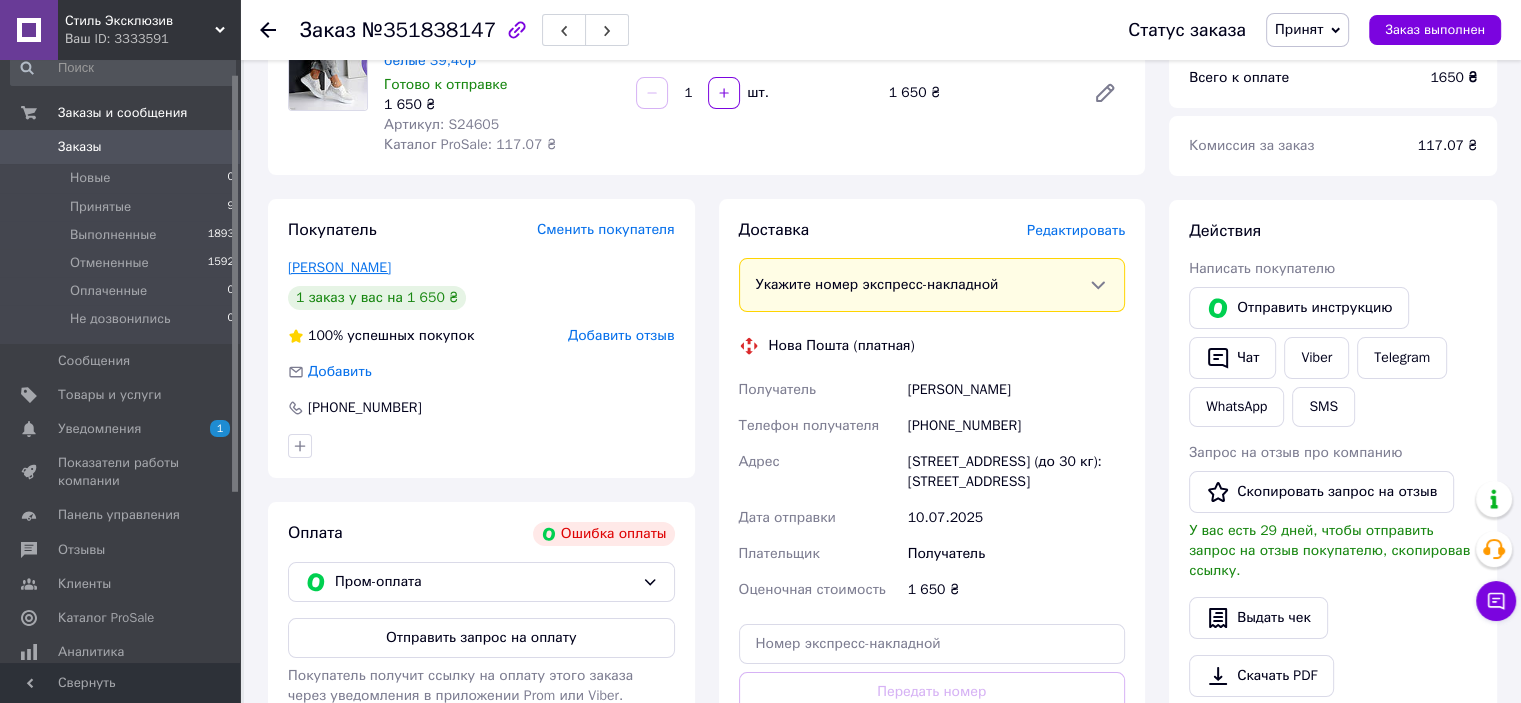 click on "[PERSON_NAME]" at bounding box center (339, 267) 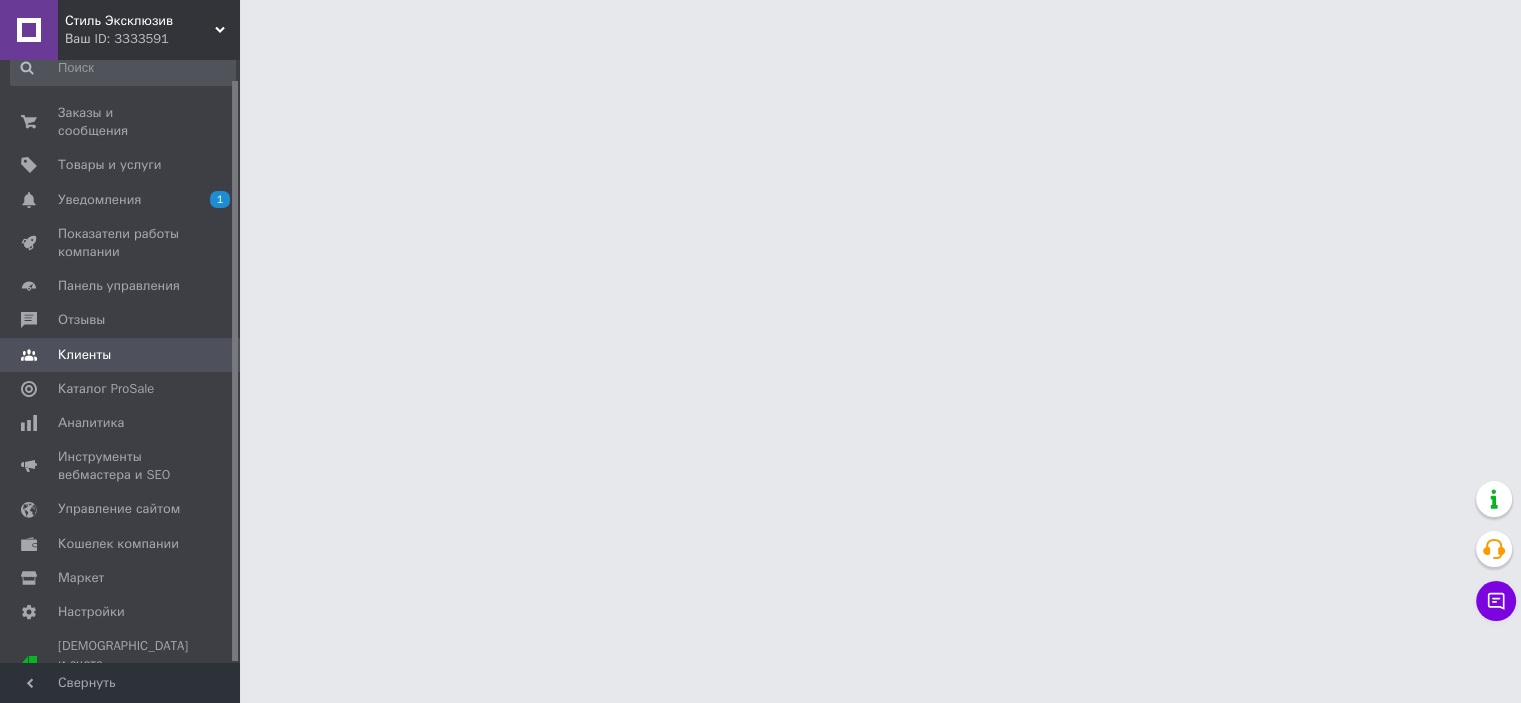 scroll, scrollTop: 0, scrollLeft: 0, axis: both 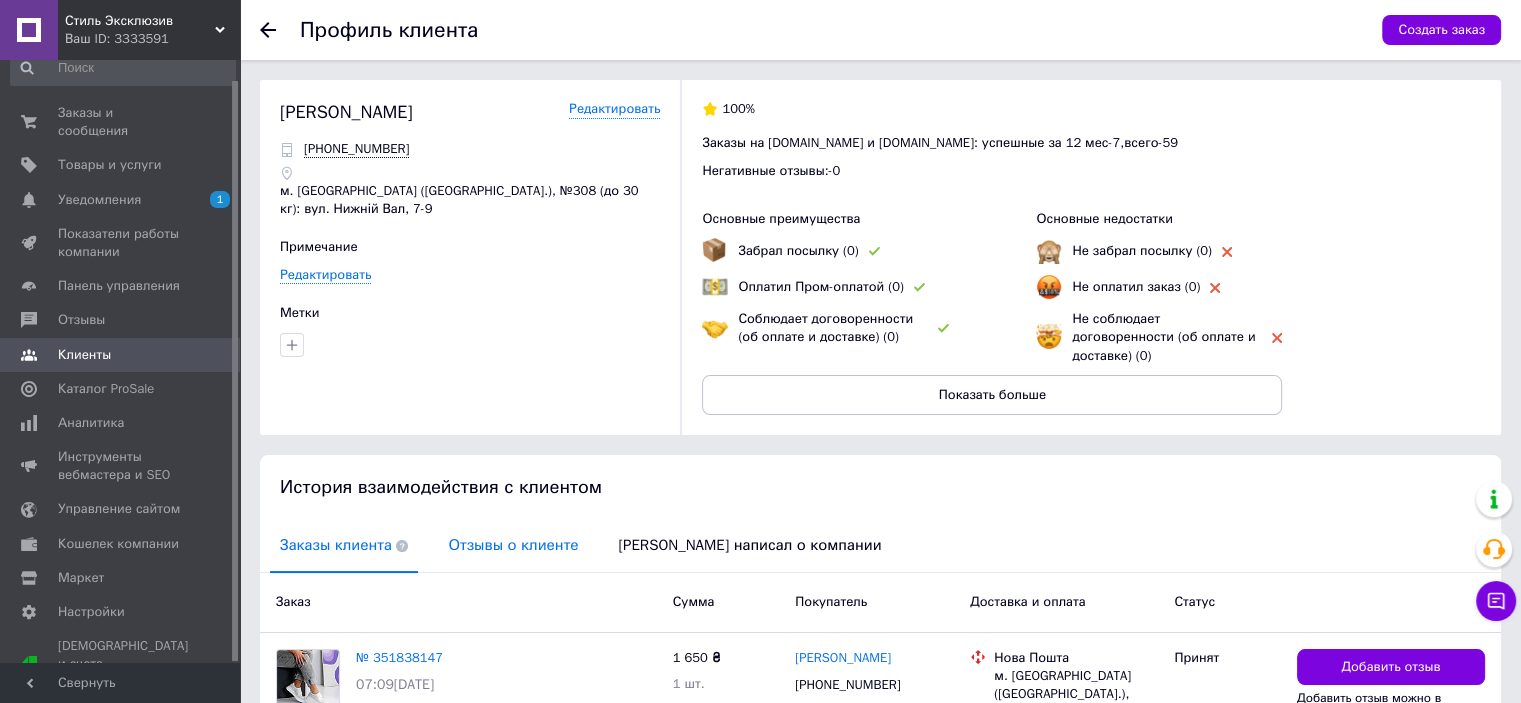 click on "Отзывы о клиенте" at bounding box center [513, 545] 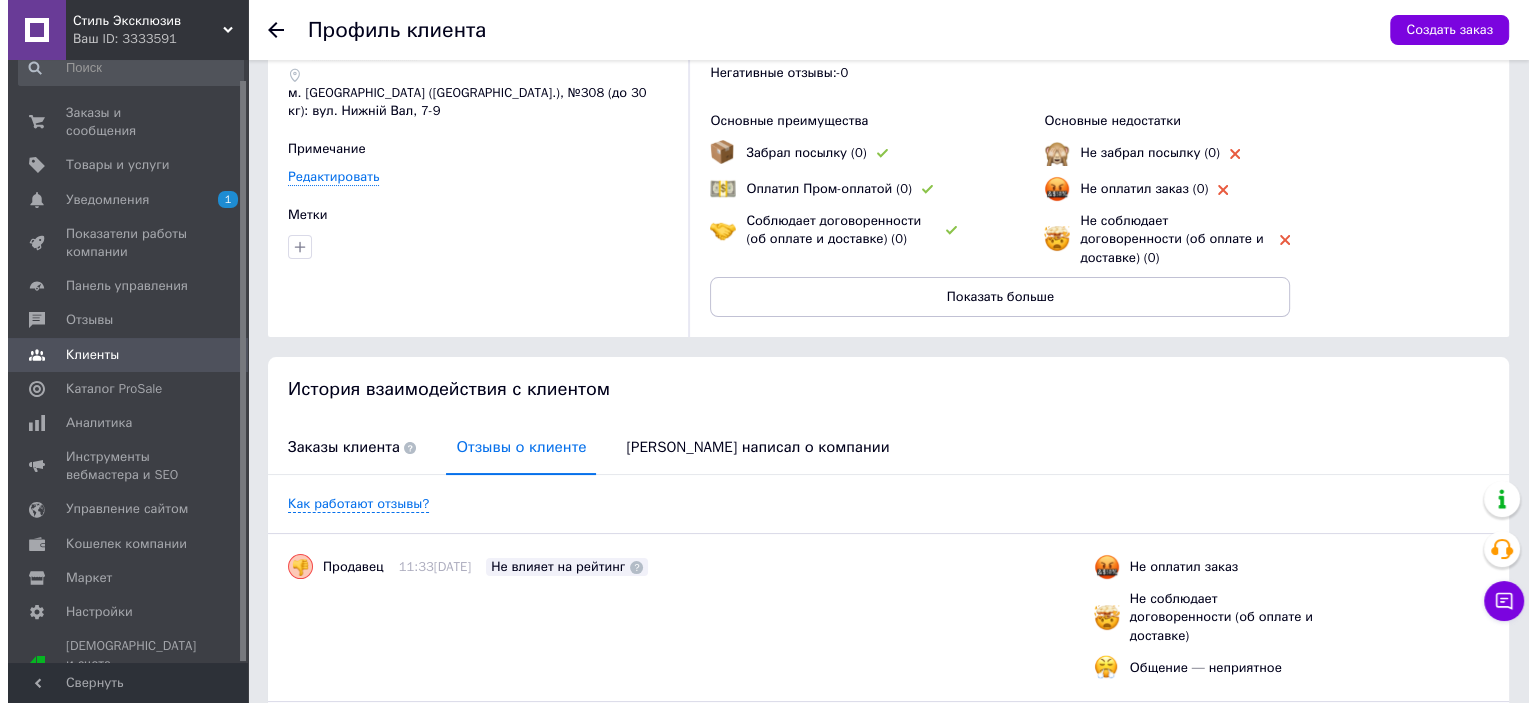scroll, scrollTop: 51, scrollLeft: 0, axis: vertical 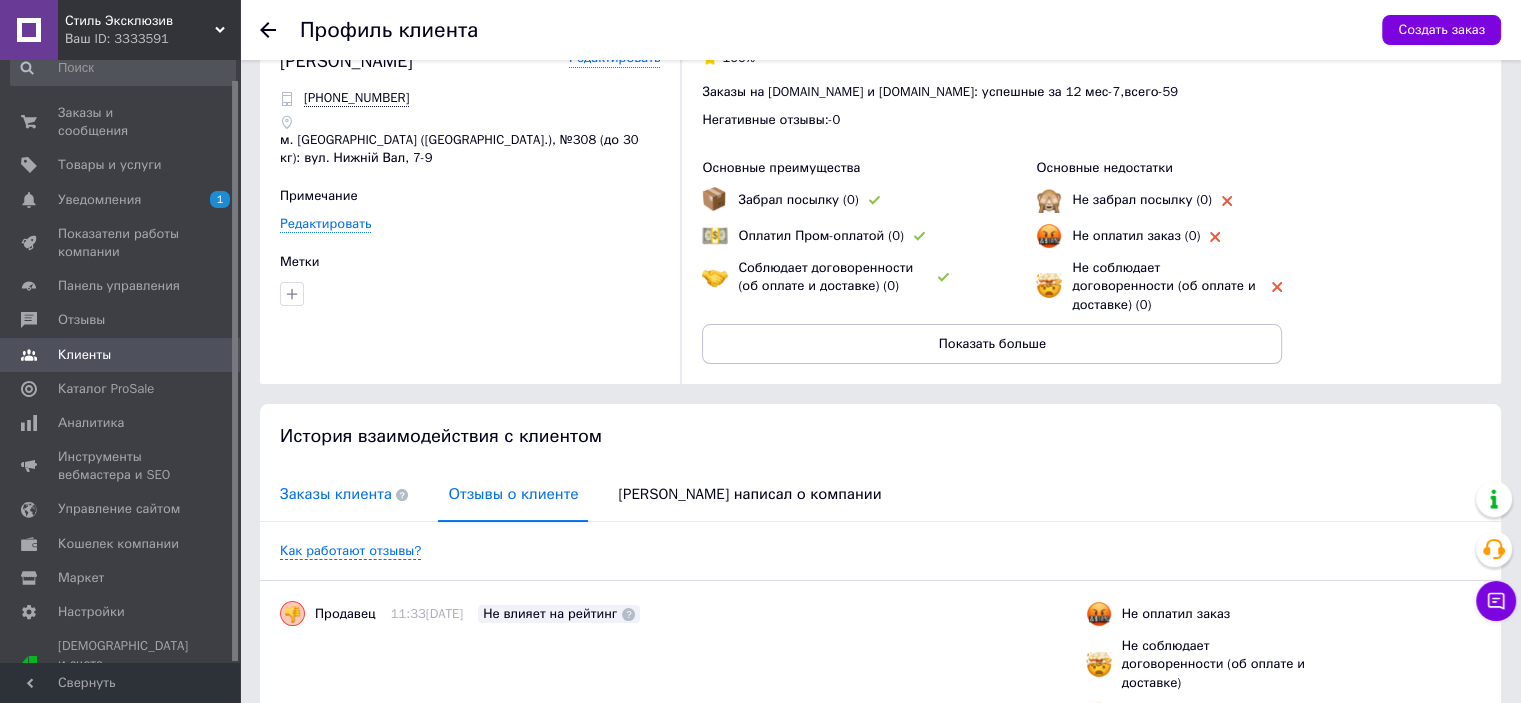 click on "Заказы клиента" at bounding box center (344, 494) 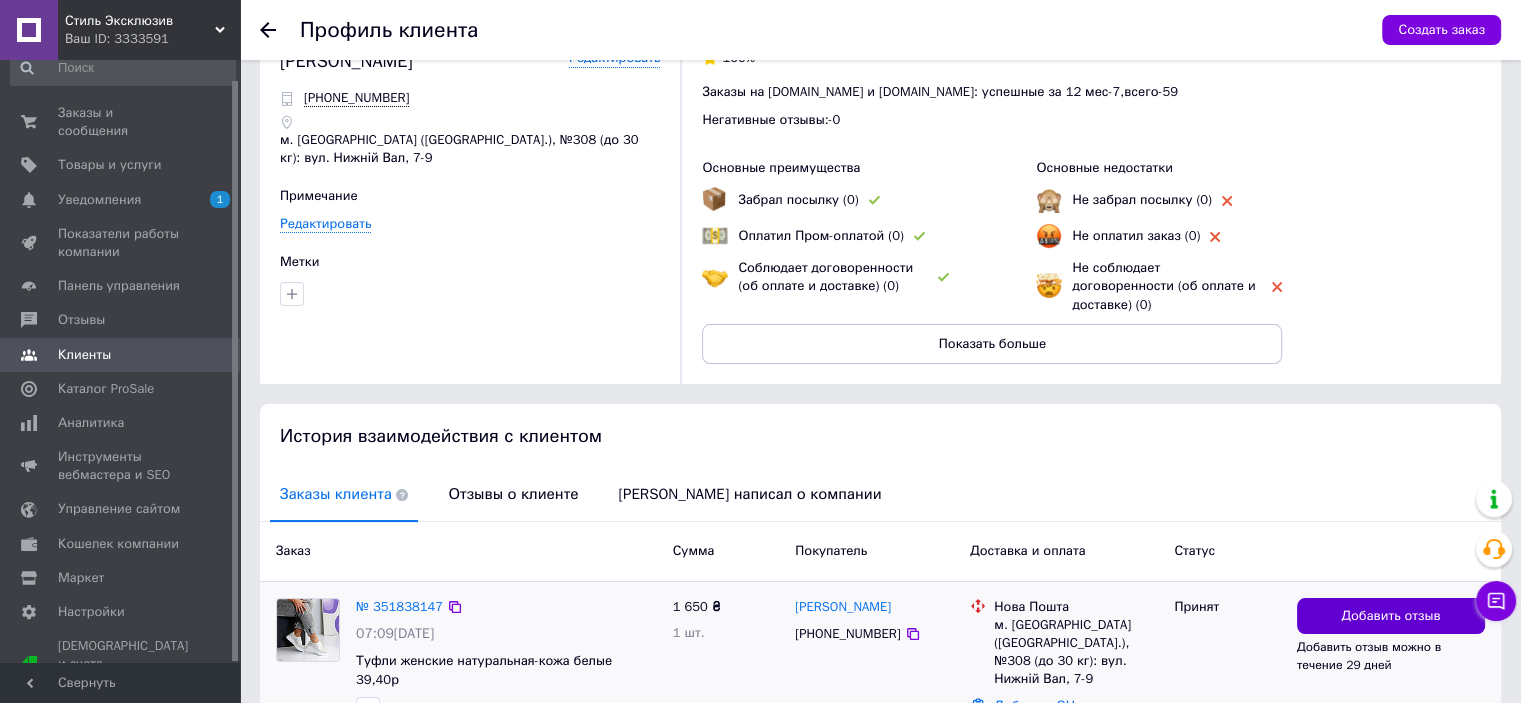 click on "Добавить отзыв" at bounding box center [1390, 616] 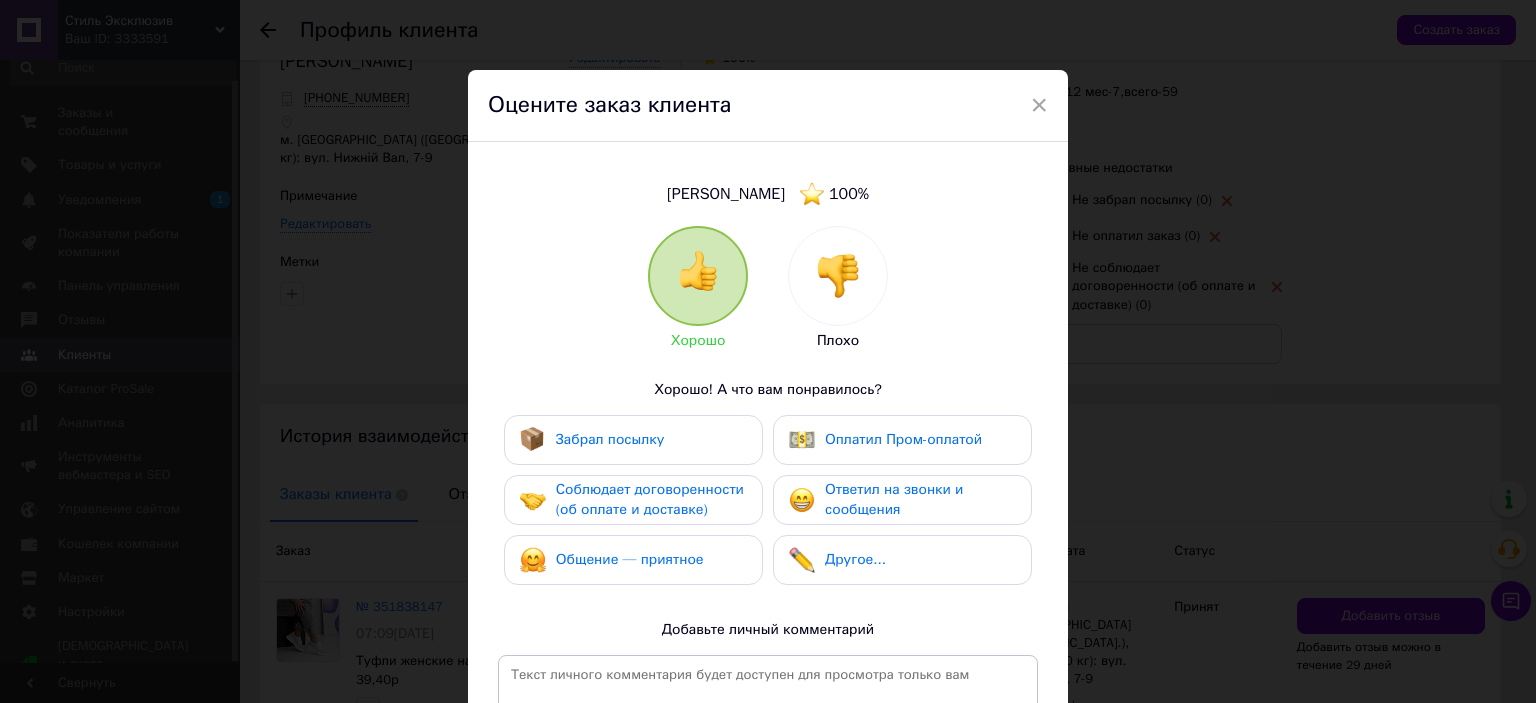click at bounding box center [838, 276] 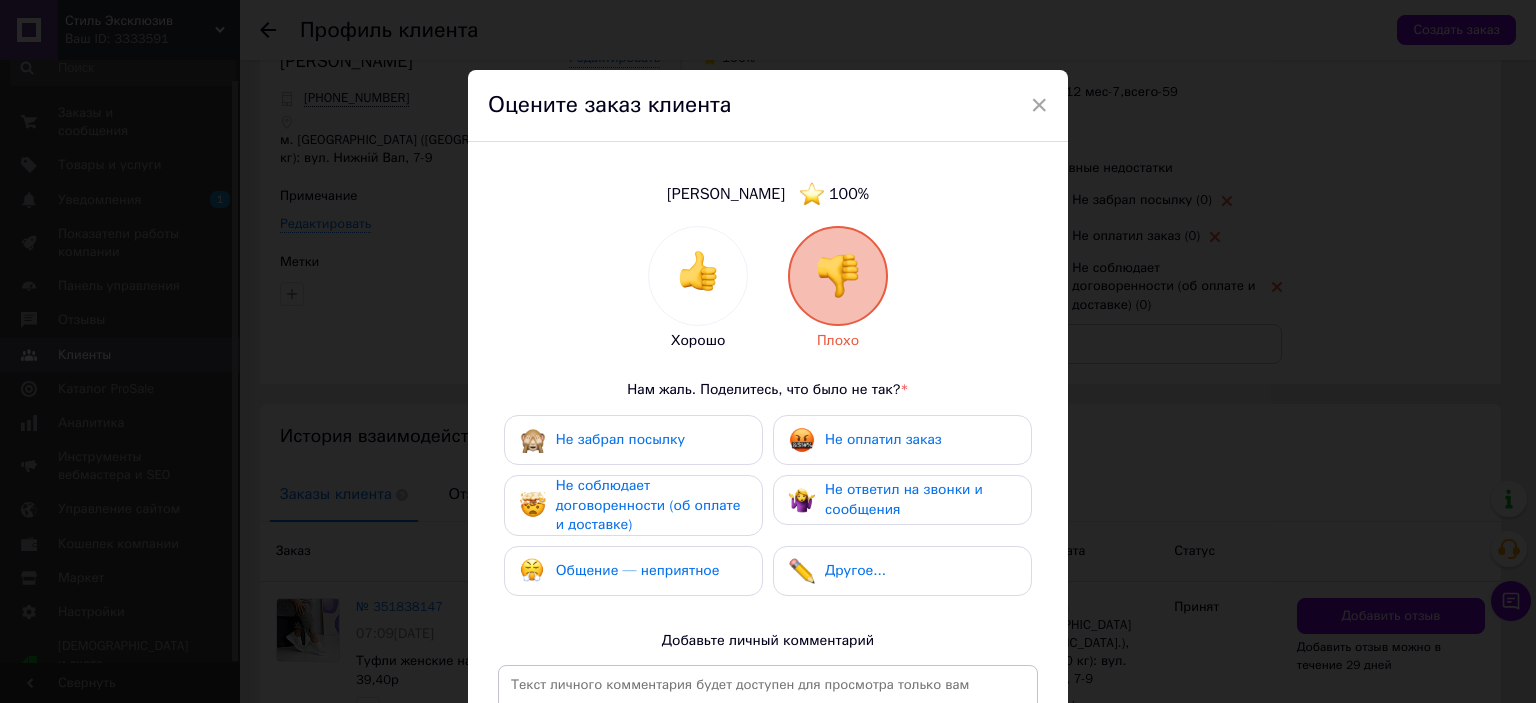 click on "Не оплатил заказ" at bounding box center [883, 439] 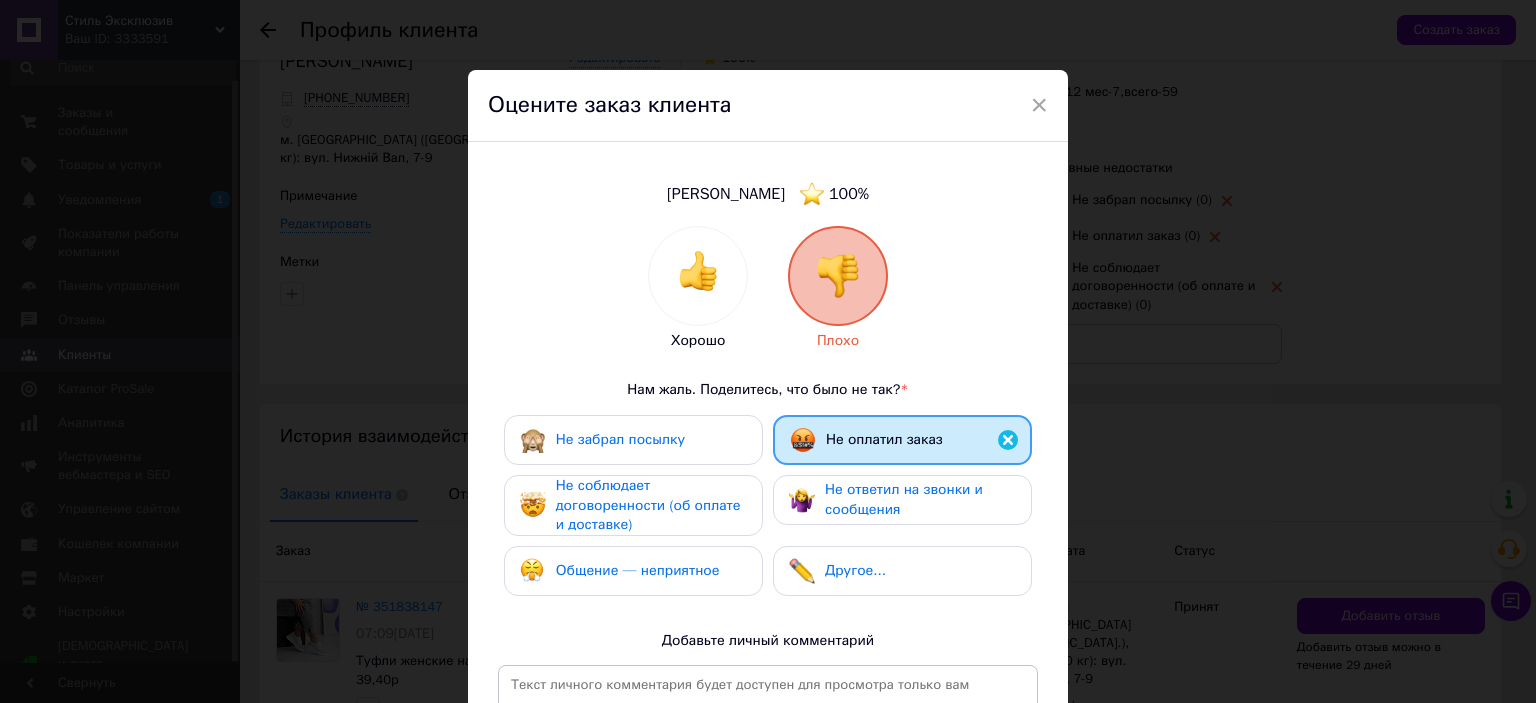 click on "Не соблюдает договоренности (об оплате и доставке)" at bounding box center (651, 505) 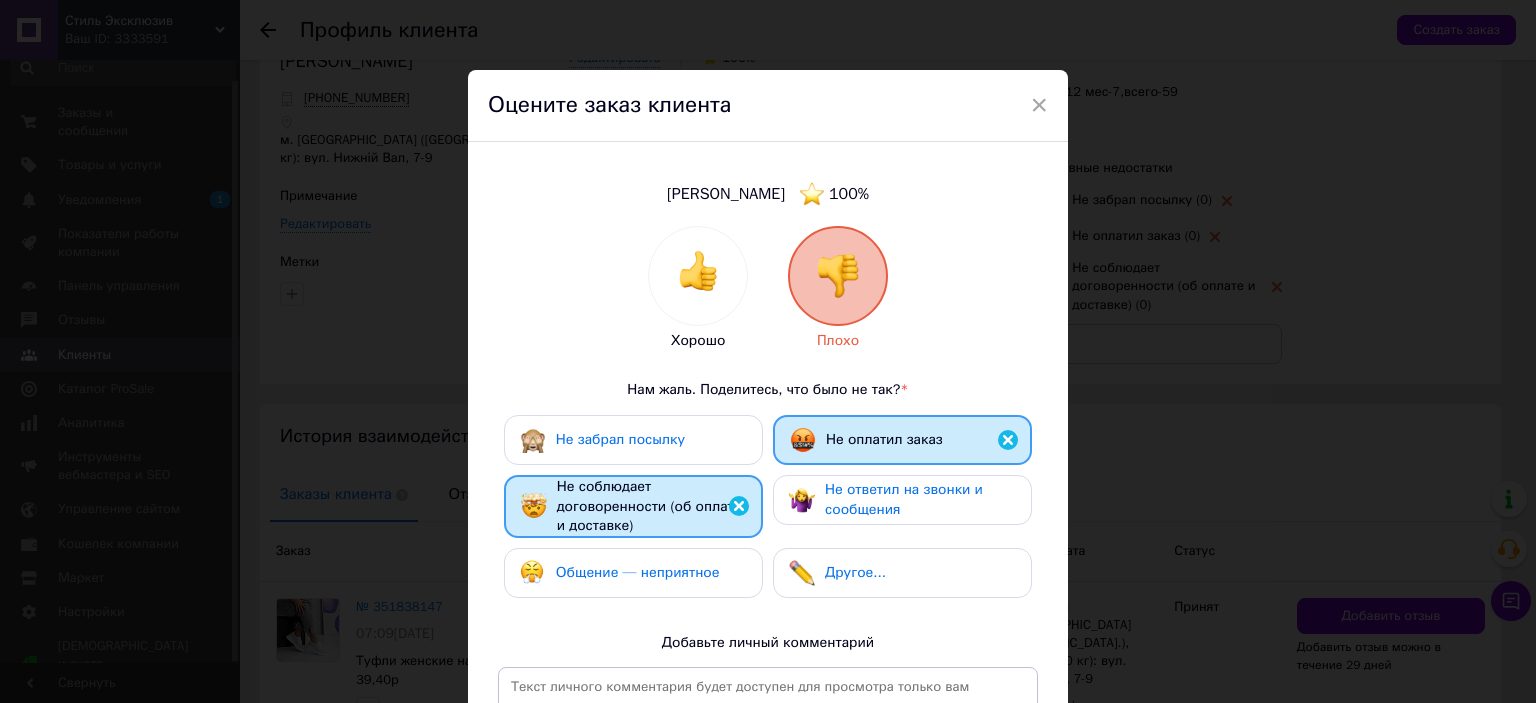 click on "Не ответил на звонки и сообщения" at bounding box center (920, 499) 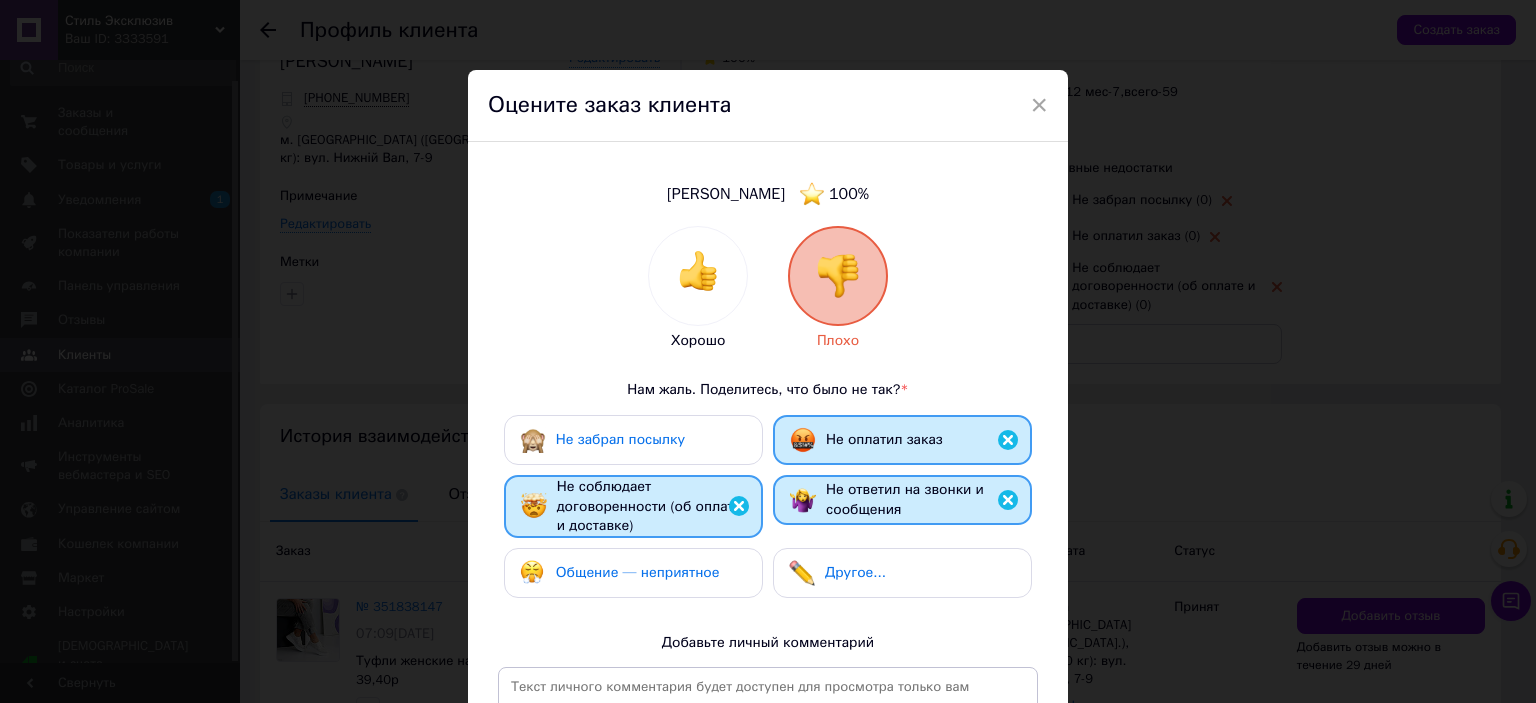 click on "Не ответил на звонки и сообщения" at bounding box center [905, 499] 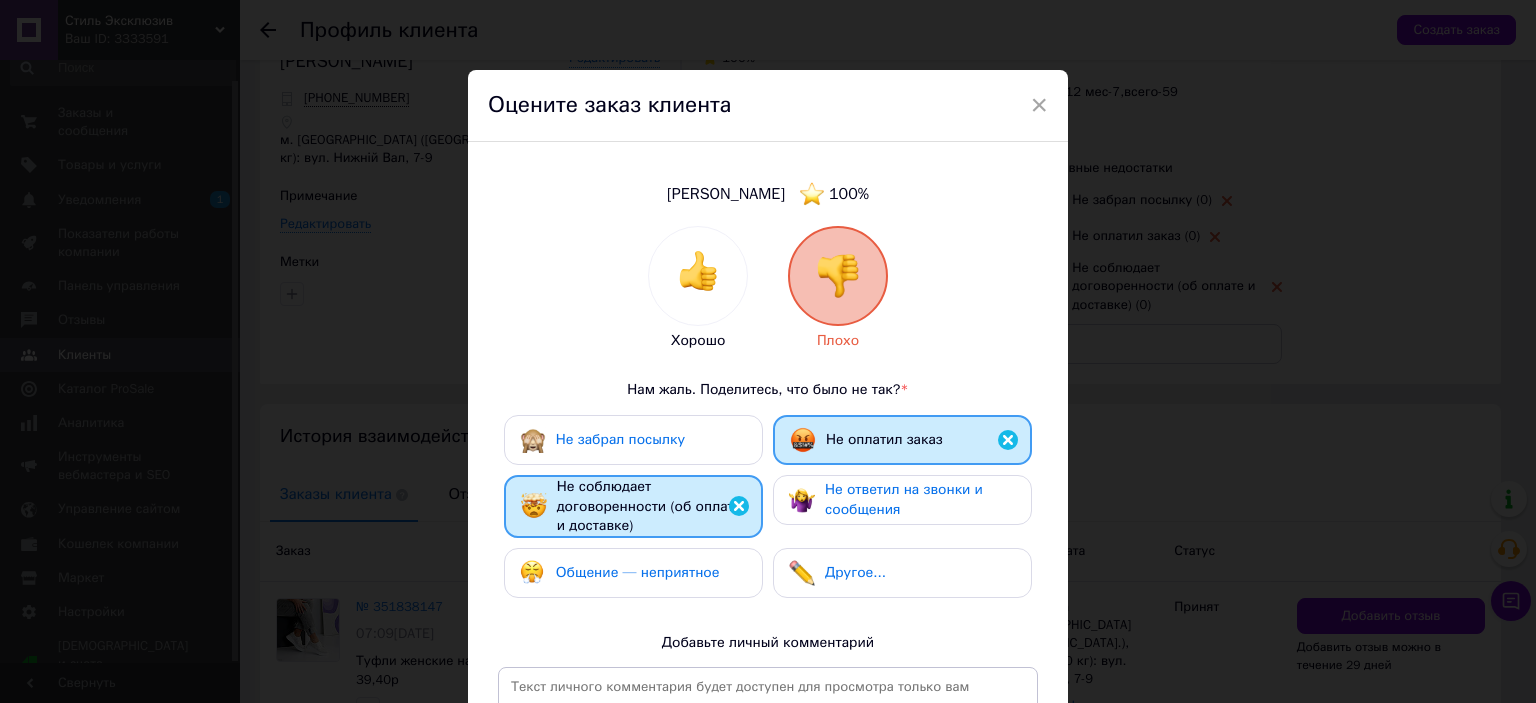 drag, startPoint x: 648, startPoint y: 578, endPoint x: 663, endPoint y: 572, distance: 16.155495 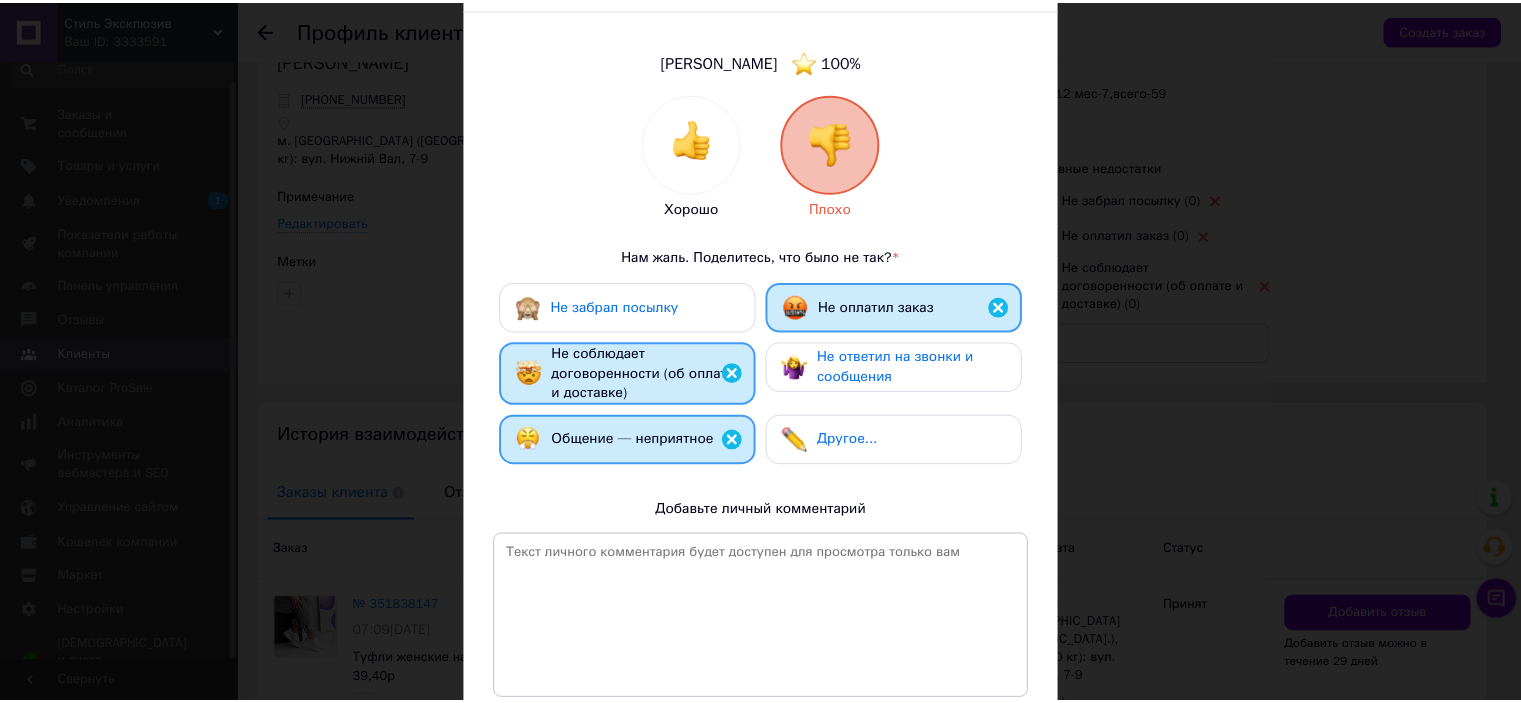 scroll, scrollTop: 295, scrollLeft: 0, axis: vertical 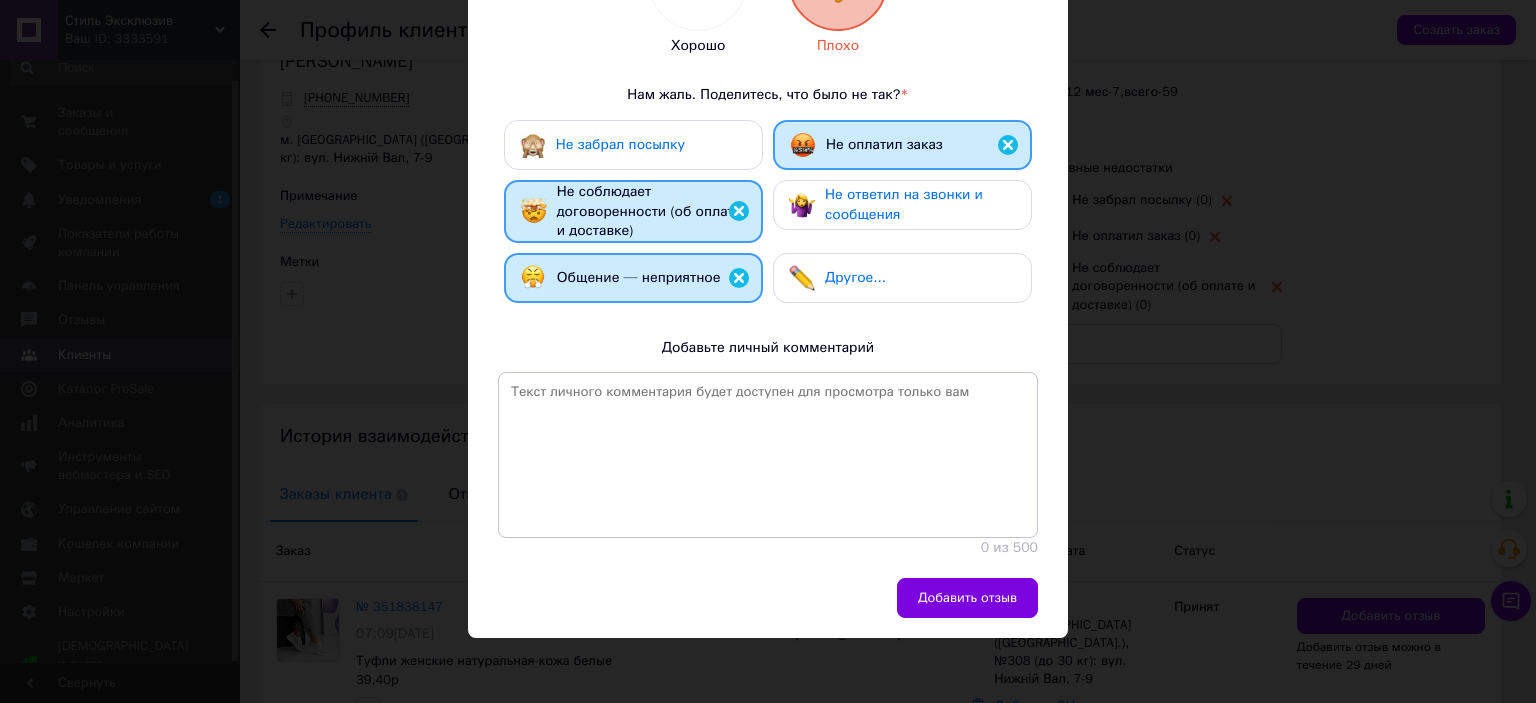 click on "Другое..." at bounding box center [902, 278] 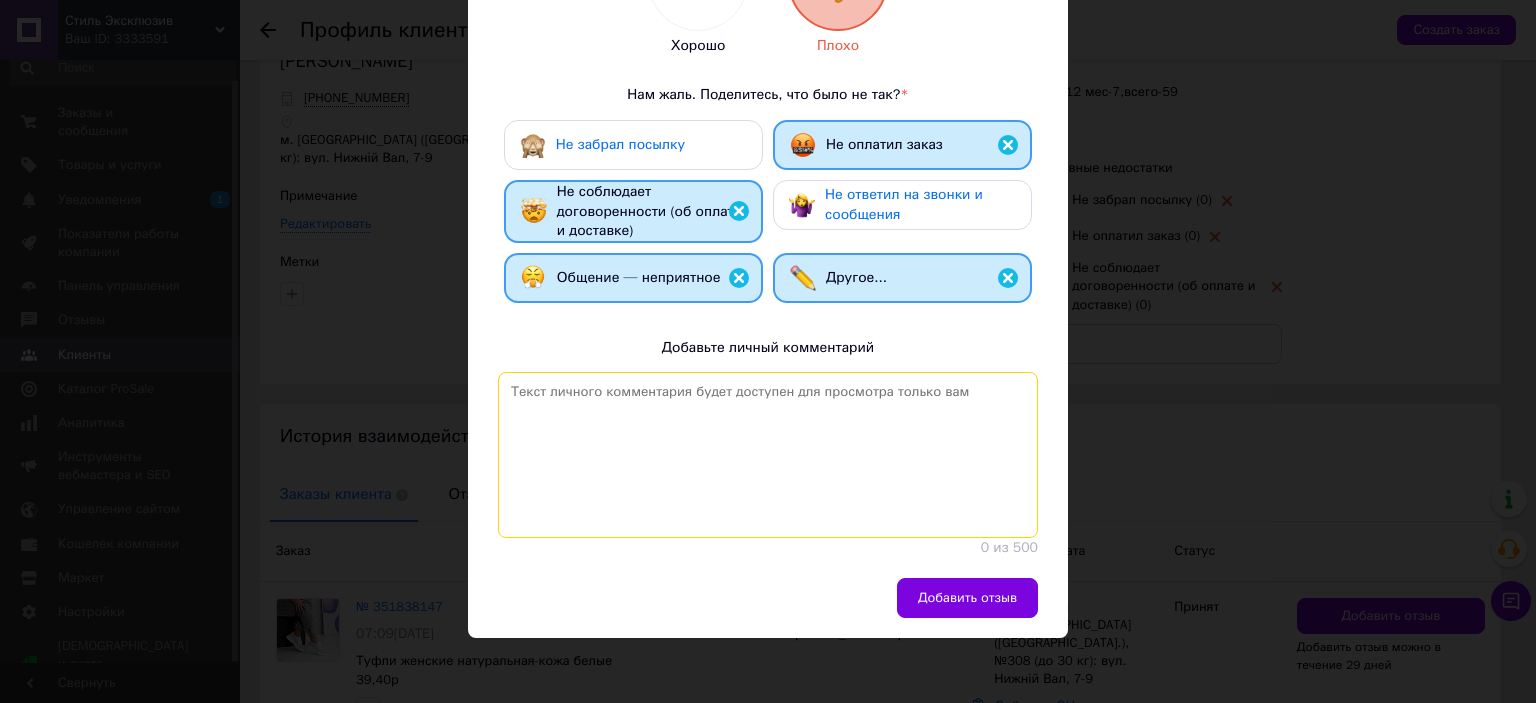 click at bounding box center (768, 455) 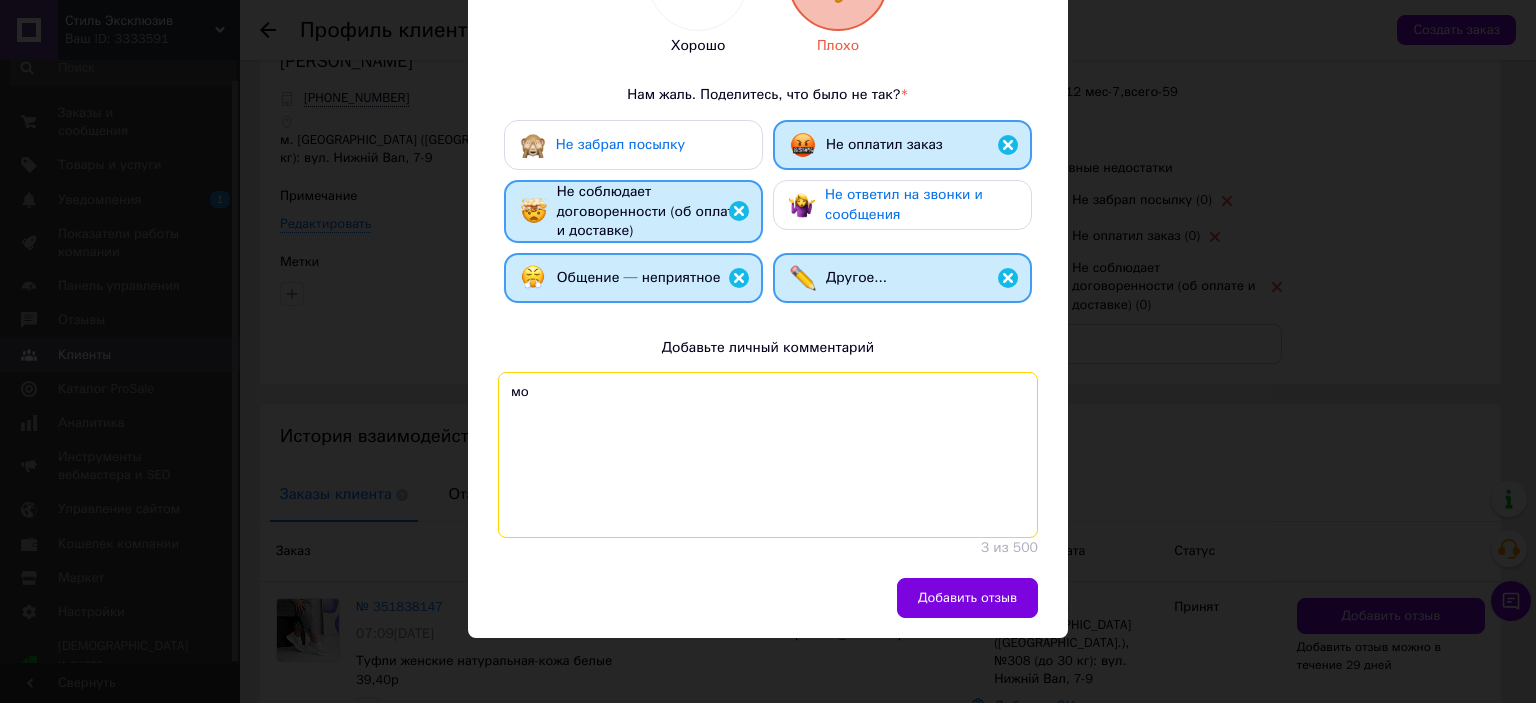 type on "м" 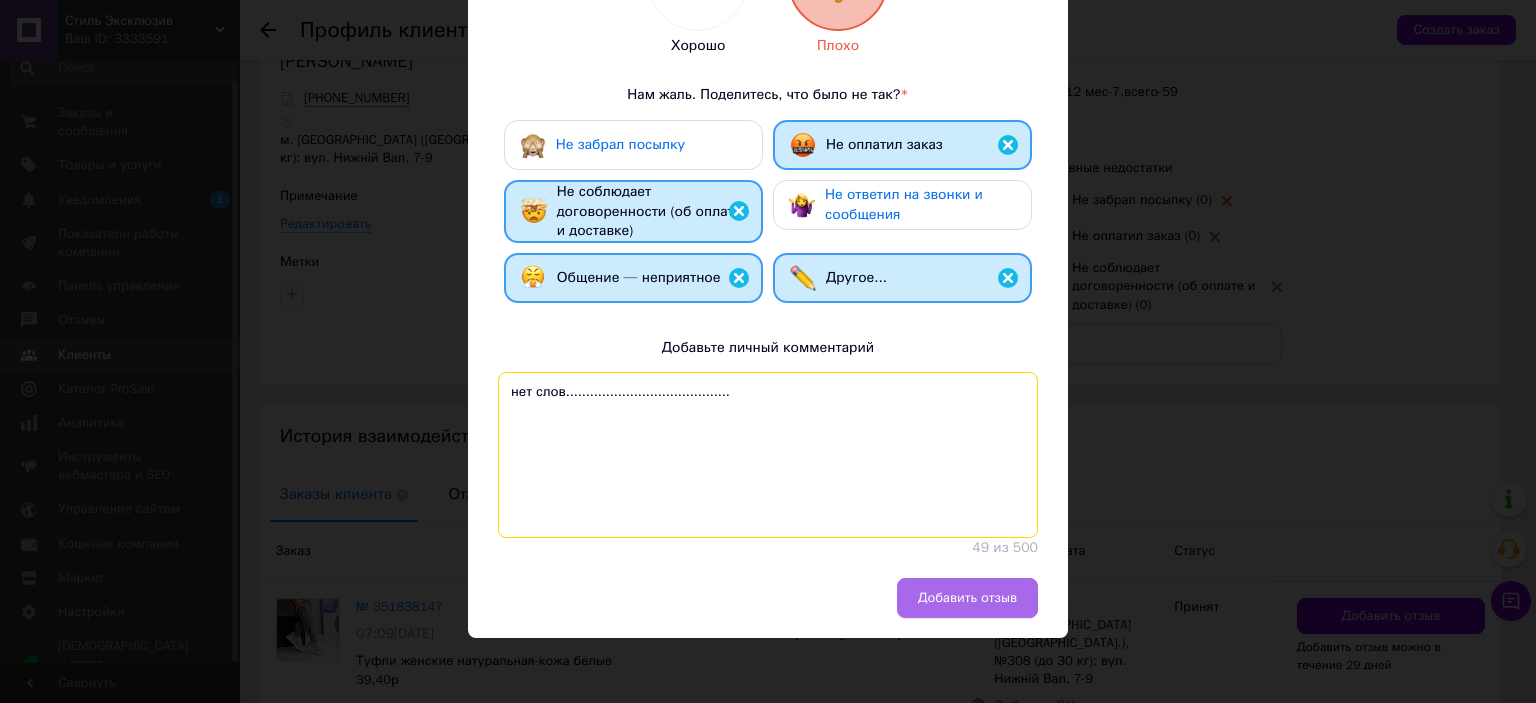 type on "нет слов........................................." 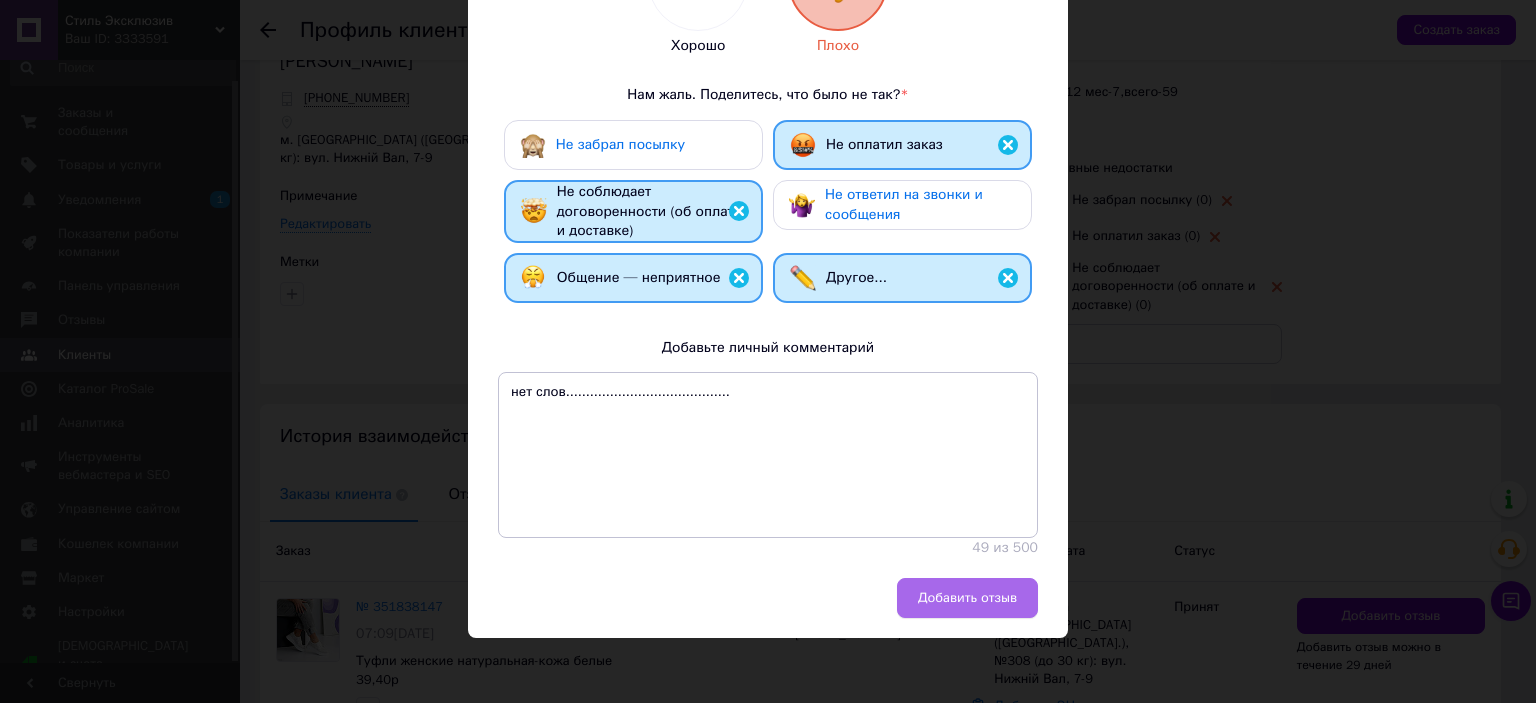 click on "Добавить отзыв" at bounding box center [967, 598] 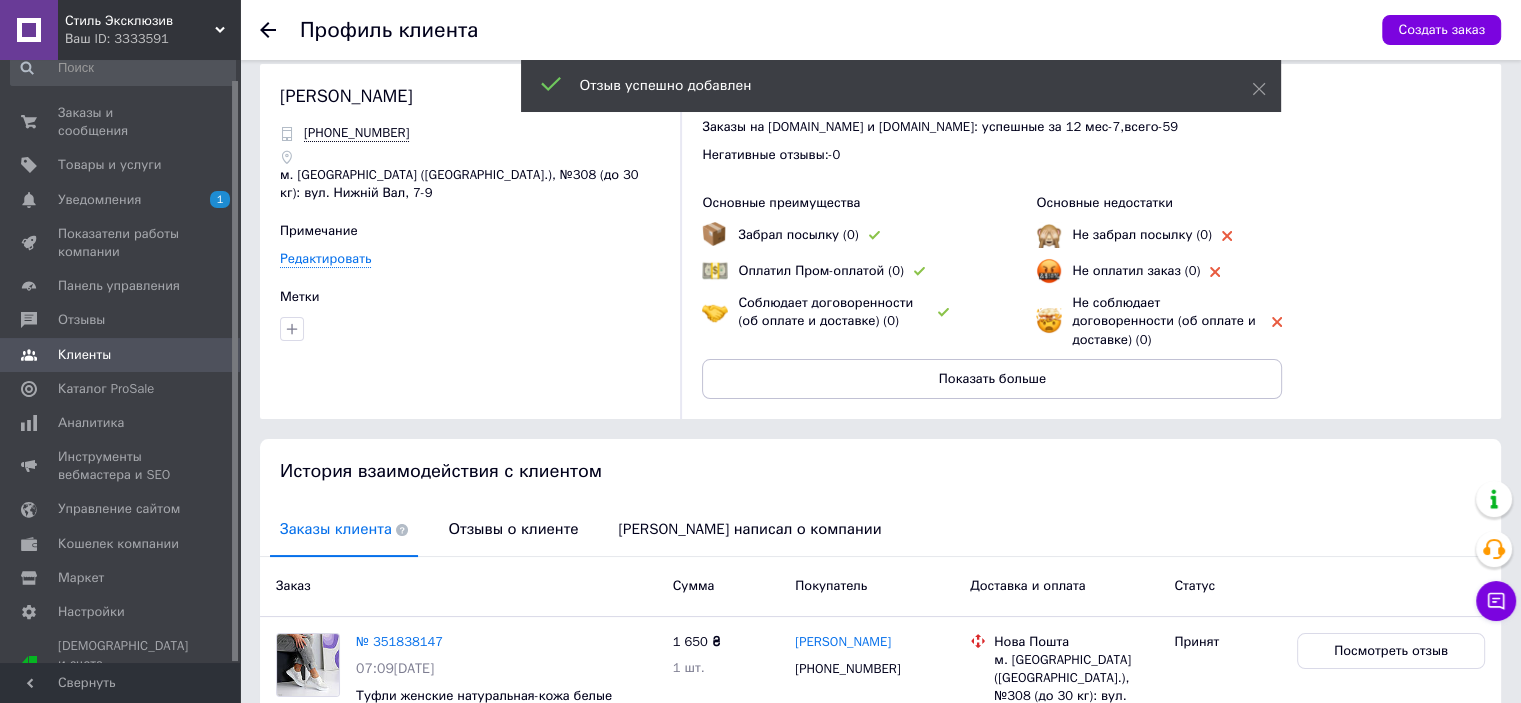 scroll, scrollTop: 0, scrollLeft: 0, axis: both 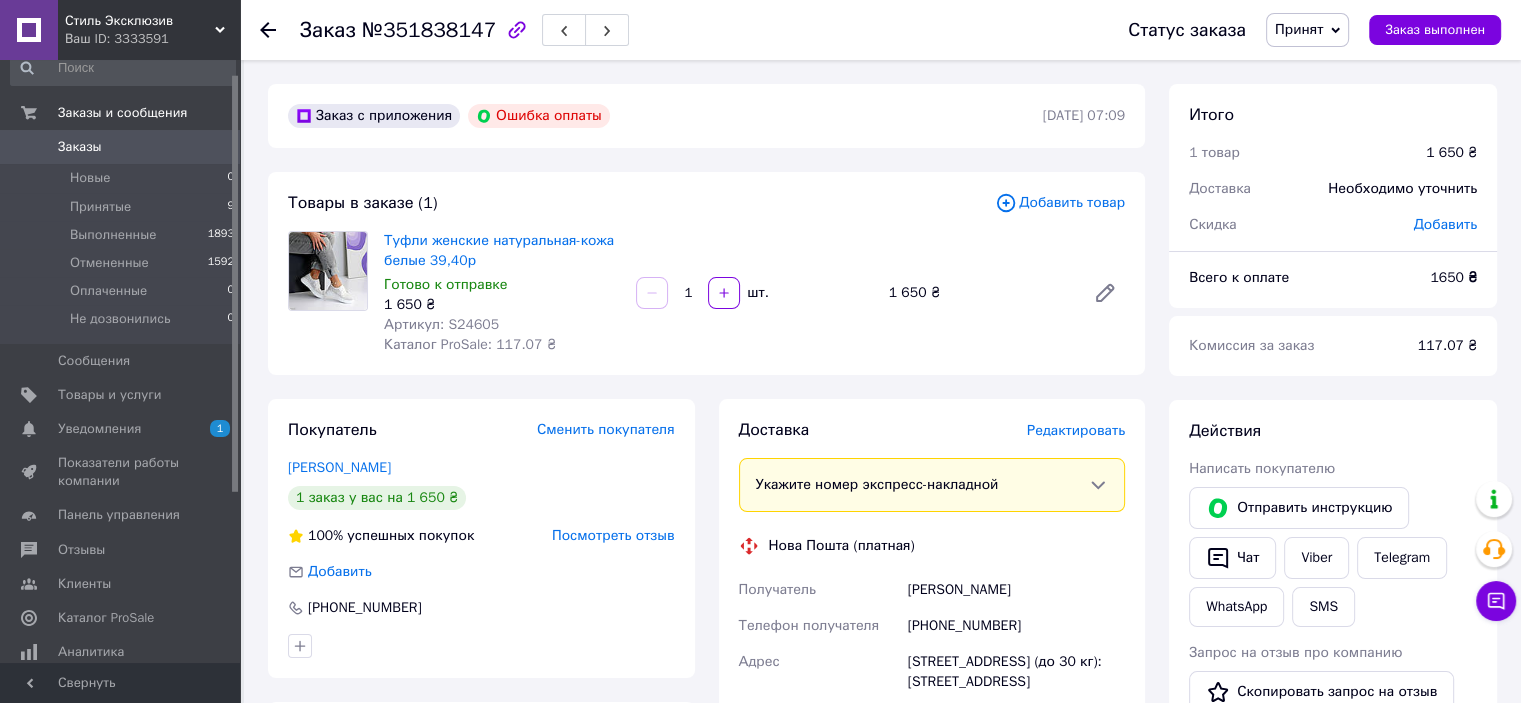click on "Принят" at bounding box center (1299, 29) 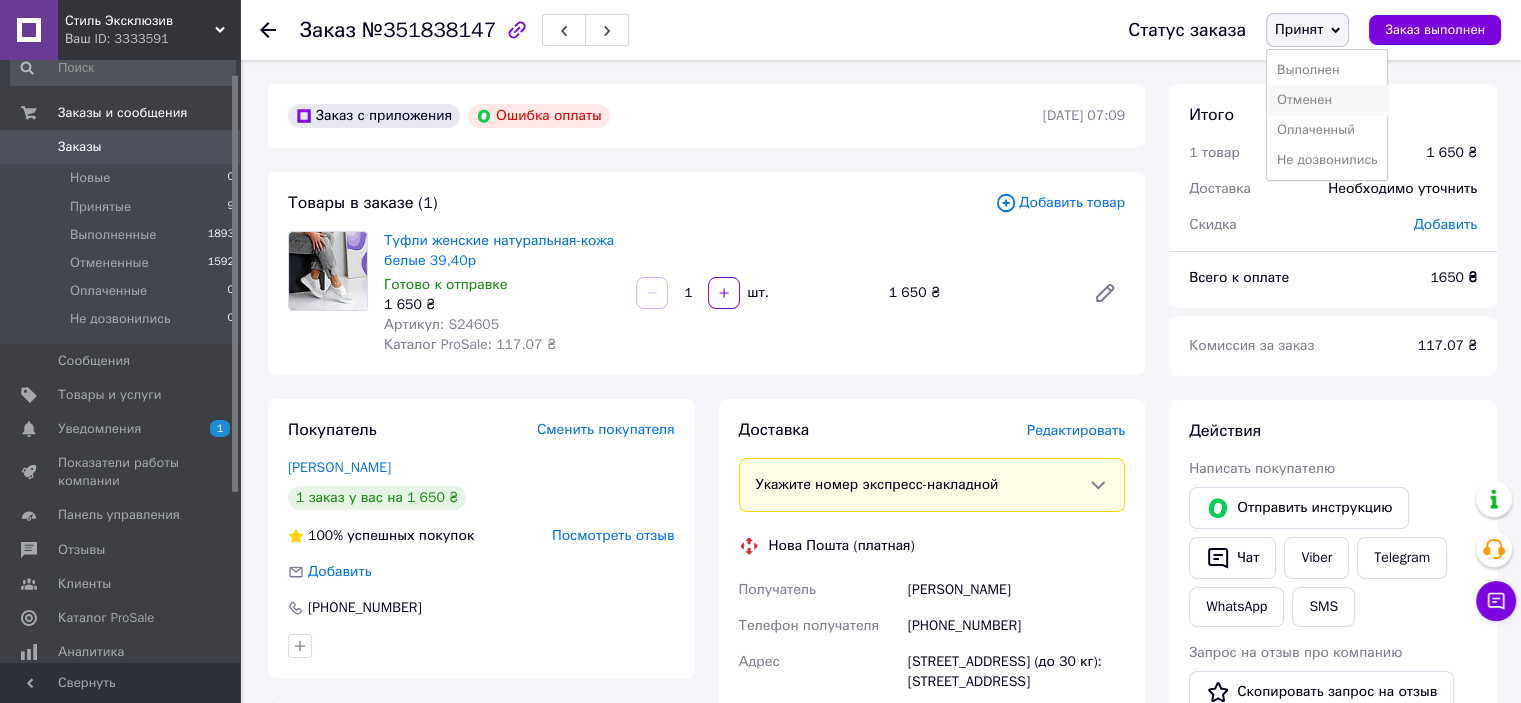 click on "Отменен" at bounding box center (1327, 100) 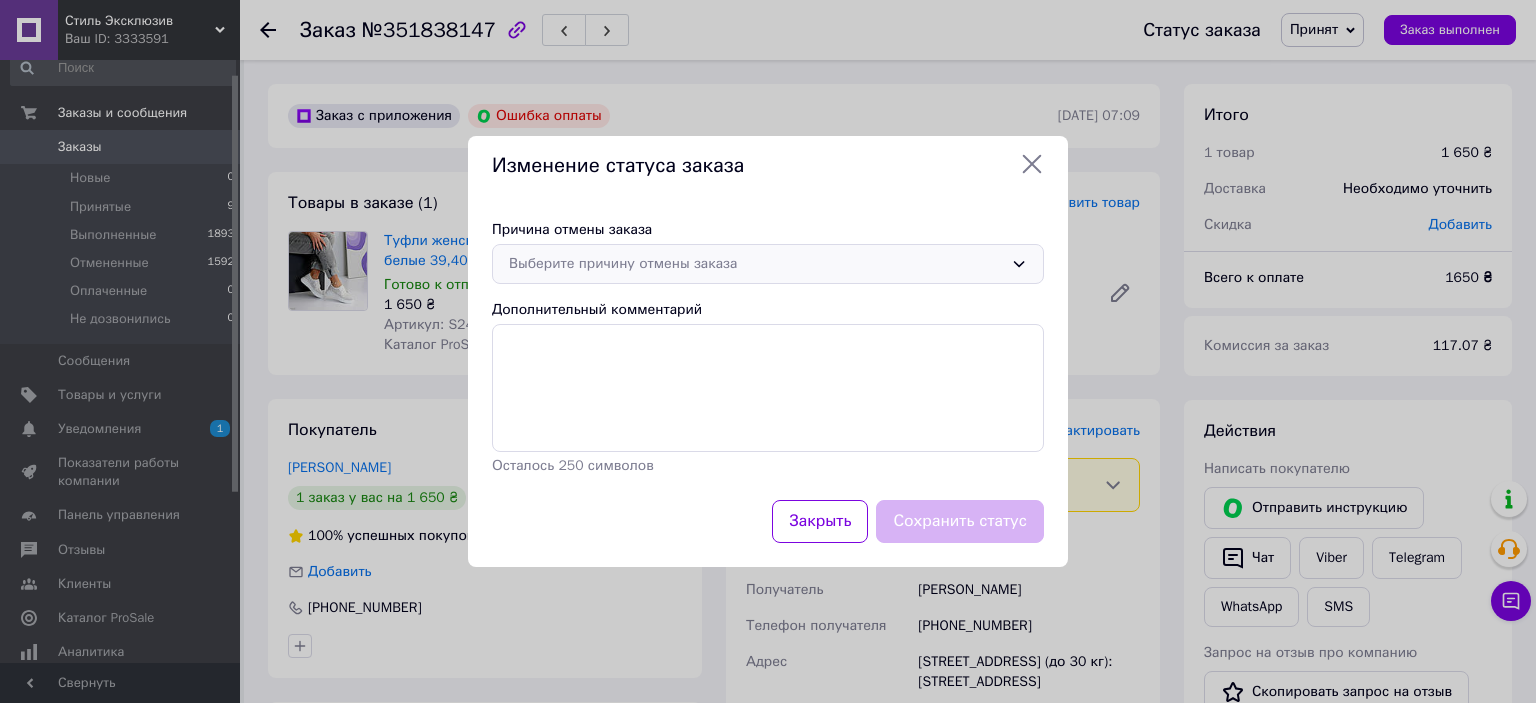 click on "Выберите причину отмены заказа" at bounding box center (756, 264) 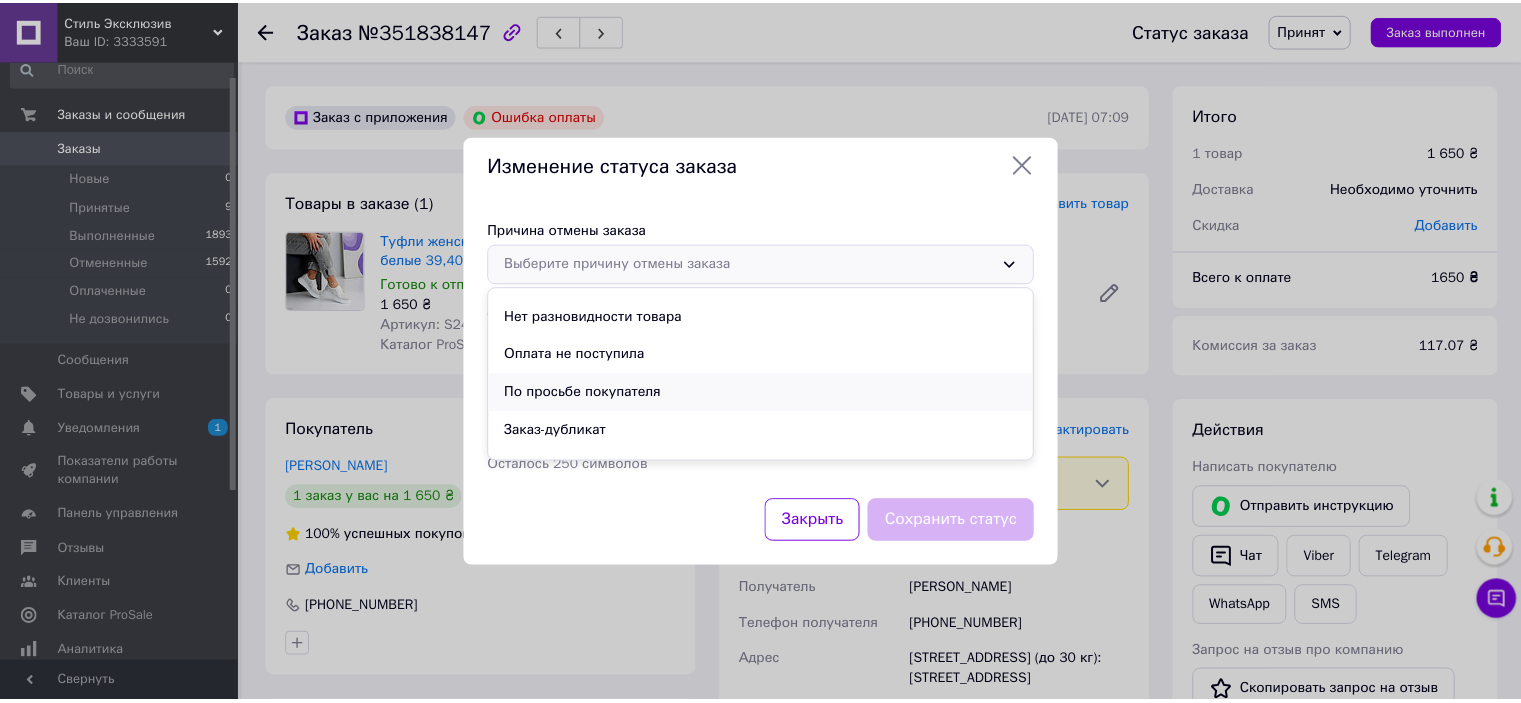 scroll, scrollTop: 0, scrollLeft: 0, axis: both 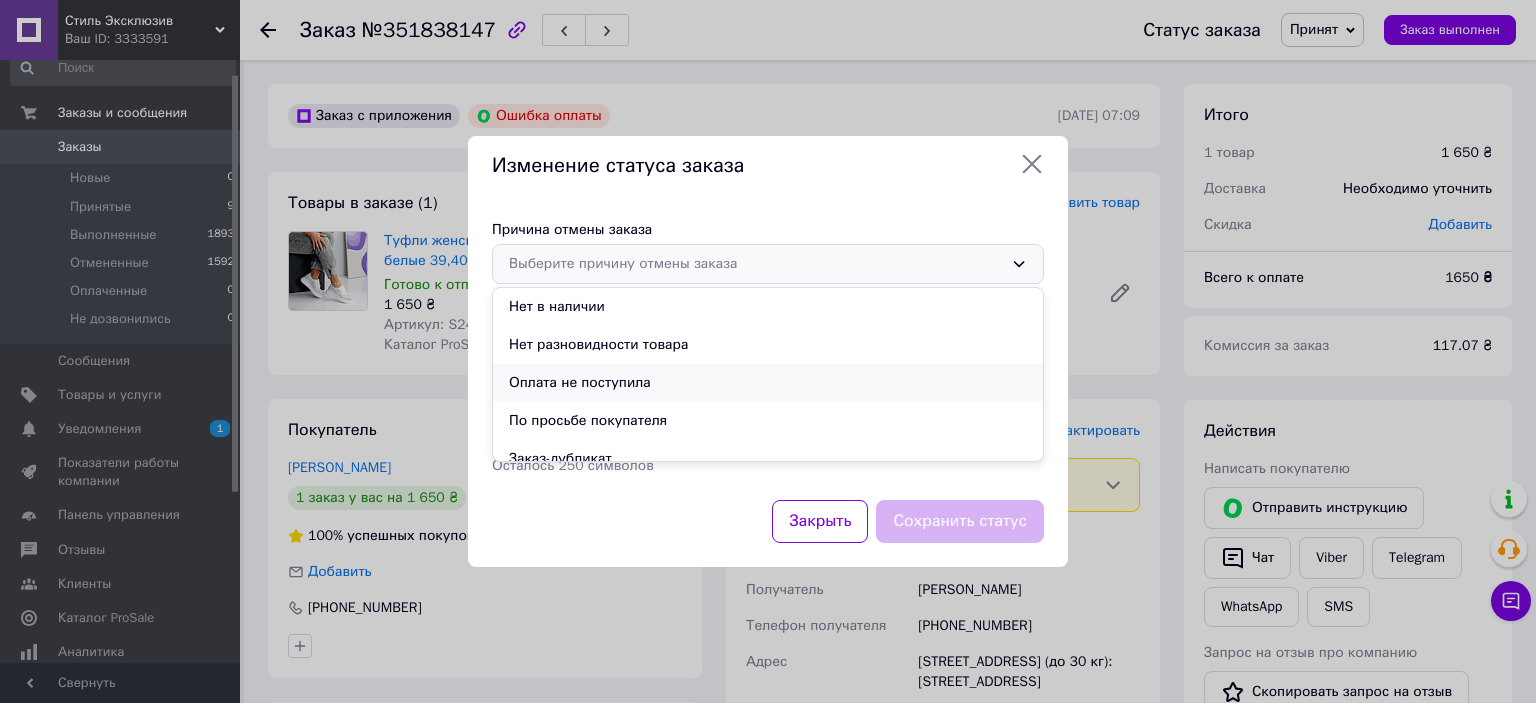 click on "Оплата не поступила" at bounding box center (768, 383) 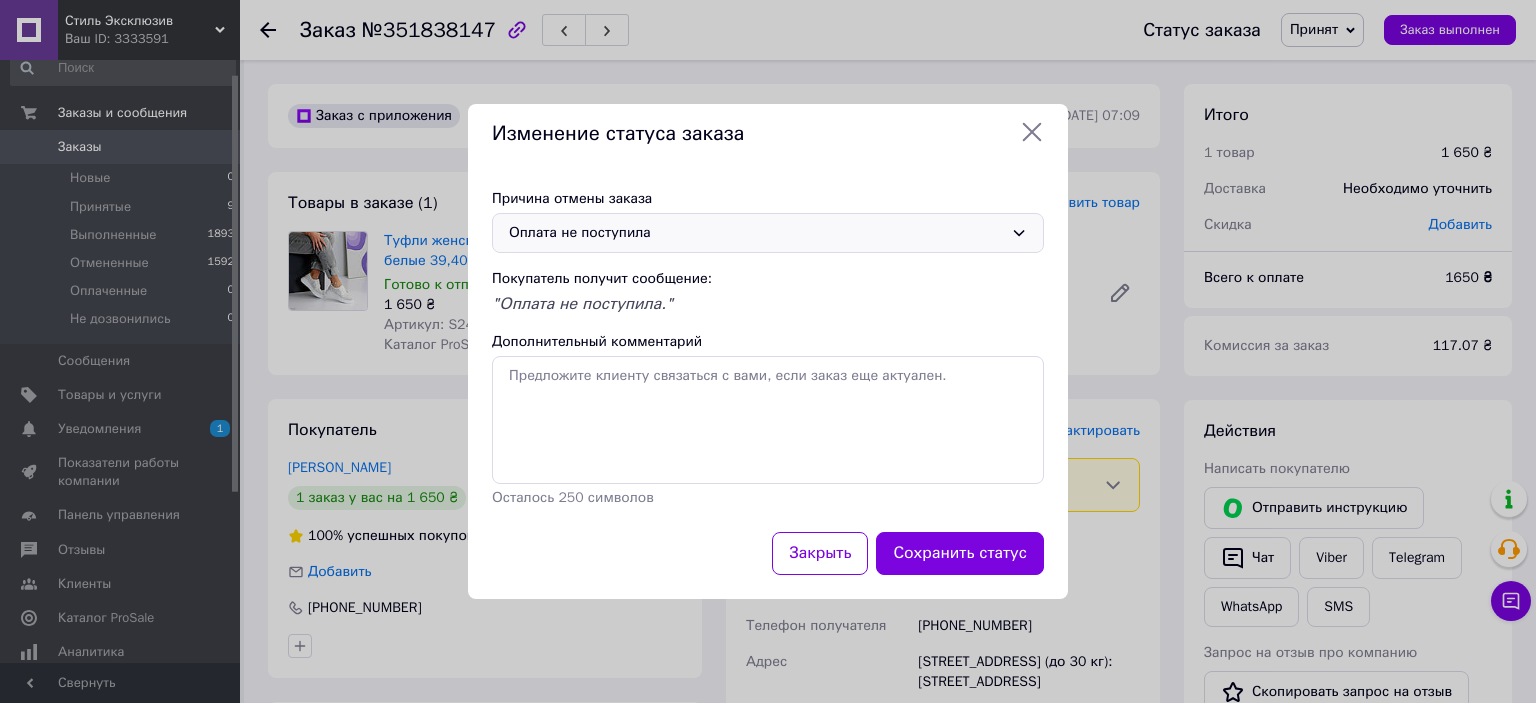 click on "Сохранить статус" at bounding box center [960, 553] 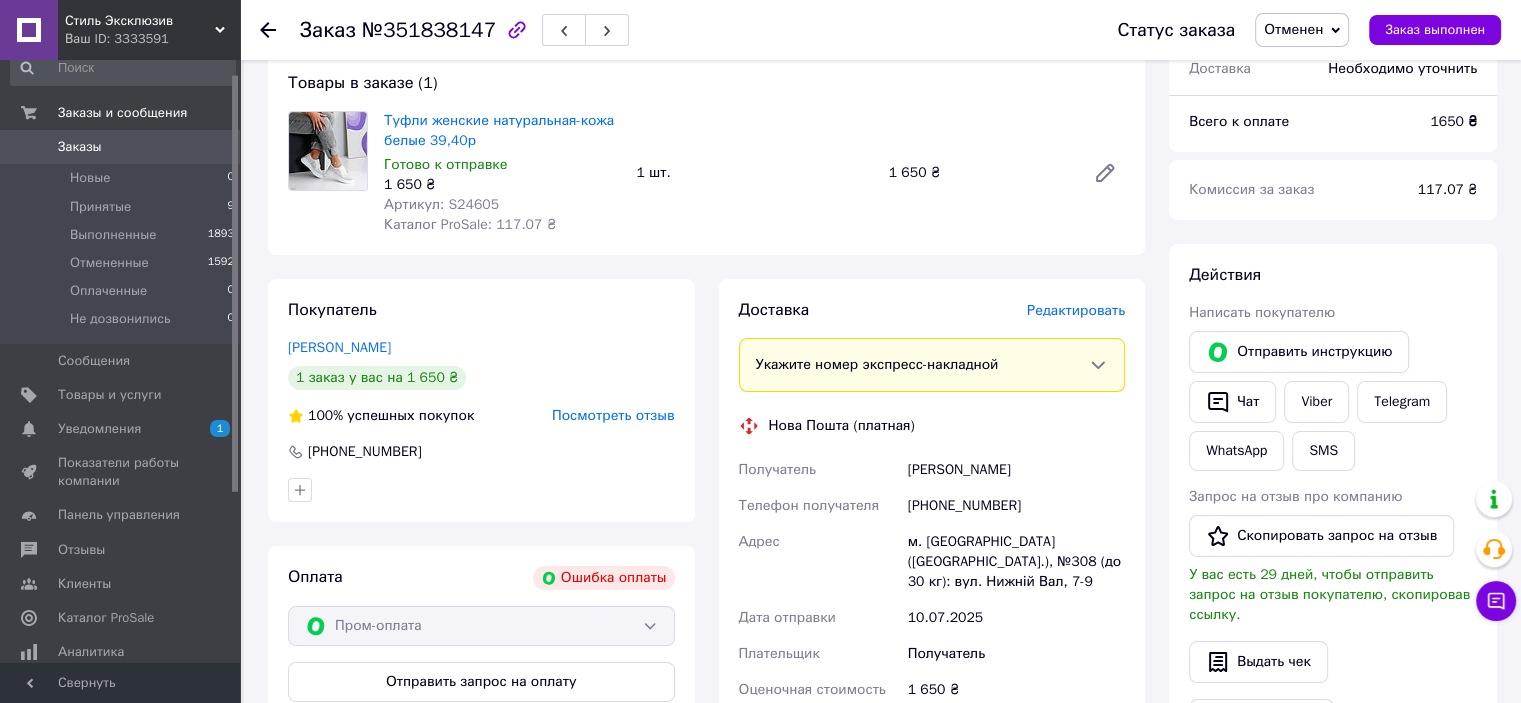 scroll, scrollTop: 0, scrollLeft: 0, axis: both 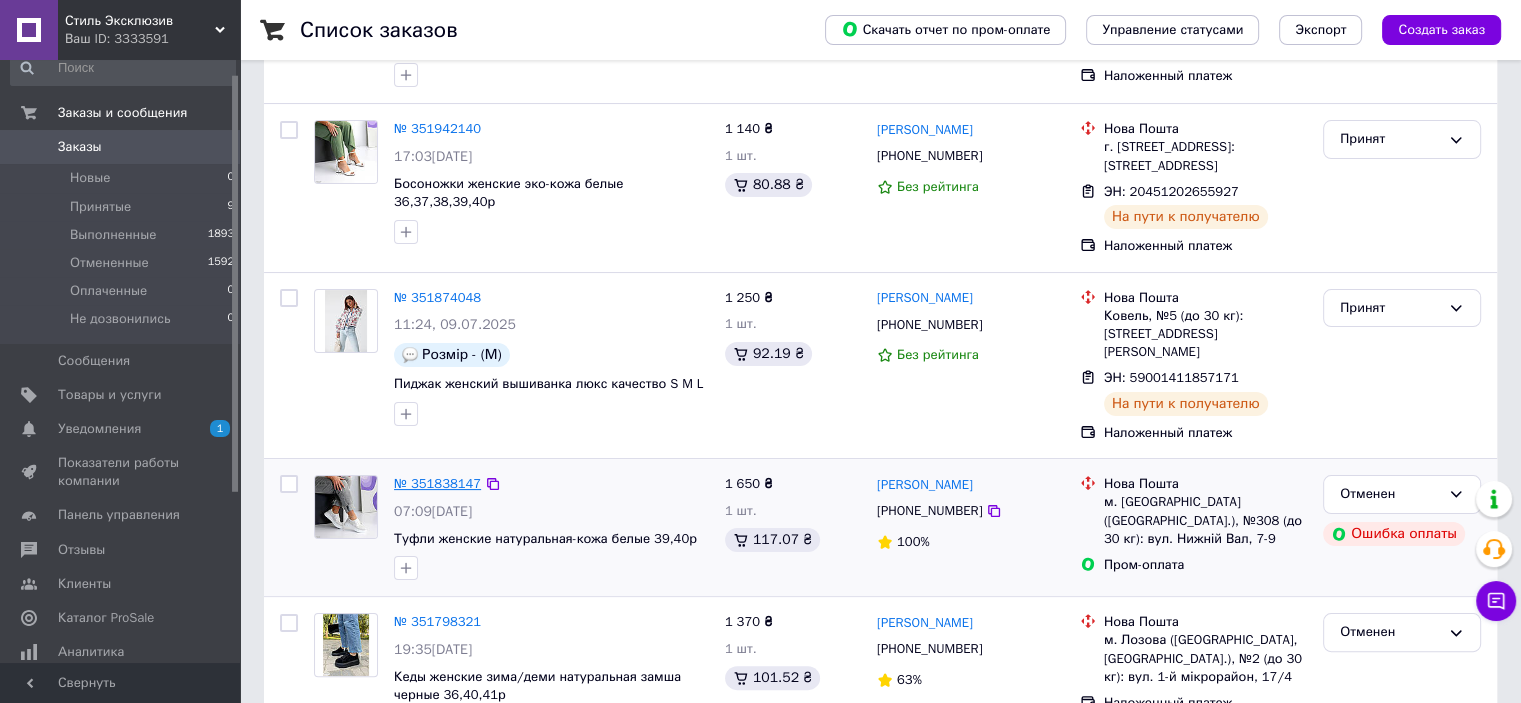 click on "№ 351838147" at bounding box center (437, 483) 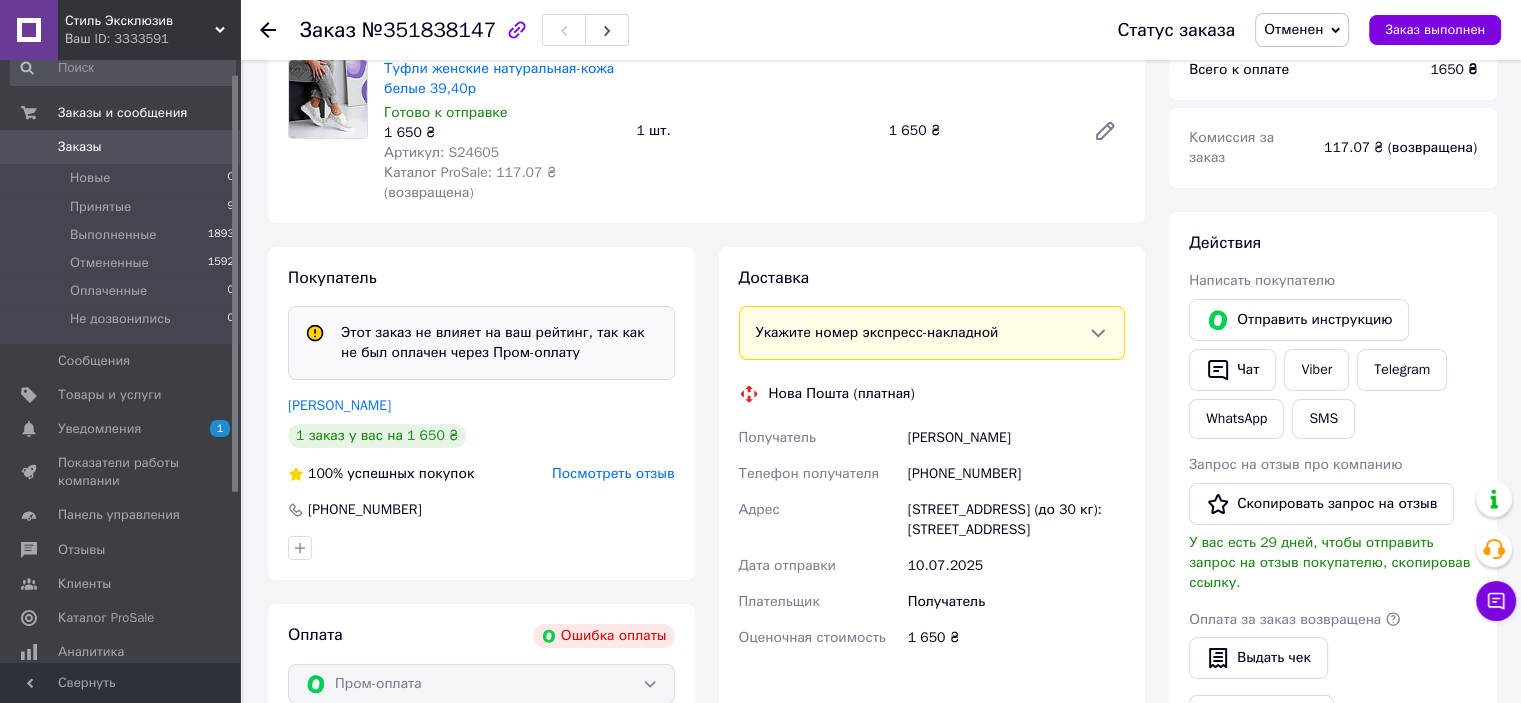 scroll, scrollTop: 100, scrollLeft: 0, axis: vertical 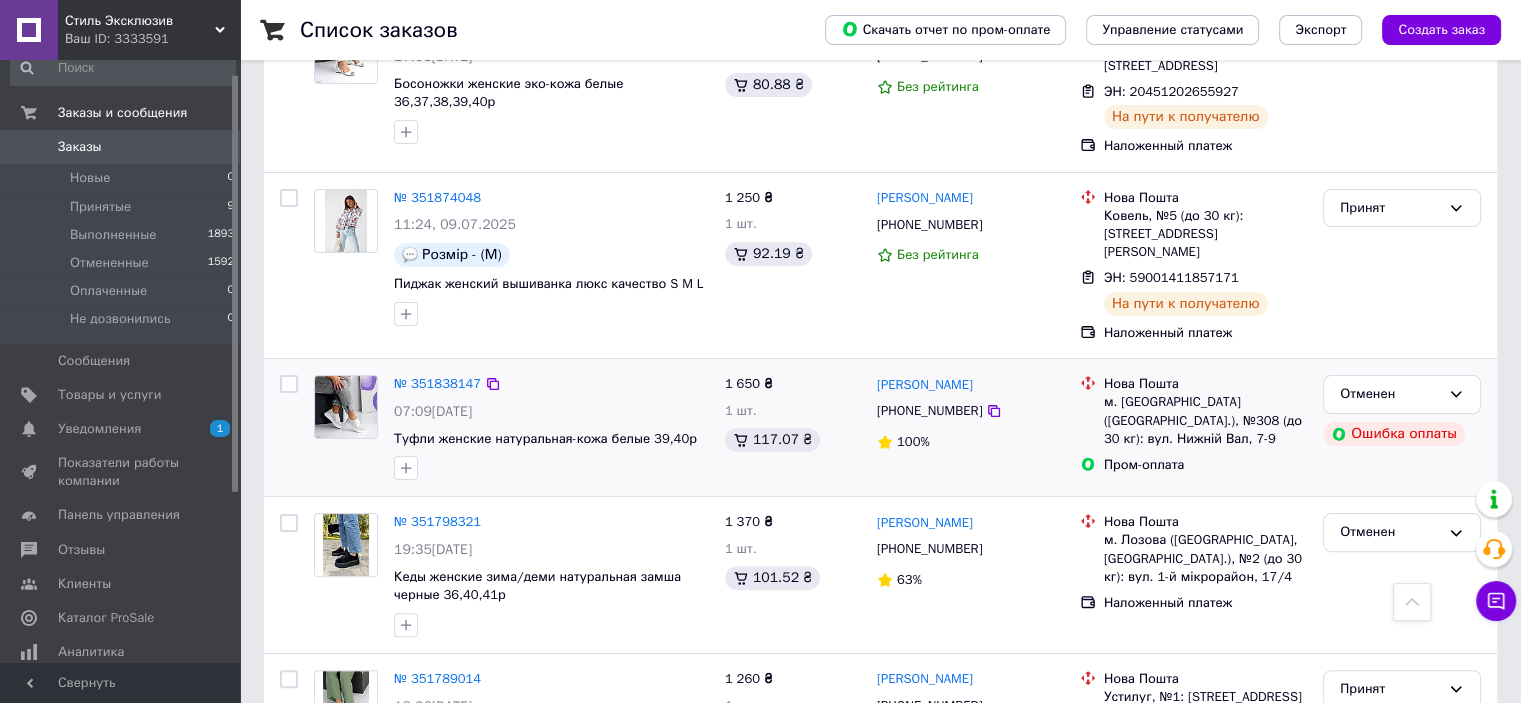 click on "1 650 ₴ 1 шт. 117.07 ₴" at bounding box center [793, 427] 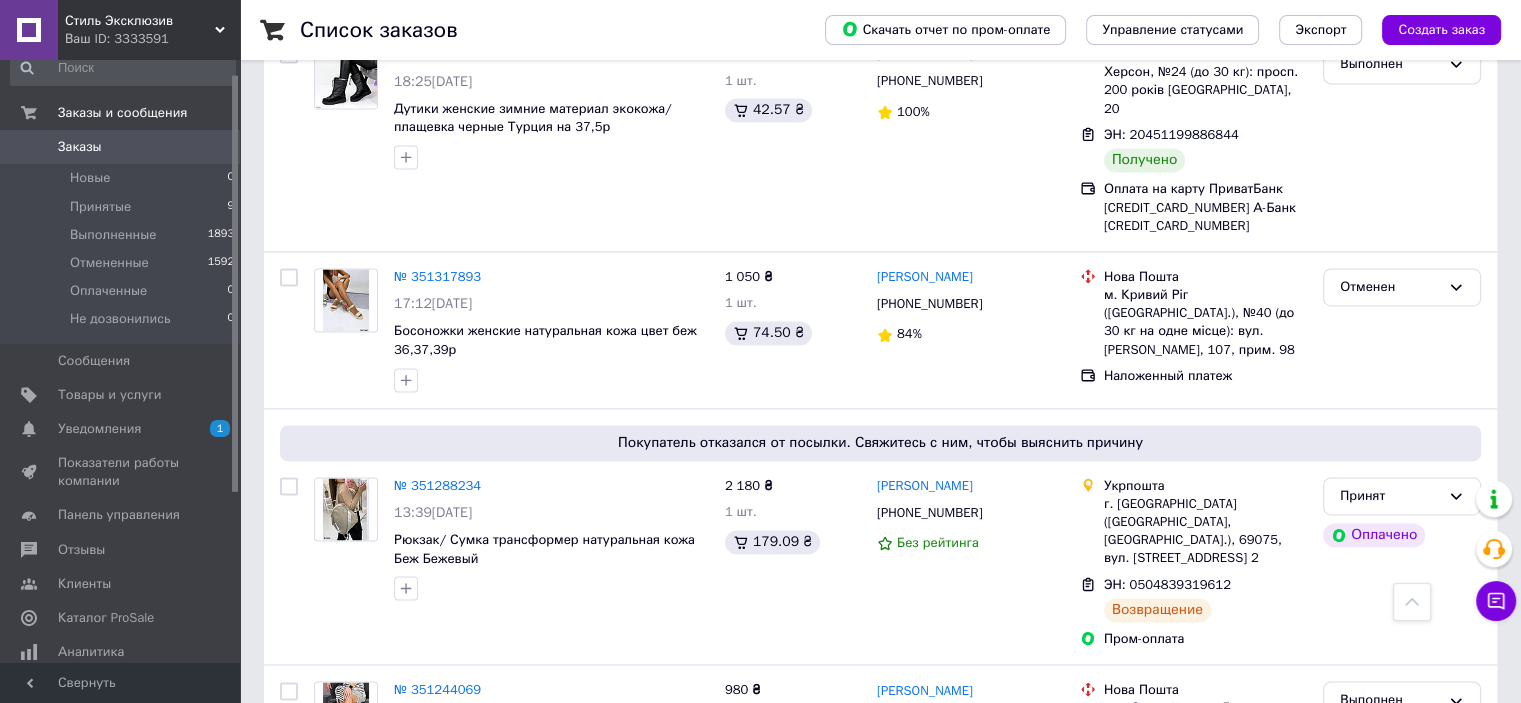 scroll, scrollTop: 3194, scrollLeft: 0, axis: vertical 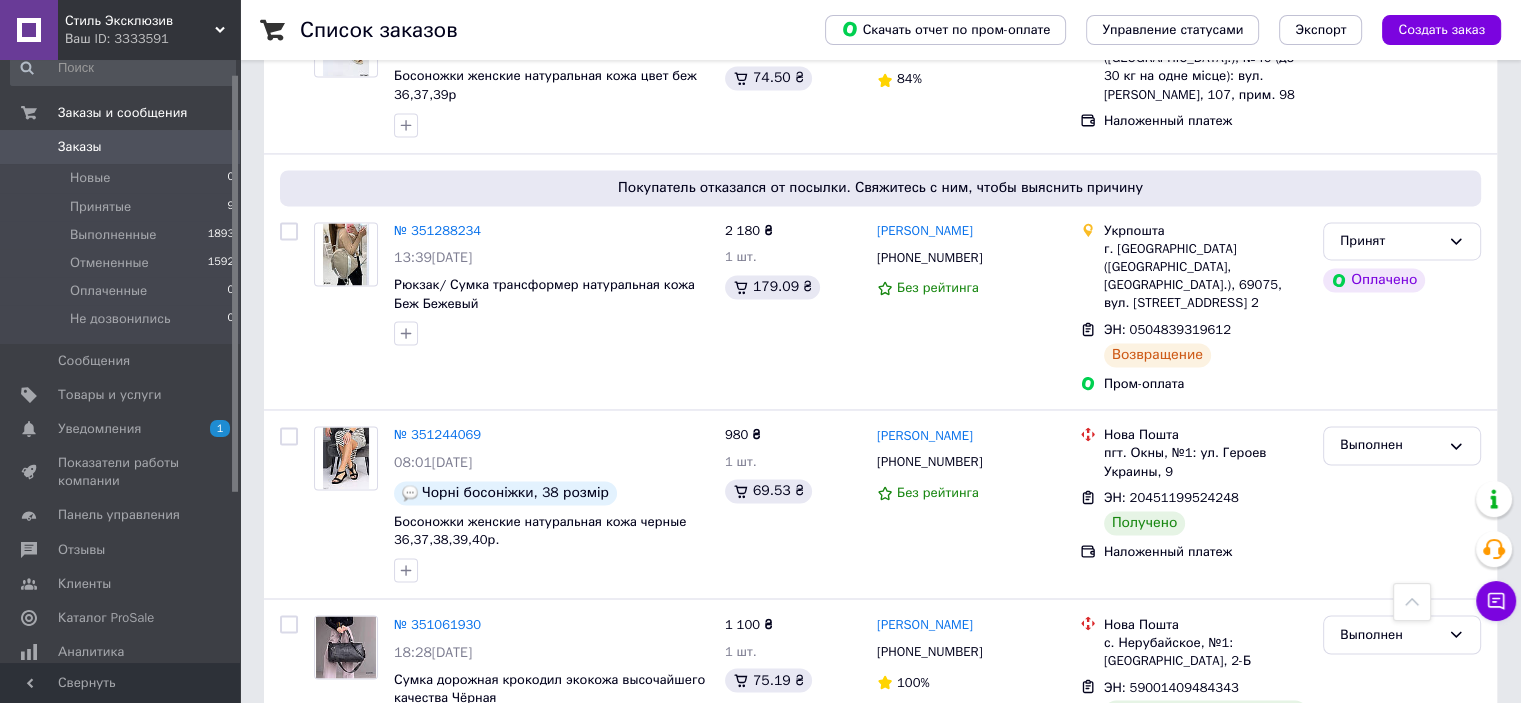 click on "3" at bounding box center [372, 843] 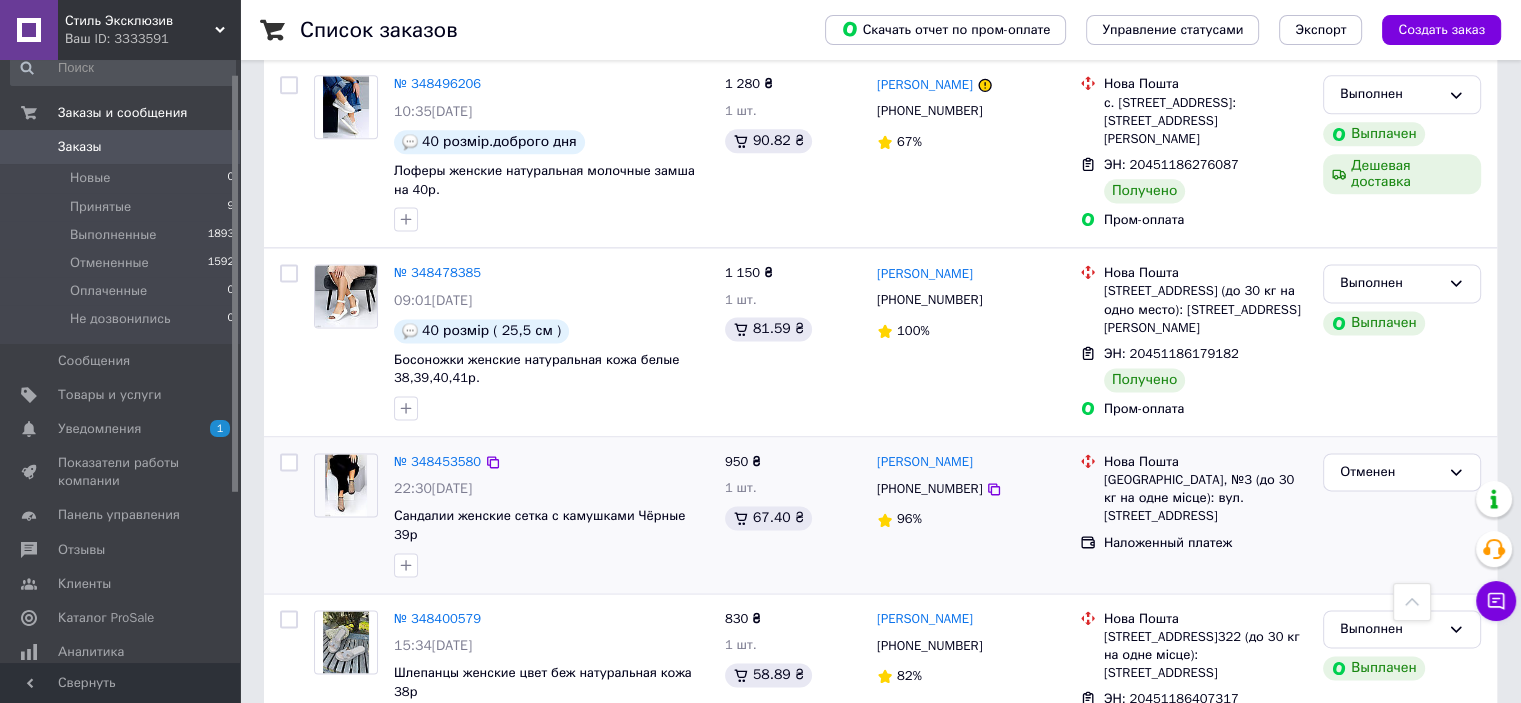 scroll, scrollTop: 3034, scrollLeft: 0, axis: vertical 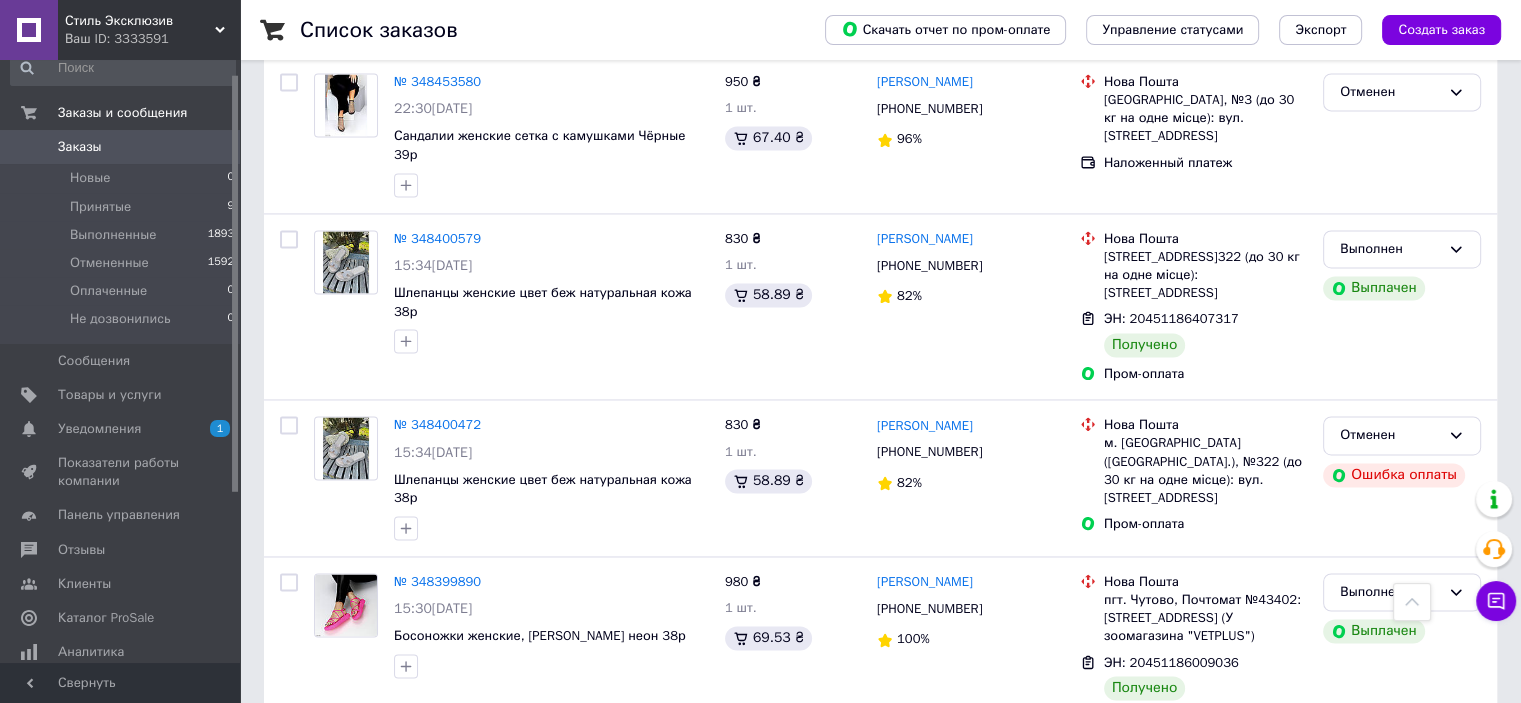 click on "4" at bounding box center (550, 787) 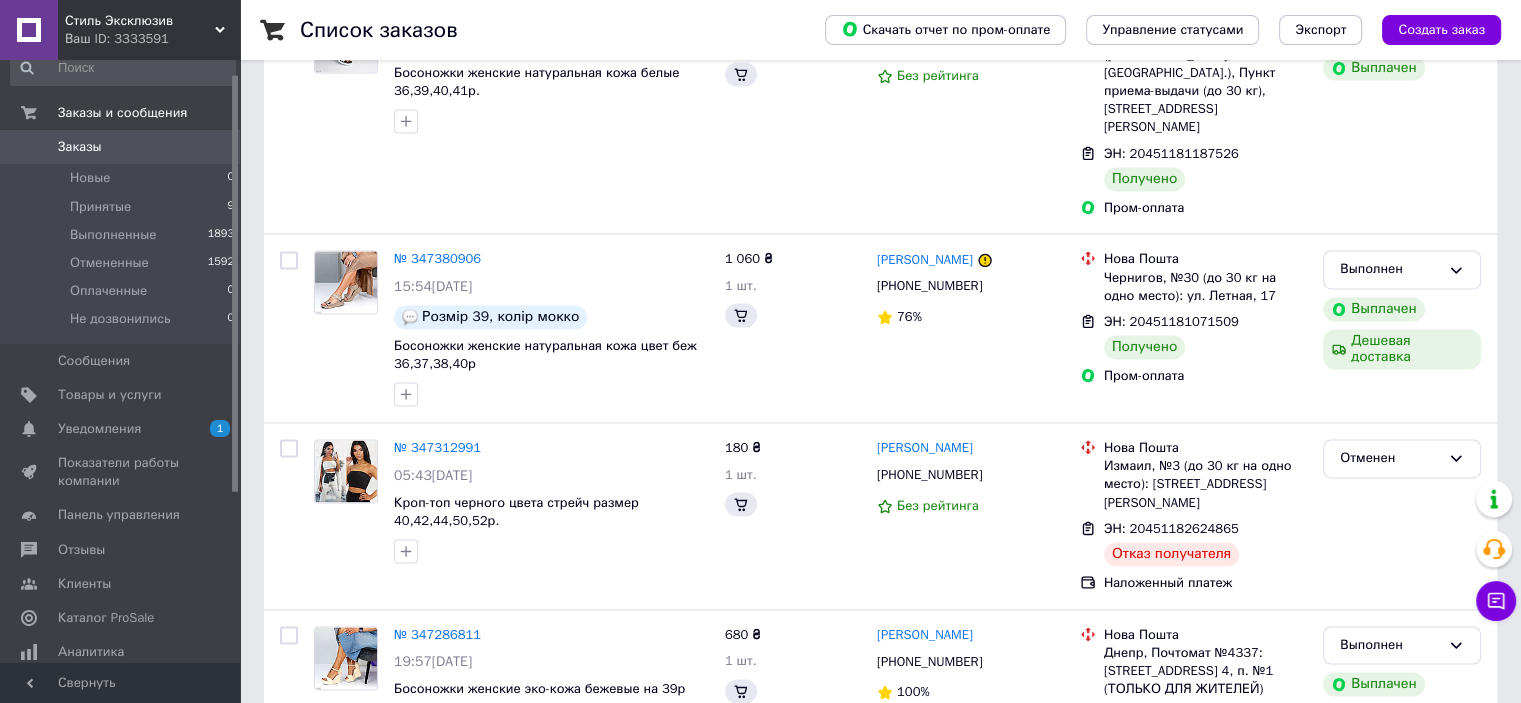 scroll, scrollTop: 0, scrollLeft: 0, axis: both 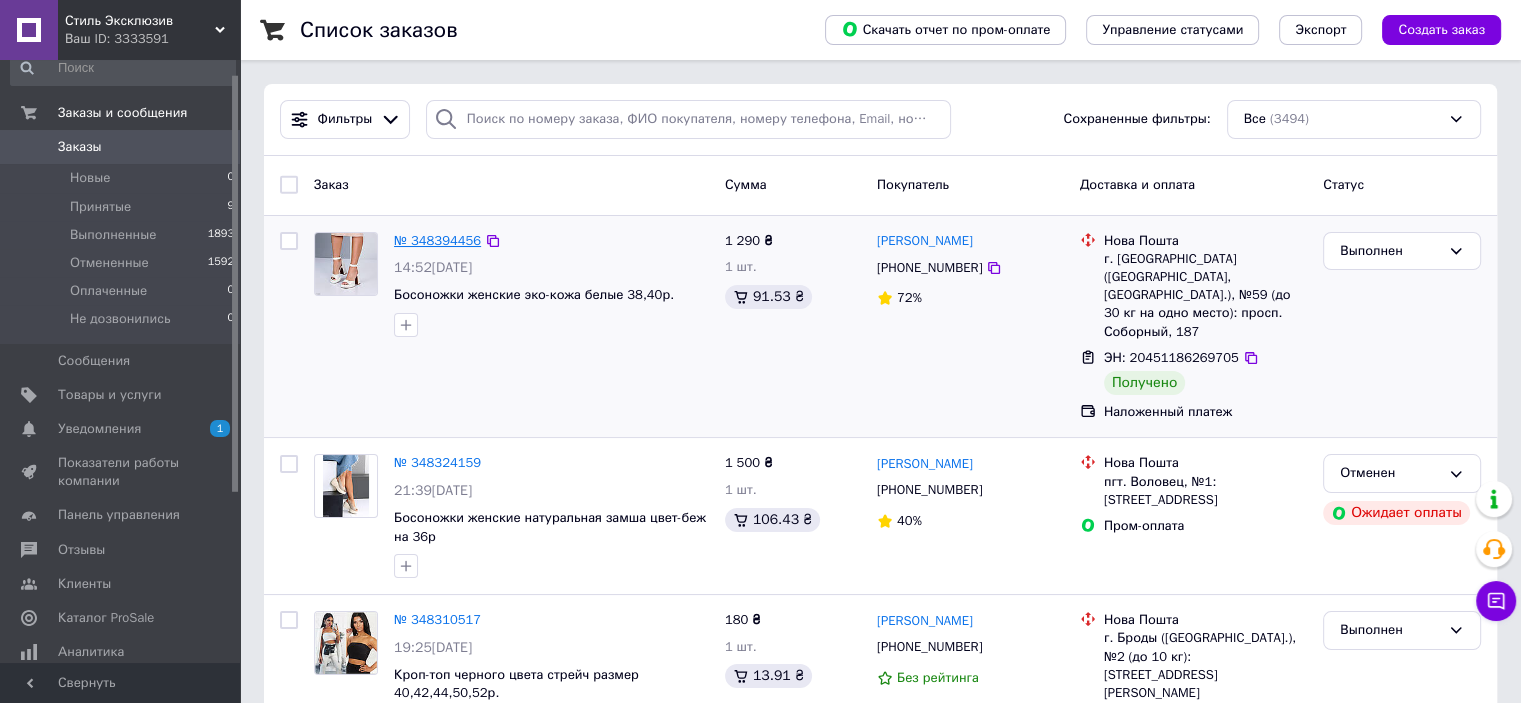 click on "№ 348394456" at bounding box center (437, 240) 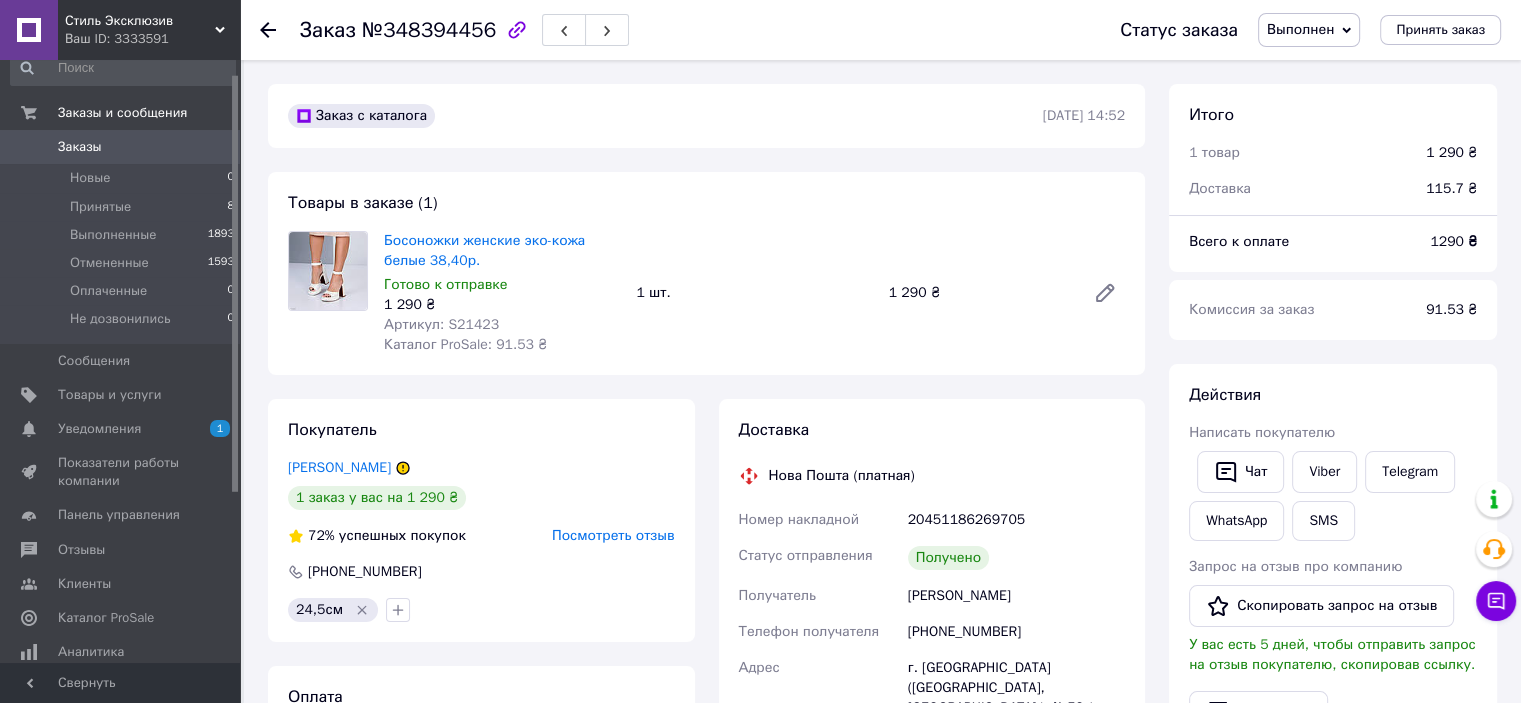 scroll, scrollTop: 100, scrollLeft: 0, axis: vertical 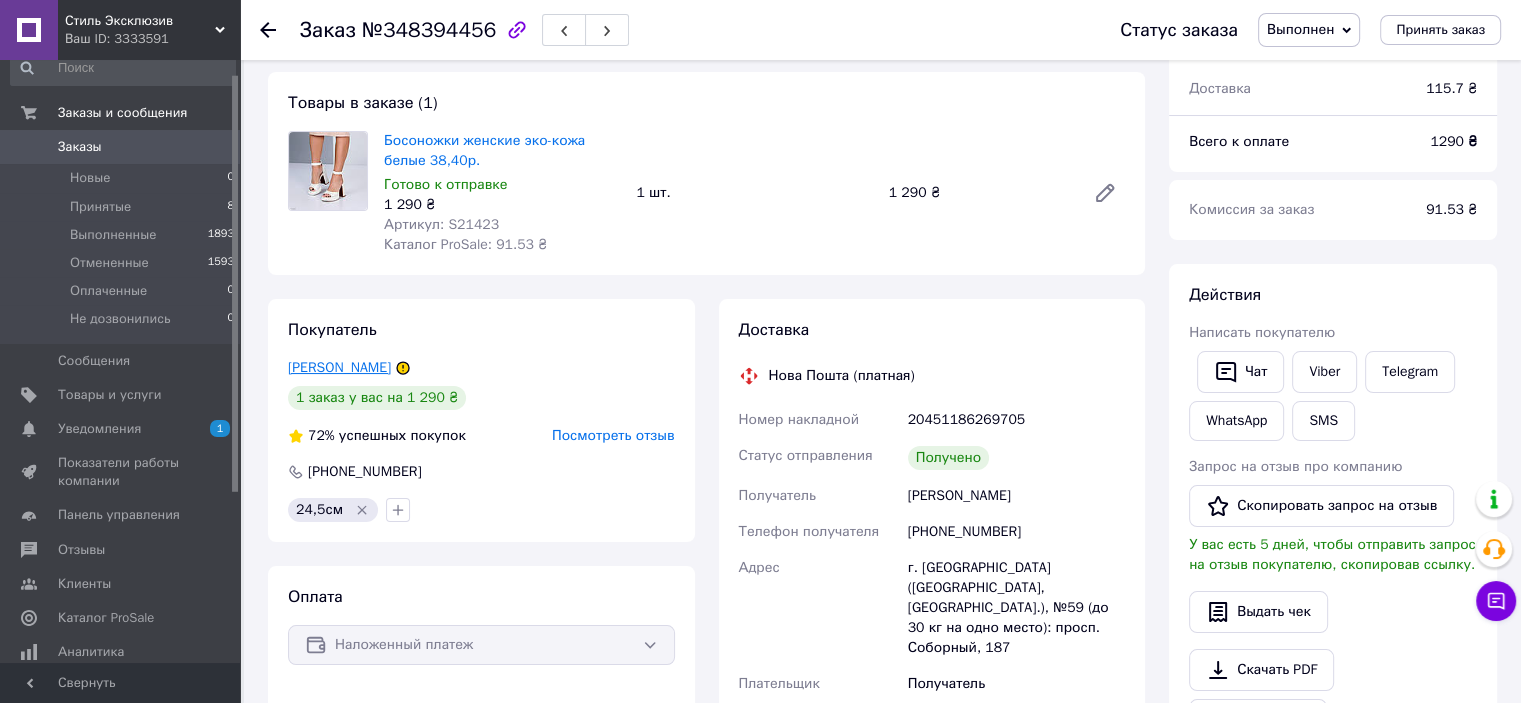 click on "[PERSON_NAME]" at bounding box center [339, 367] 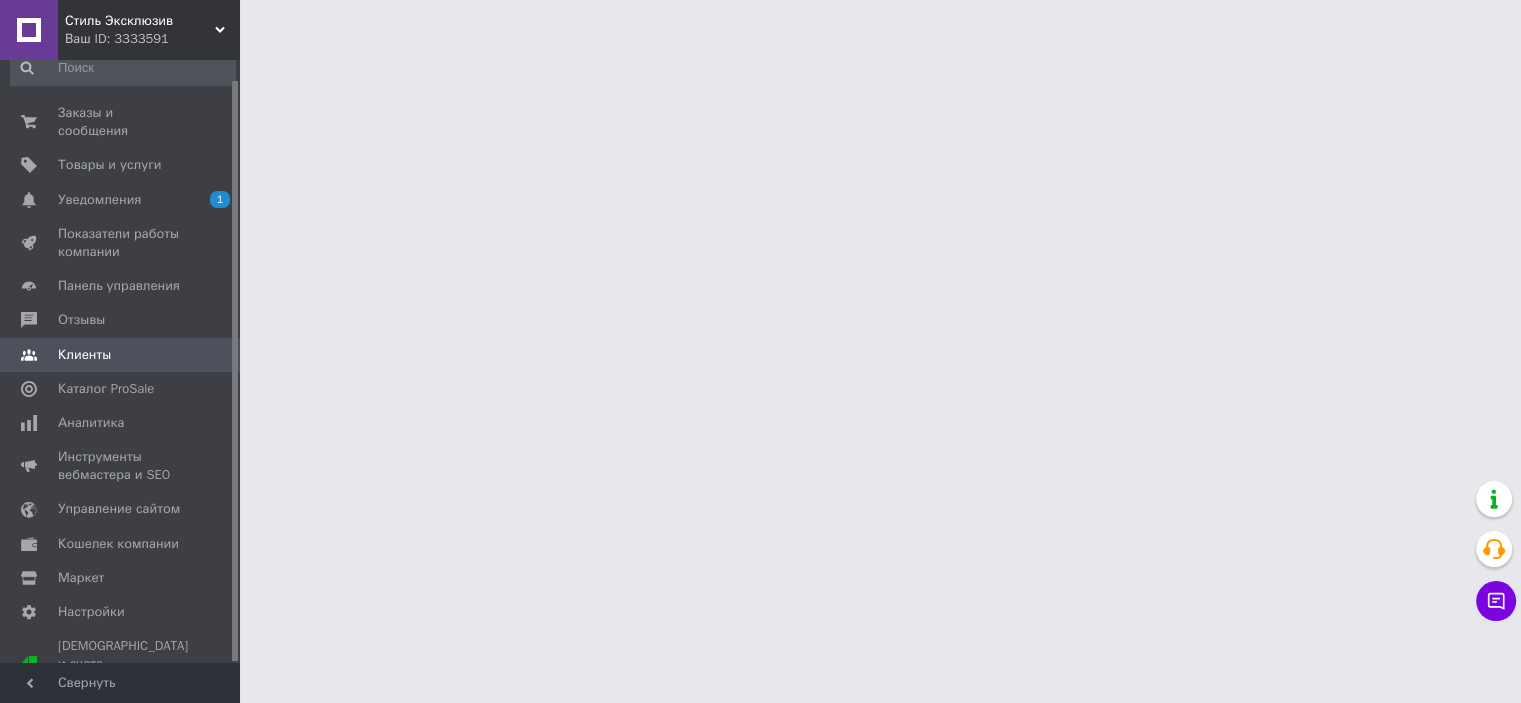 scroll, scrollTop: 0, scrollLeft: 0, axis: both 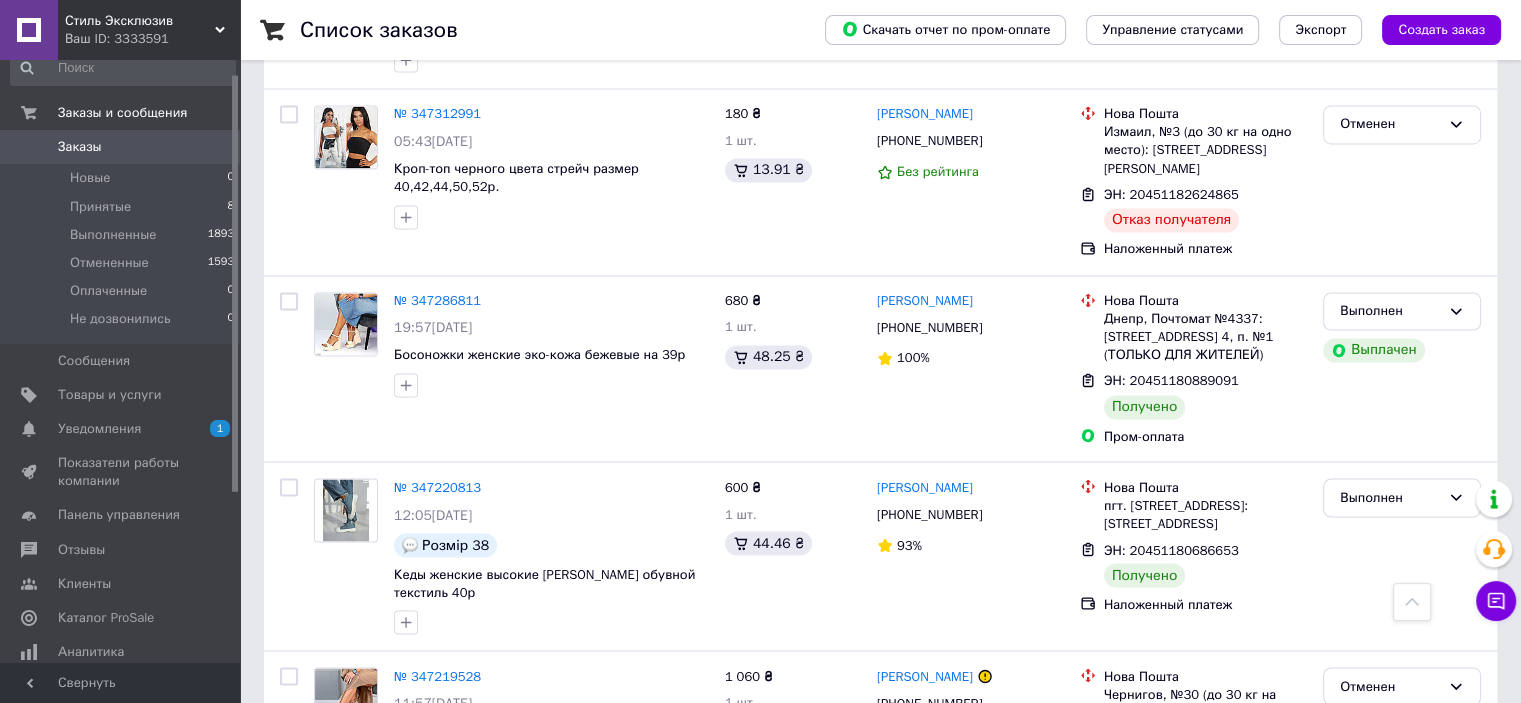 click on "2" at bounding box center [460, 884] 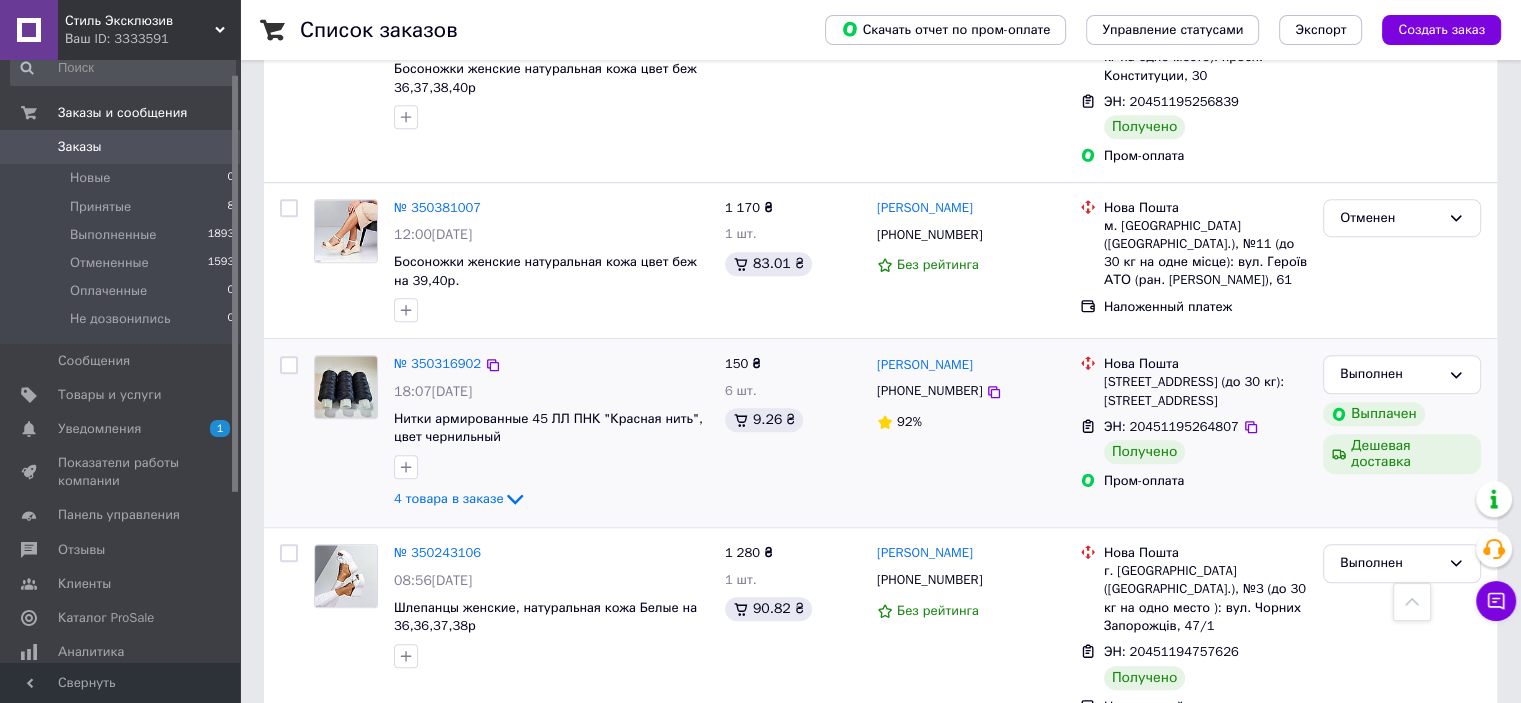 scroll, scrollTop: 1300, scrollLeft: 0, axis: vertical 